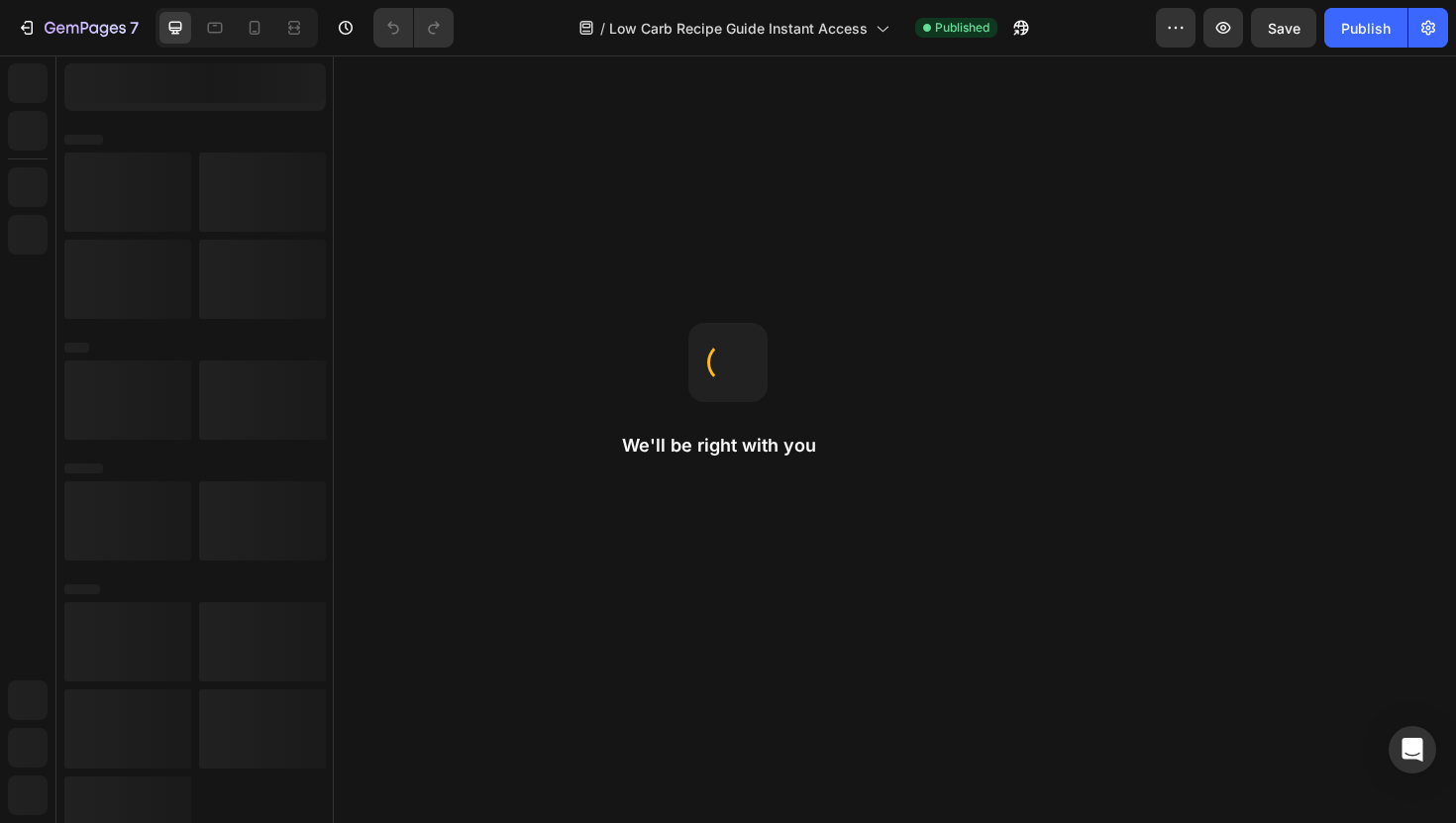scroll, scrollTop: 0, scrollLeft: 0, axis: both 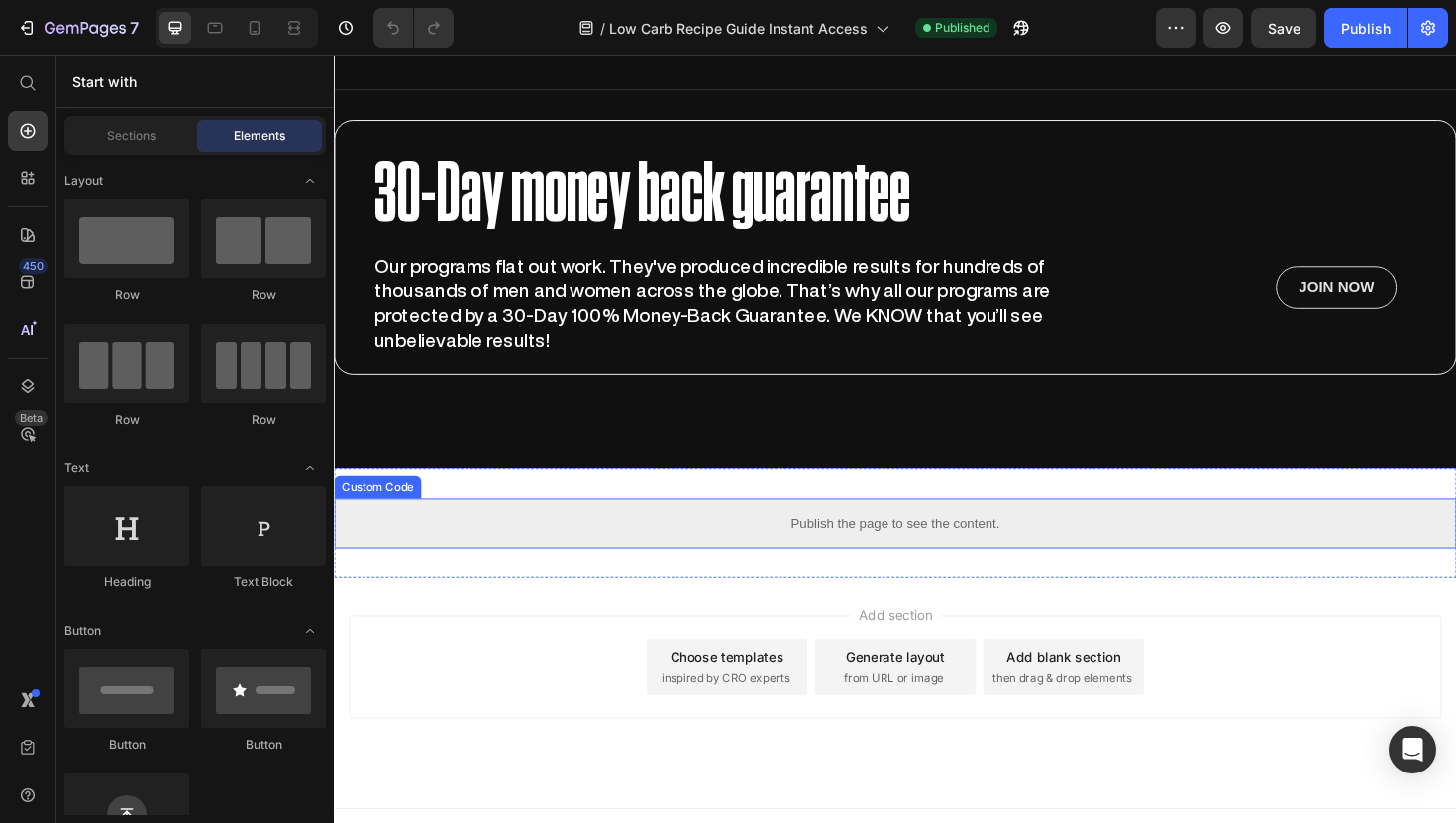 click on "Publish the page to see the content." at bounding box center [928, 551] 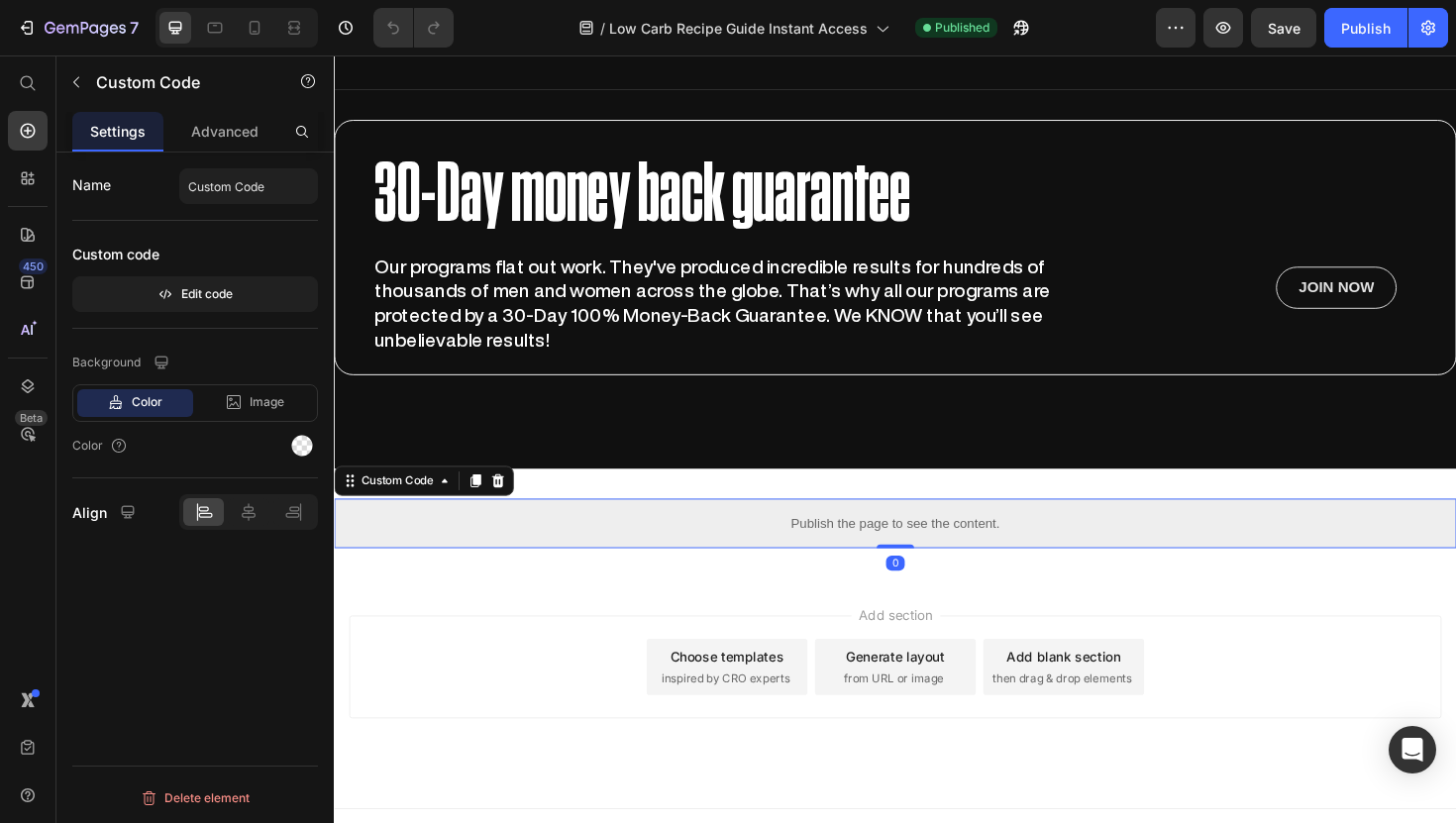 click on "Publish the page to see the content." at bounding box center (928, 551) 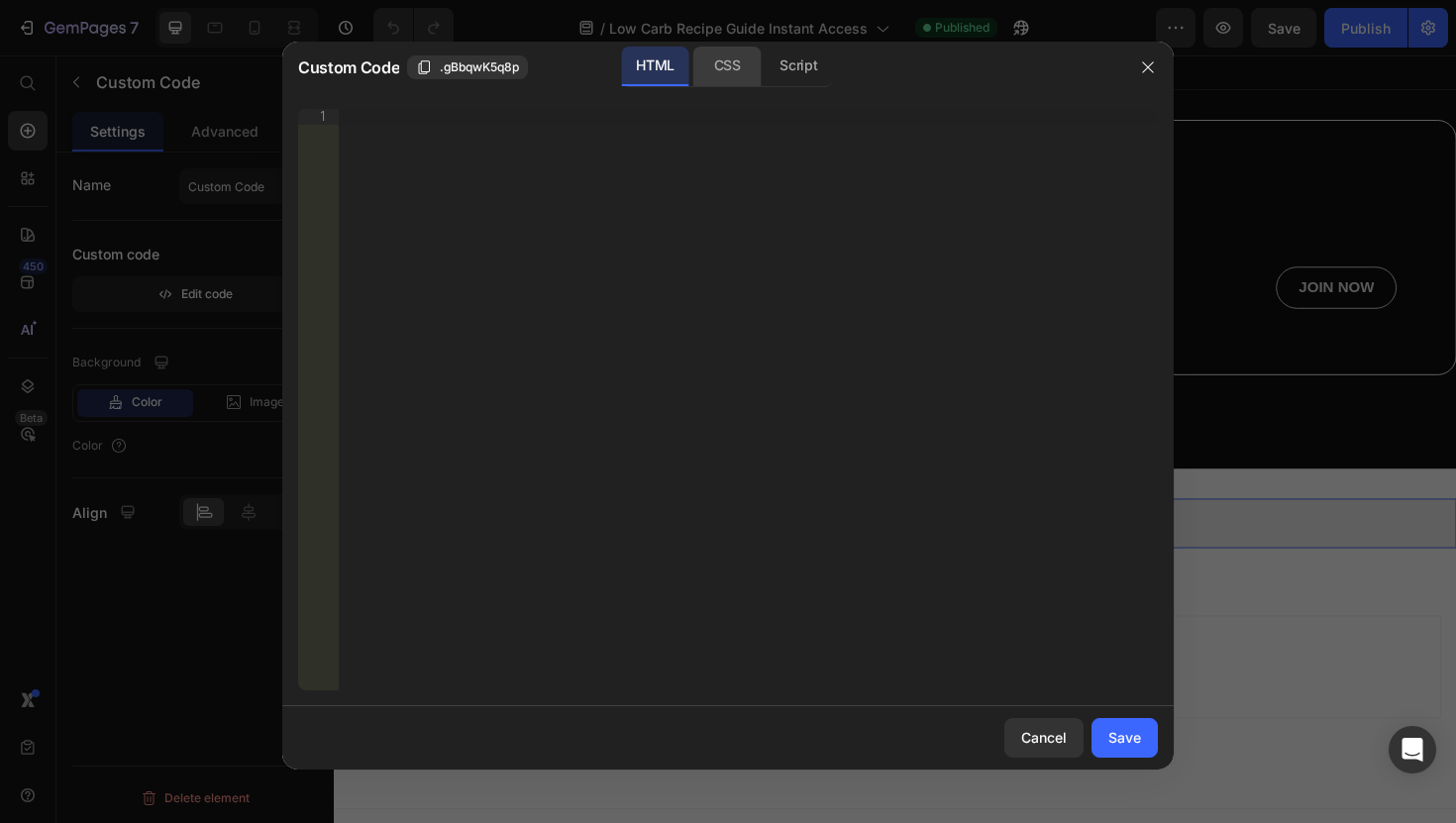 click on "CSS" 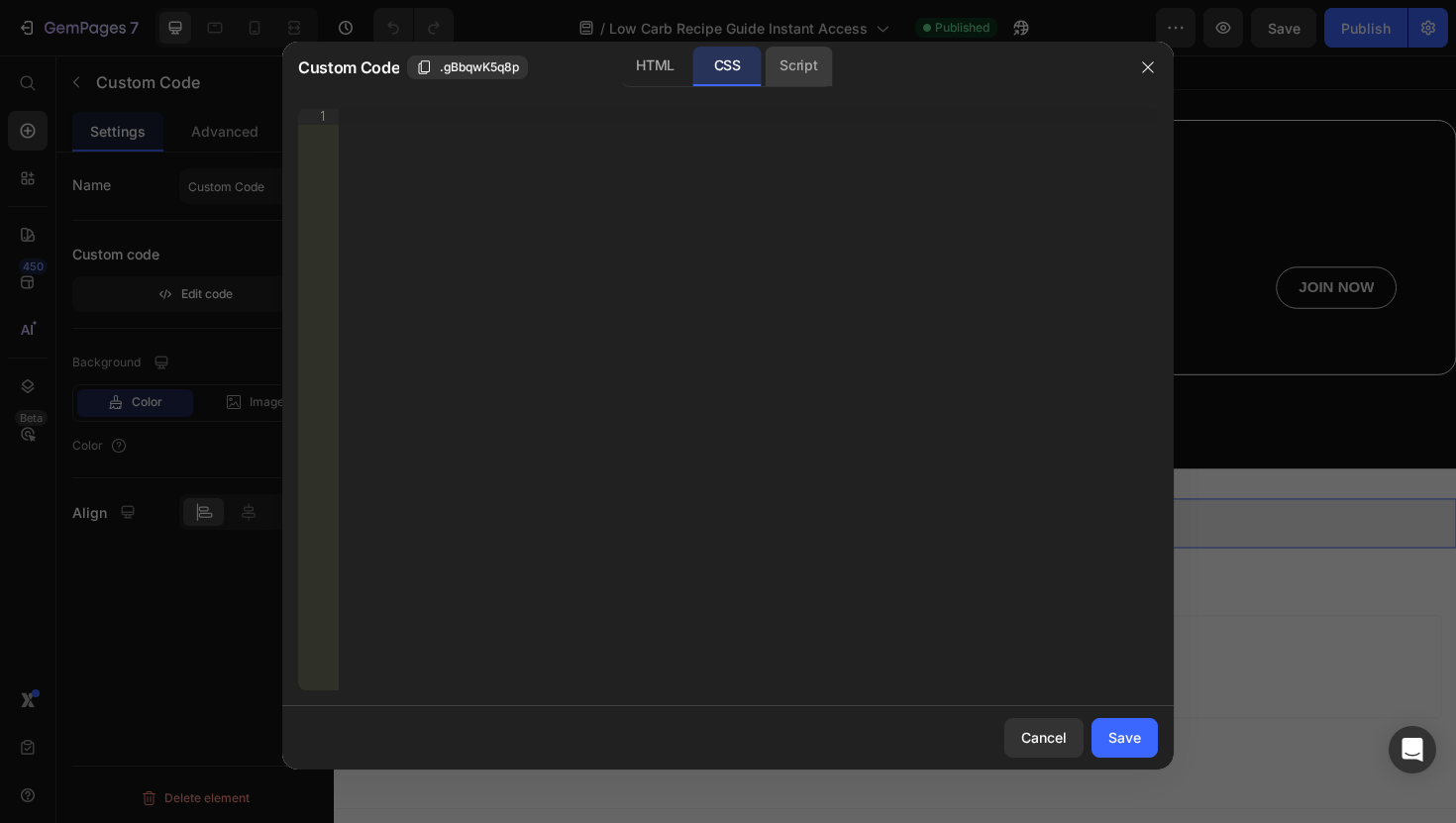 click on "Script" 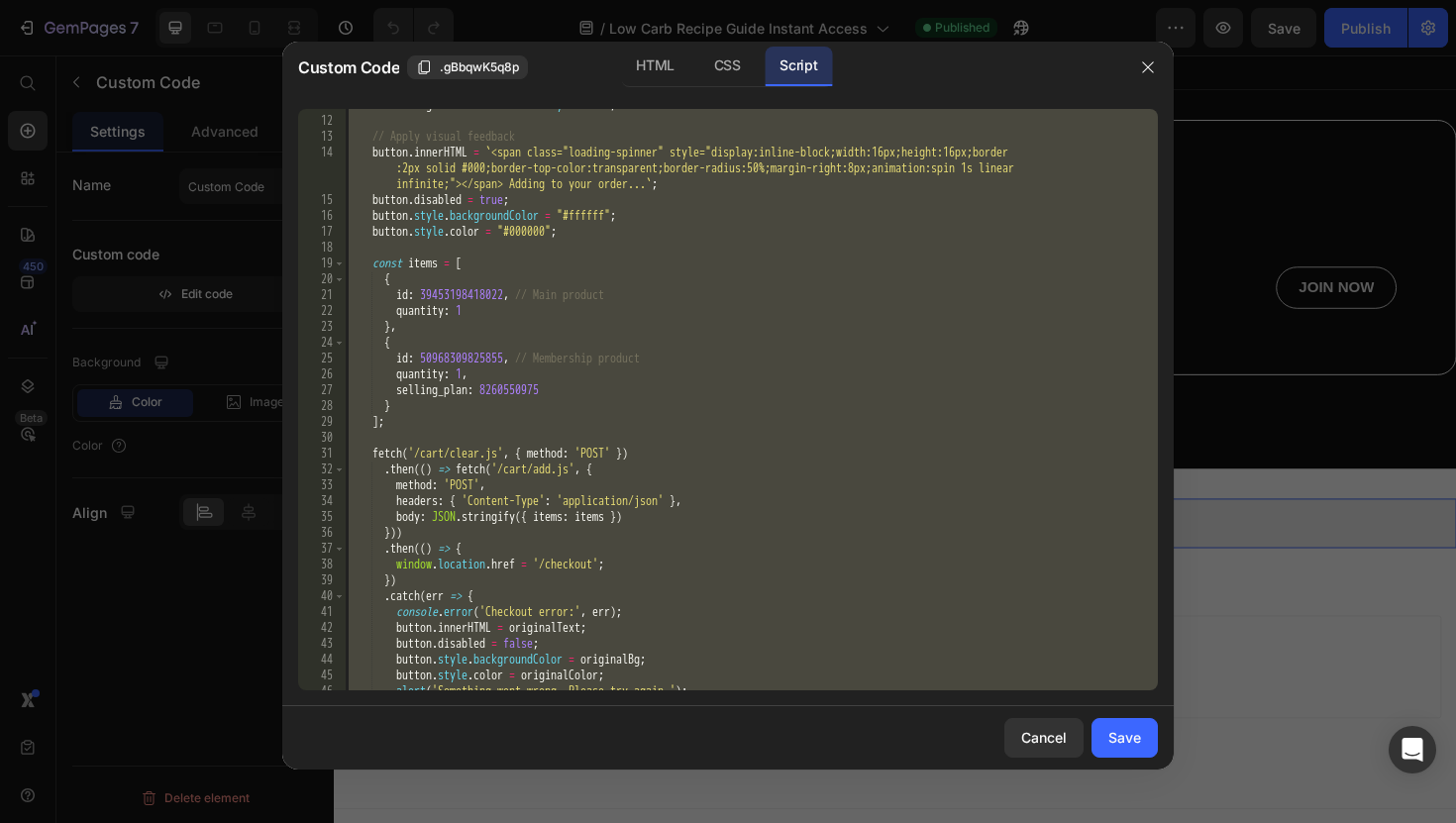 scroll, scrollTop: 171, scrollLeft: 0, axis: vertical 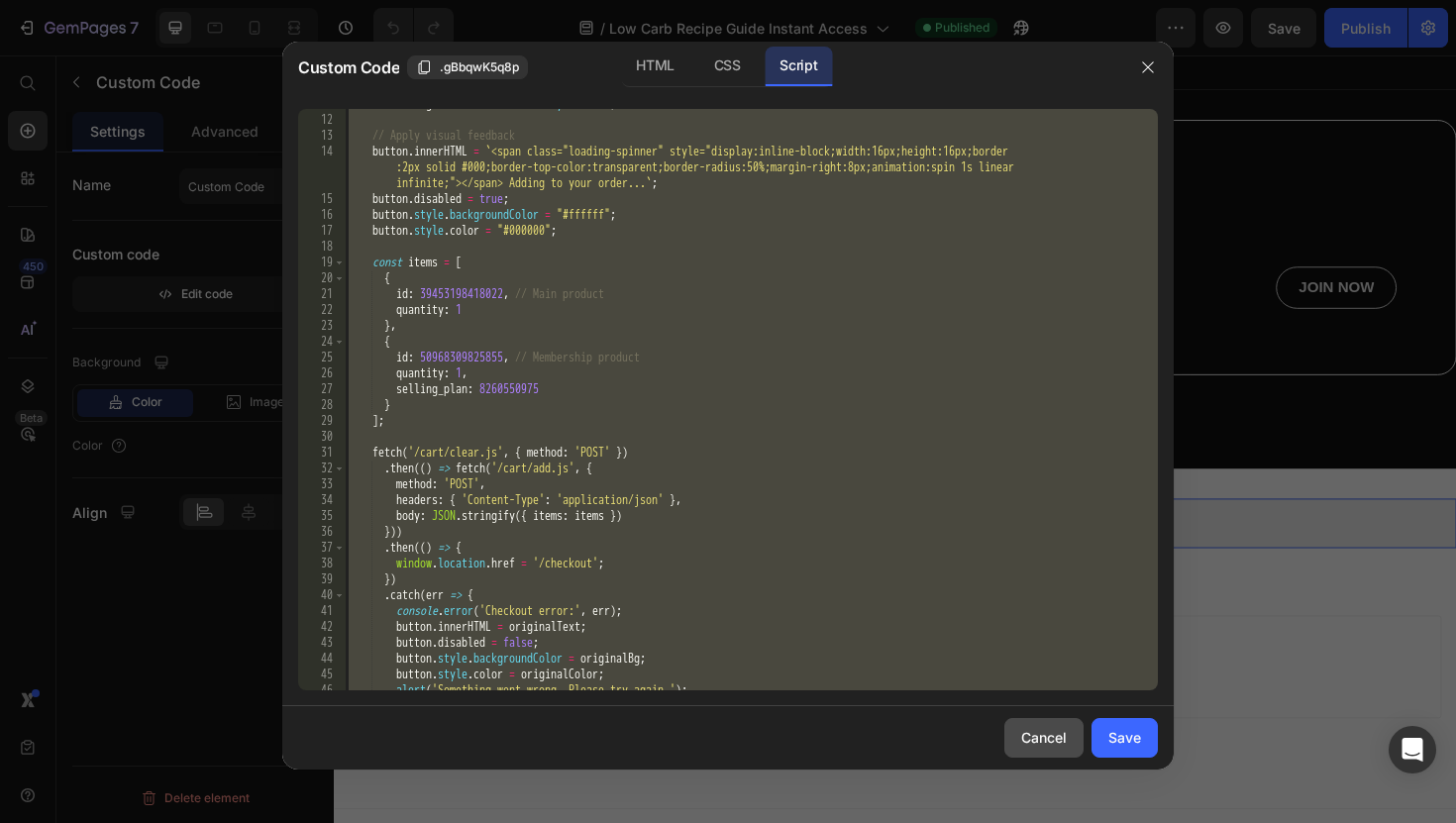 click on "Cancel" at bounding box center (1044, 737) 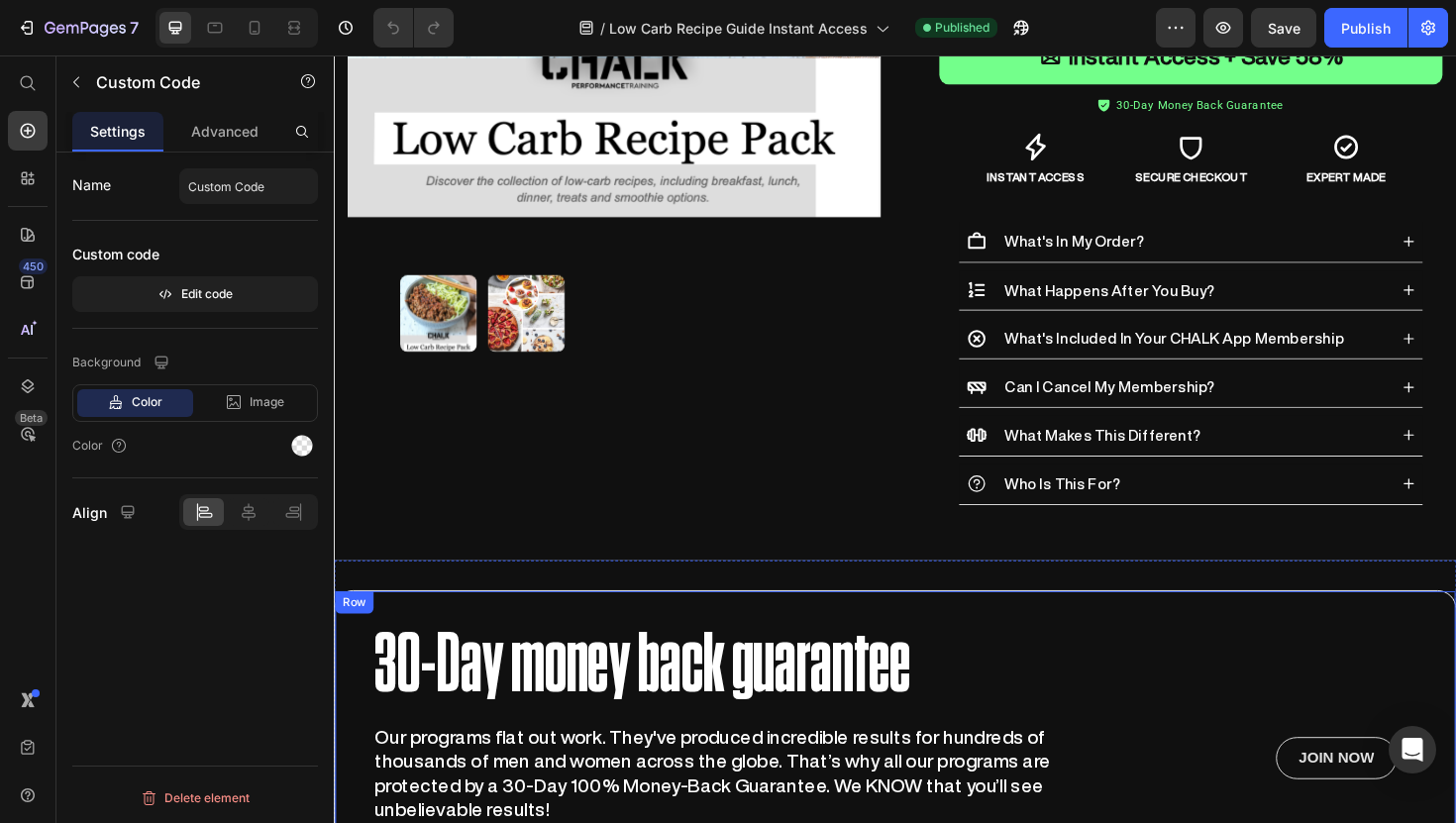 scroll, scrollTop: 0, scrollLeft: 0, axis: both 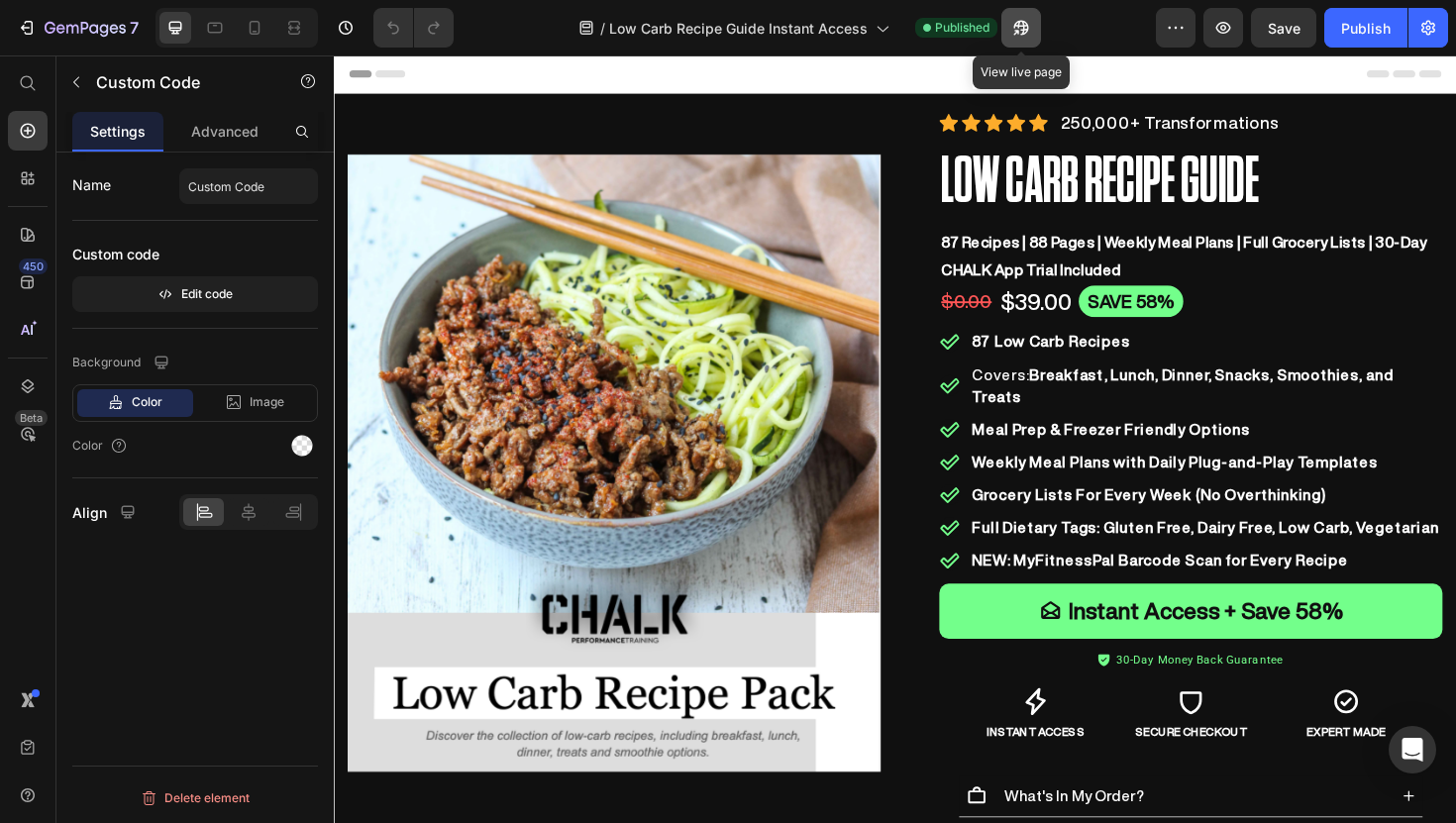 click 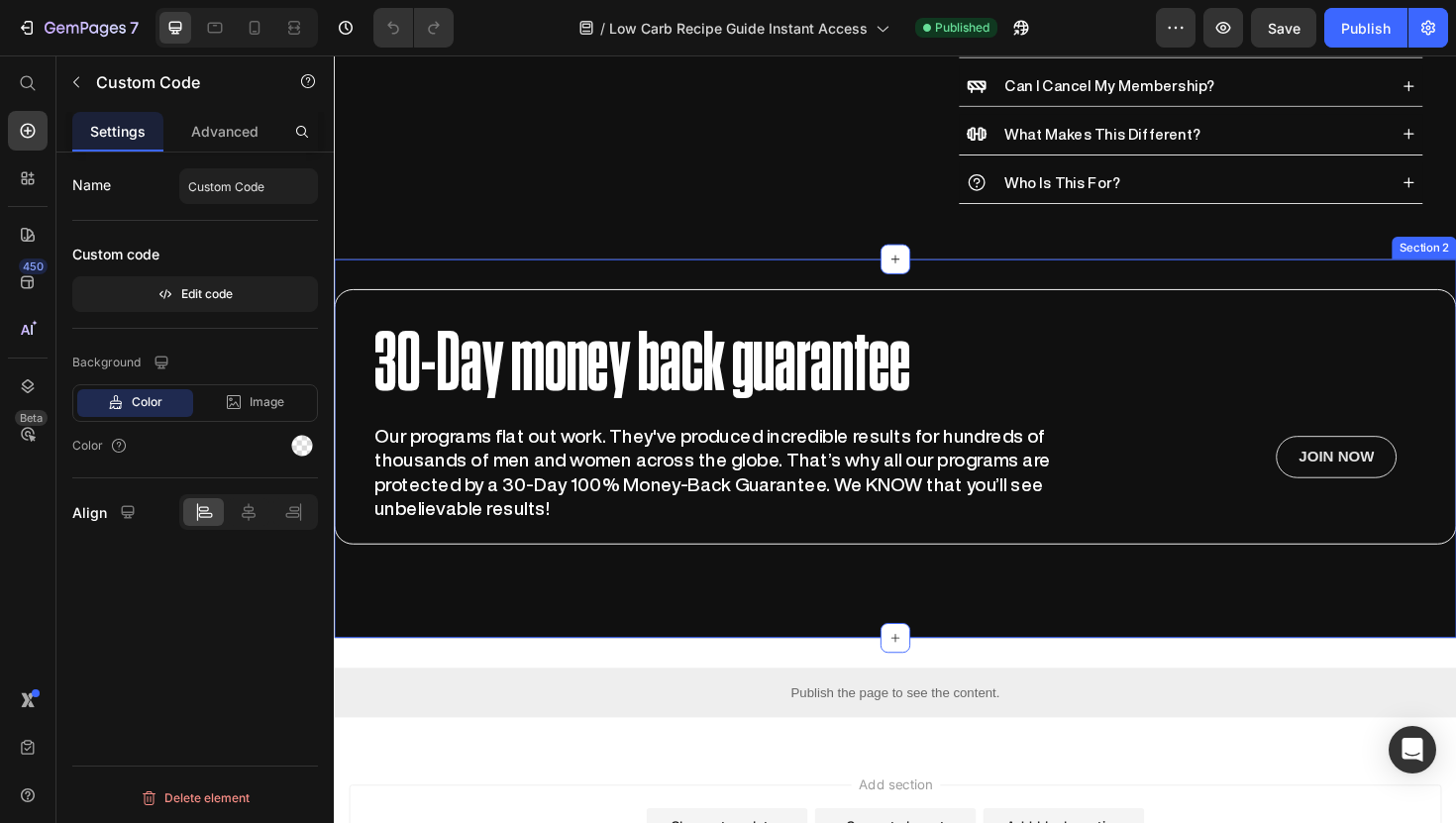 scroll, scrollTop: 931, scrollLeft: 0, axis: vertical 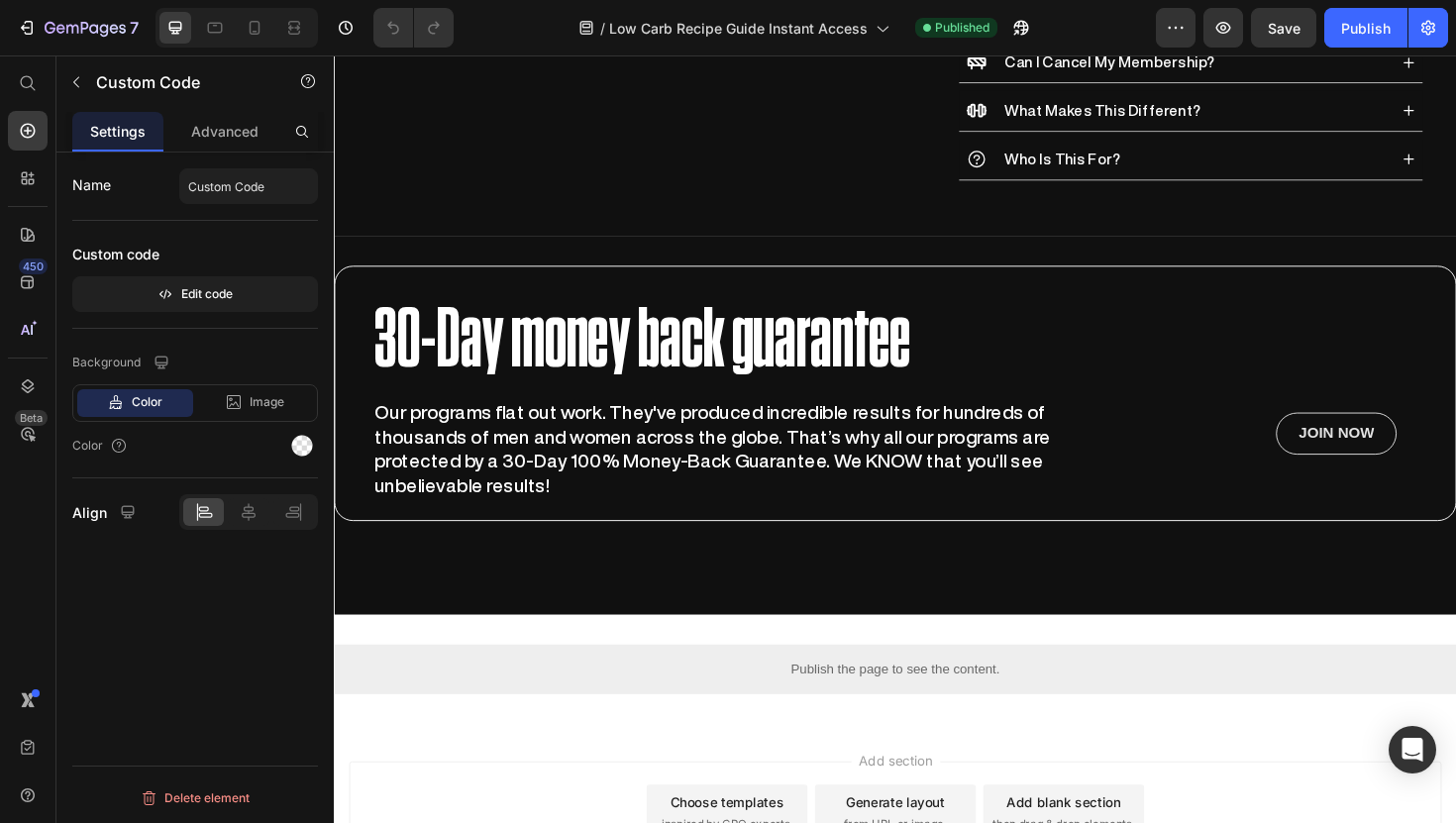 click on "Publish the page to see the content." at bounding box center (928, 705) 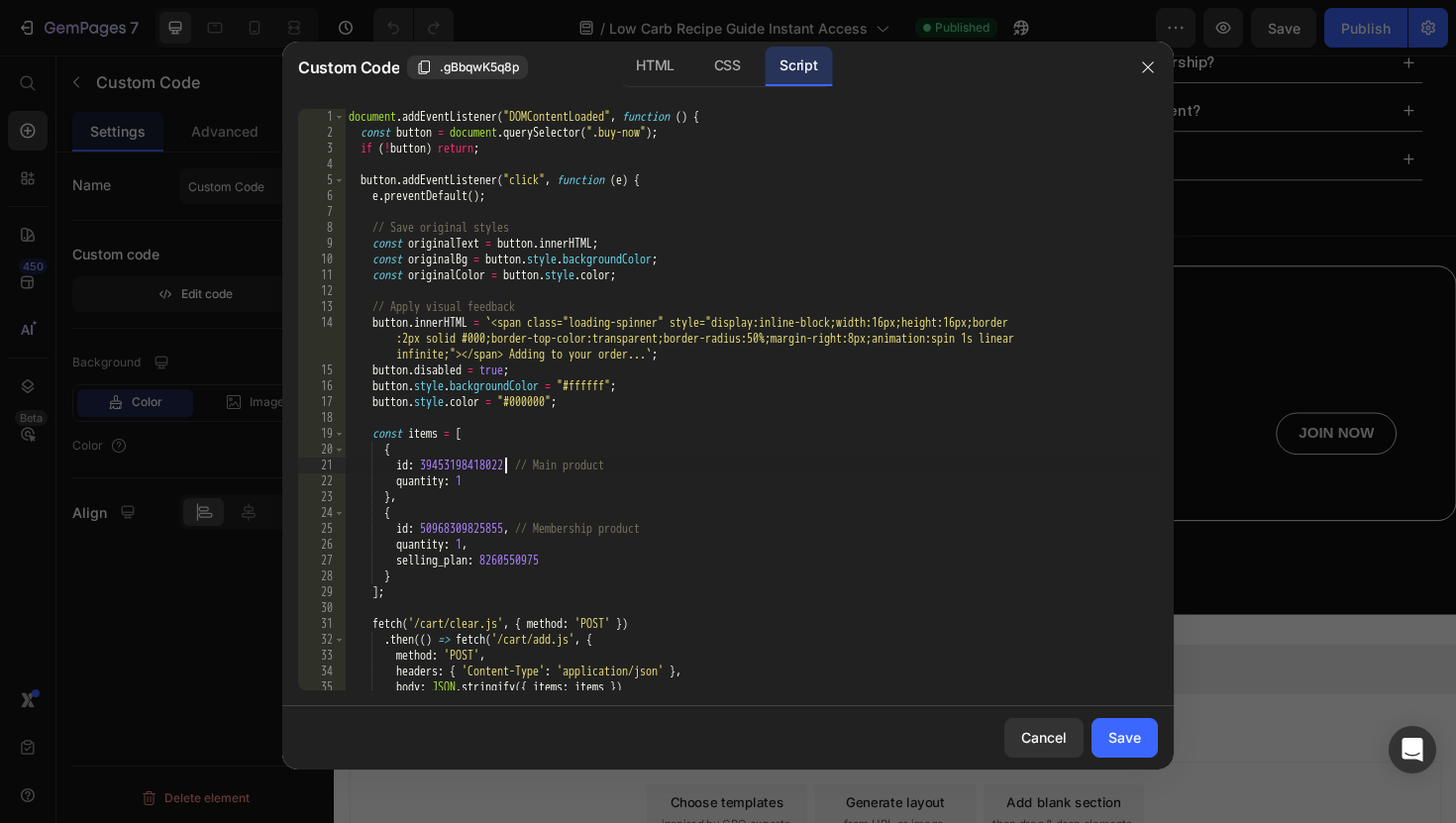 click on "document . addEventListener ( "DOMContentLoaded" ,   function   ( )   {    const   button   =   document . querySelector ( ".buy-now" ) ;    if   ( ! button )   return ;    button . addEventListener ( "click" ,   function   ( e )   {      e . preventDefault ( ) ;      // Save original styles      const   originalText   =   button . innerHTML ;      const   originalBg   =   button . style . backgroundColor ;      const   originalColor   =   button . style . color ;      // Apply visual feedback      button . innerHTML   =   ` <span class="loading-spinner" style="display:inline-block;width:16px;height:16px;border          :2px solid #000;border-top-color:transparent;border-radius:50%;margin-right:8px;animation:spin 1s linear           infinite;"></span> Adding to your order... ` ;      button . disabled   =   true ;      button . style . backgroundColor   =   "#ffffff" ;      button . style . color   =   "#000000" ;      const   items   =   [         {           id :   39453198418022 ,        :" at bounding box center (751, 415) 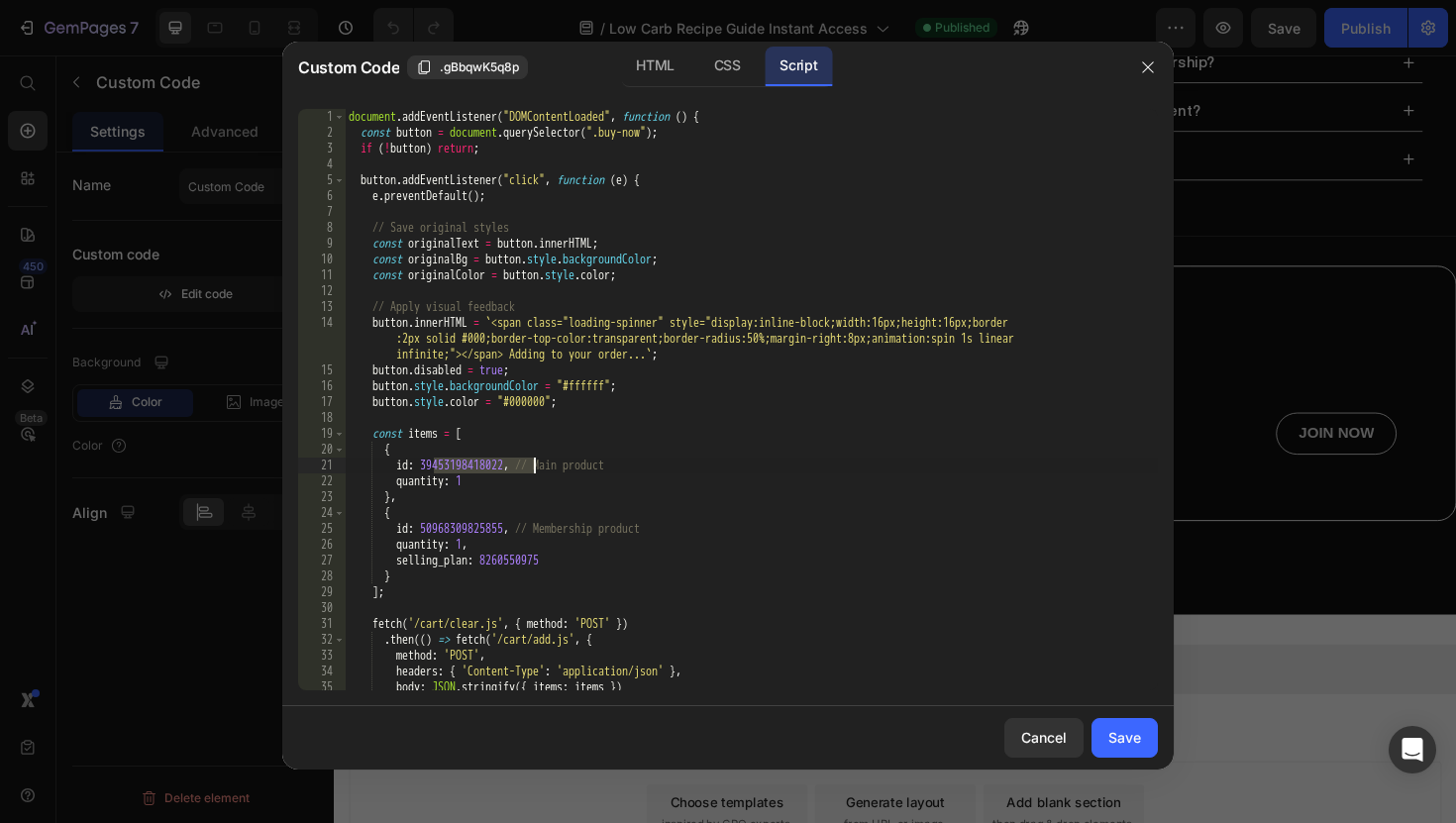 click on "document . addEventListener ( "DOMContentLoaded" ,   function   ( )   {    const   button   =   document . querySelector ( ".buy-now" ) ;    if   ( ! button )   return ;    button . addEventListener ( "click" ,   function   ( e )   {      e . preventDefault ( ) ;      // Save original styles      const   originalText   =   button . innerHTML ;      const   originalBg   =   button . style . backgroundColor ;      const   originalColor   =   button . style . color ;      // Apply visual feedback      button . innerHTML   =   ` <span class="loading-spinner" style="display:inline-block;width:16px;height:16px;border          :2px solid #000;border-top-color:transparent;border-radius:50%;margin-right:8px;animation:spin 1s linear           infinite;"></span> Adding to your order... ` ;      button . disabled   =   true ;      button . style . backgroundColor   =   "#ffffff" ;      button . style . color   =   "#000000" ;      const   items   =   [         {           id :   39453198418022 ,        :" at bounding box center [751, 415] 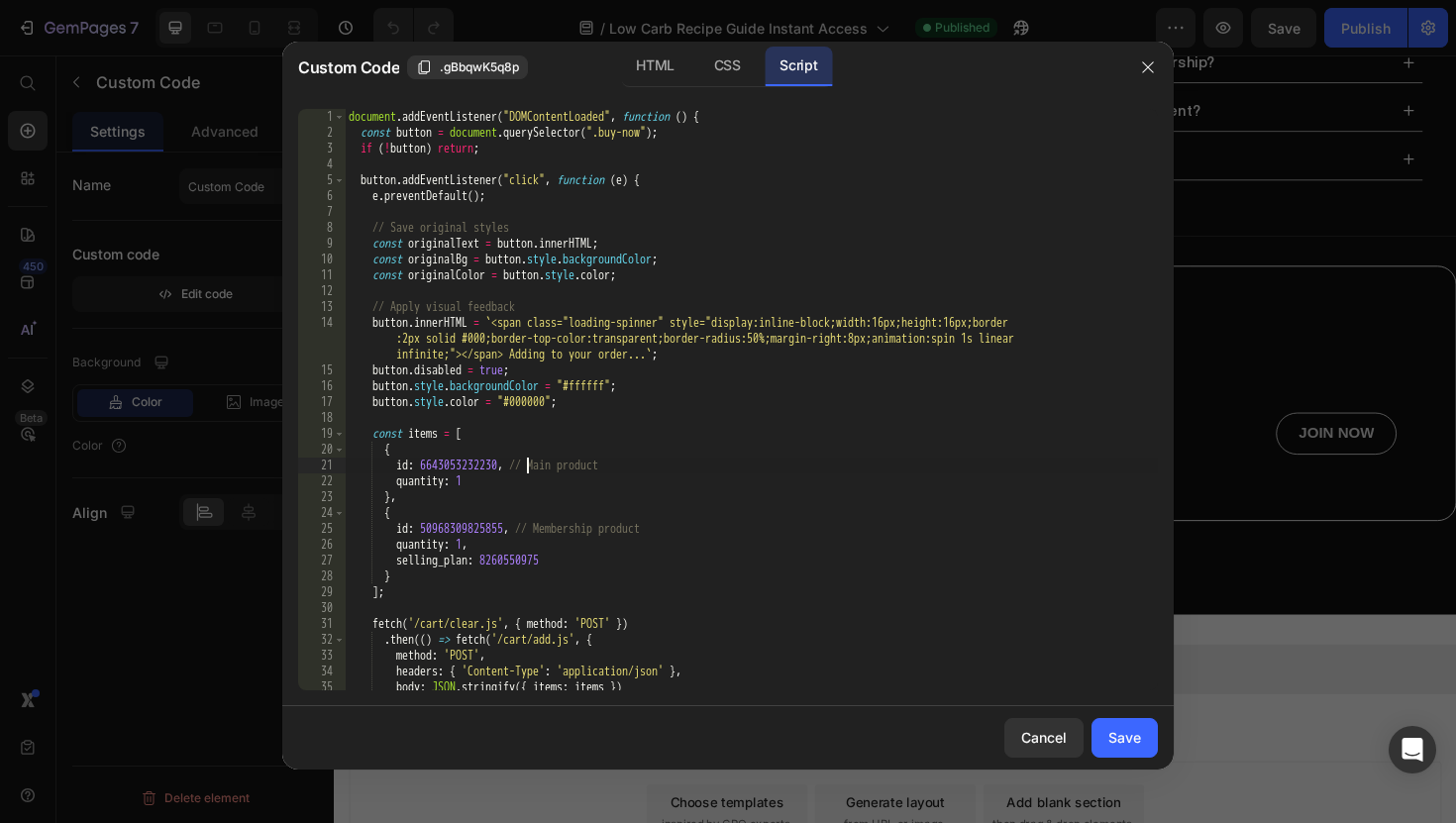 click on "document . addEventListener ( "DOMContentLoaded" ,   function   ( )   {    const   button   =   document . querySelector ( ".buy-now" ) ;    if   ( ! button )   return ;    button . addEventListener ( "click" ,   function   ( e )   {      e . preventDefault ( ) ;      // Save original styles      const   originalText   =   button . innerHTML ;      const   originalBg   =   button . style . backgroundColor ;      const   originalColor   =   button . style . color ;      // Apply visual feedback      button . innerHTML   =   ` <span class="loading-spinner" style="display:inline-block;width:16px;height:16px;border          :2px solid #000;border-top-color:transparent;border-radius:50%;margin-right:8px;animation:spin 1s linear           infinite;"></span> Adding to your order... ` ;      button . disabled   =   true ;      button . style . backgroundColor   =   "#ffffff" ;      button . style . color   =   "#000000" ;      const   items   =   [         {           id :   6643053232230 ,        :" at bounding box center (751, 415) 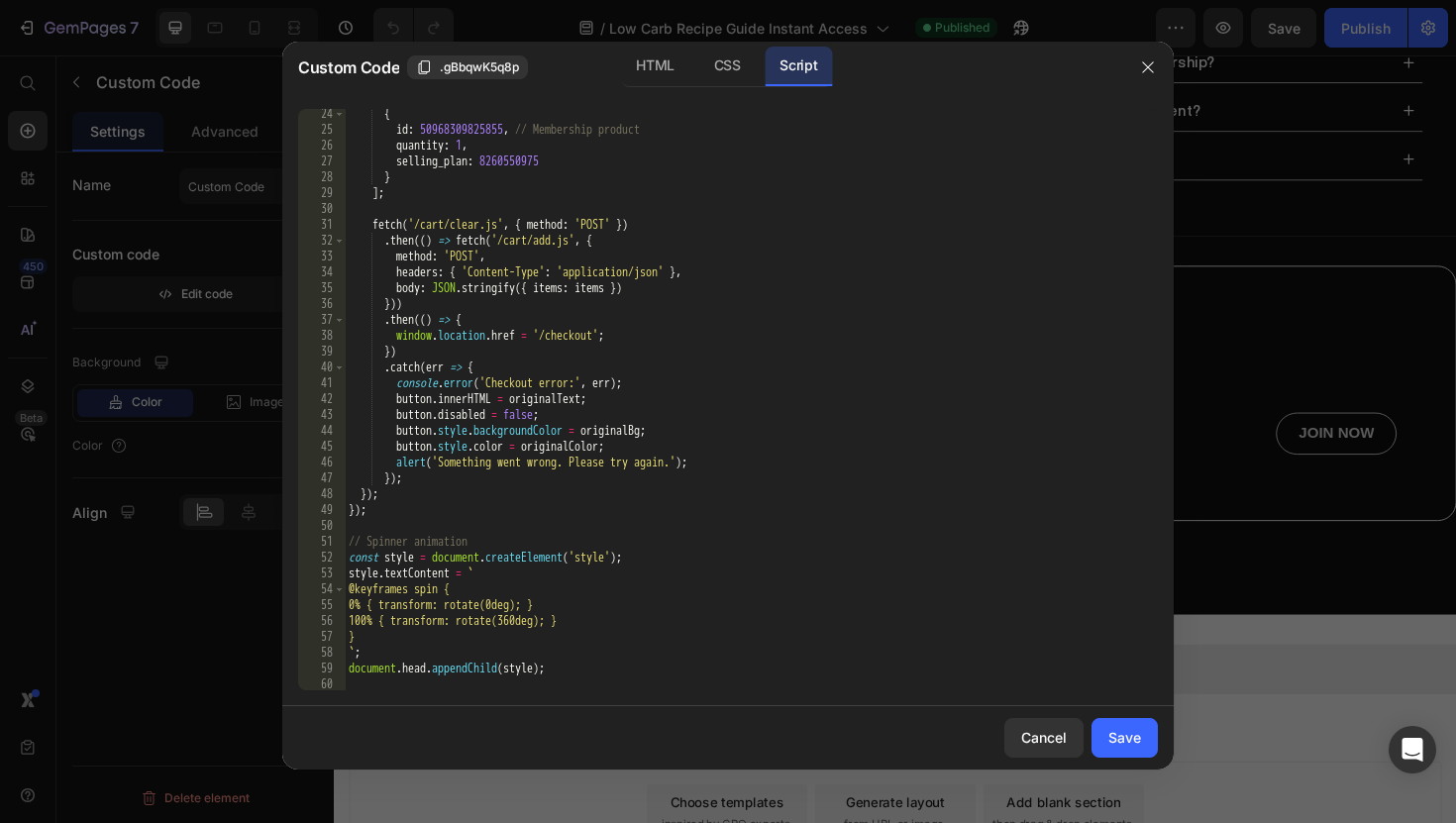 scroll, scrollTop: 367, scrollLeft: 0, axis: vertical 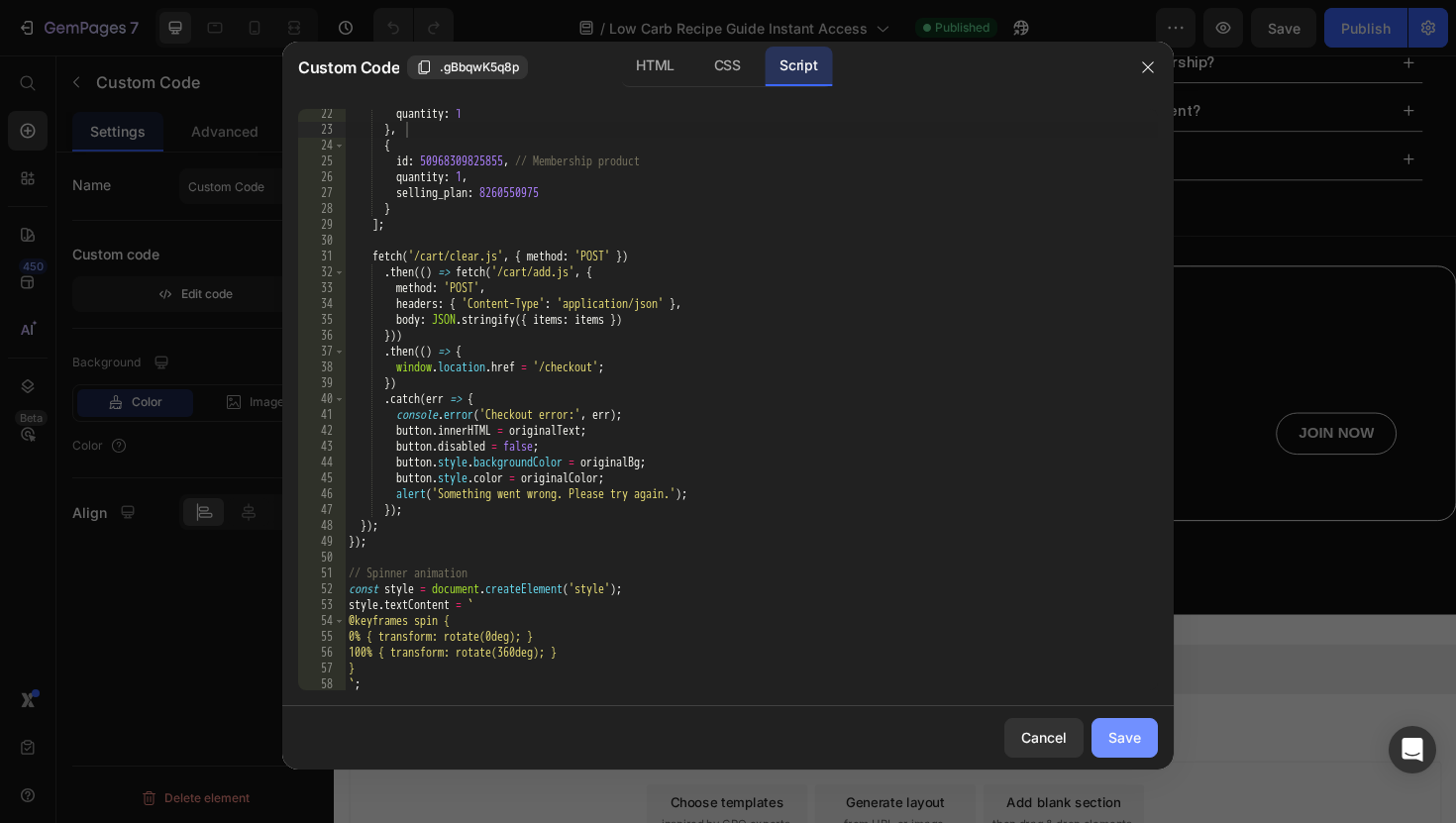 click on "Save" 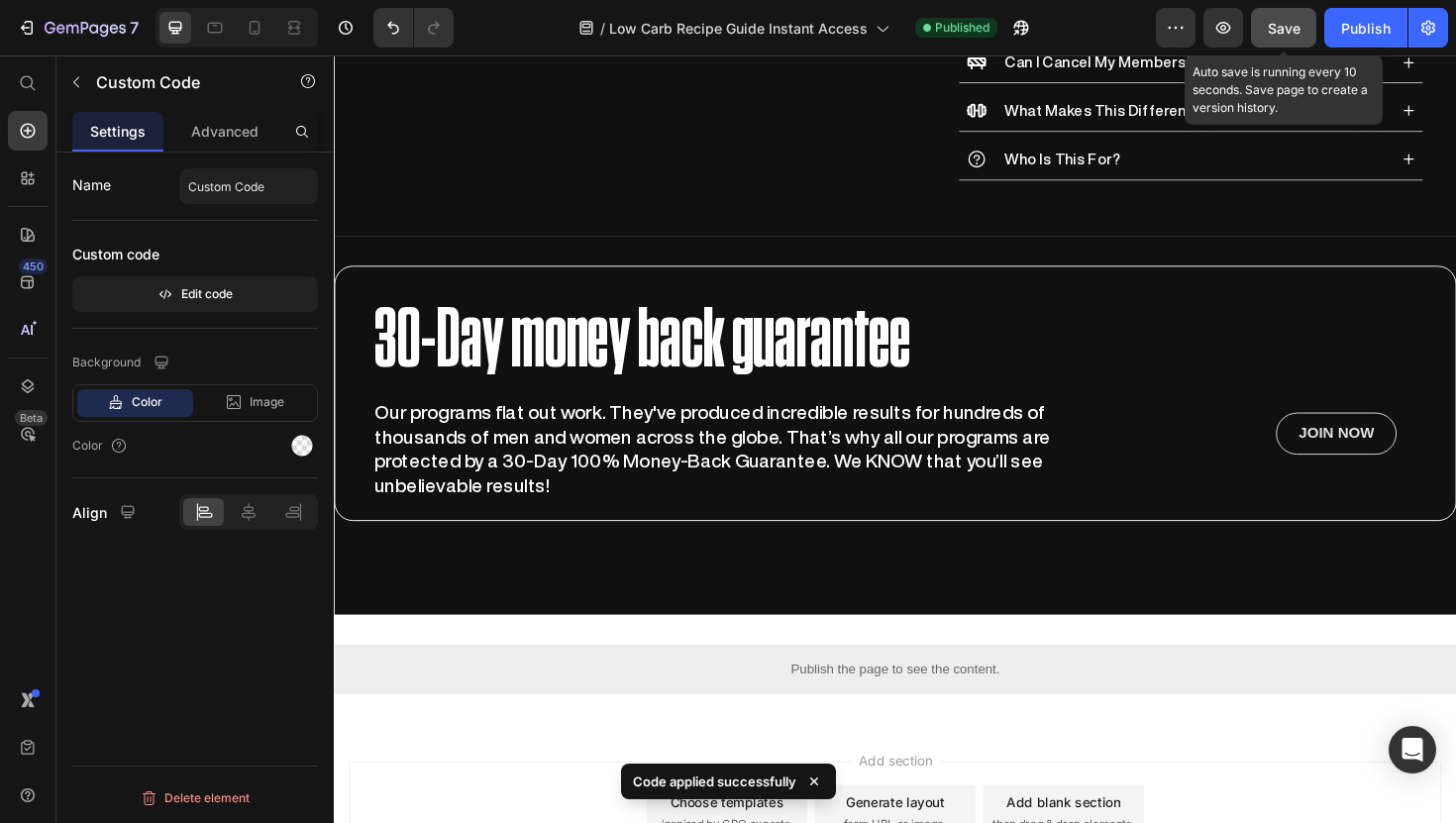 click on "Save" at bounding box center (1284, 28) 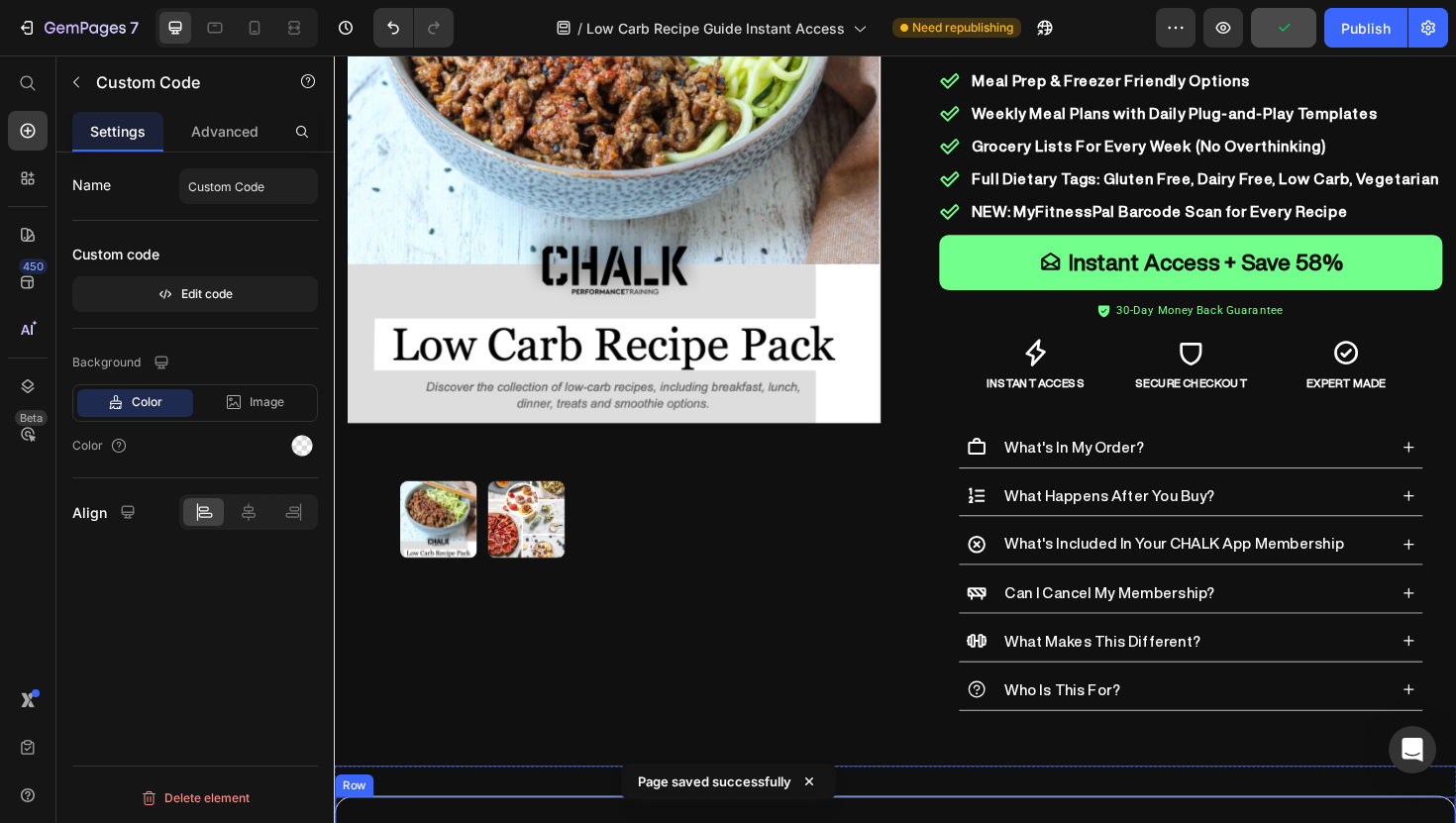 scroll, scrollTop: 160, scrollLeft: 0, axis: vertical 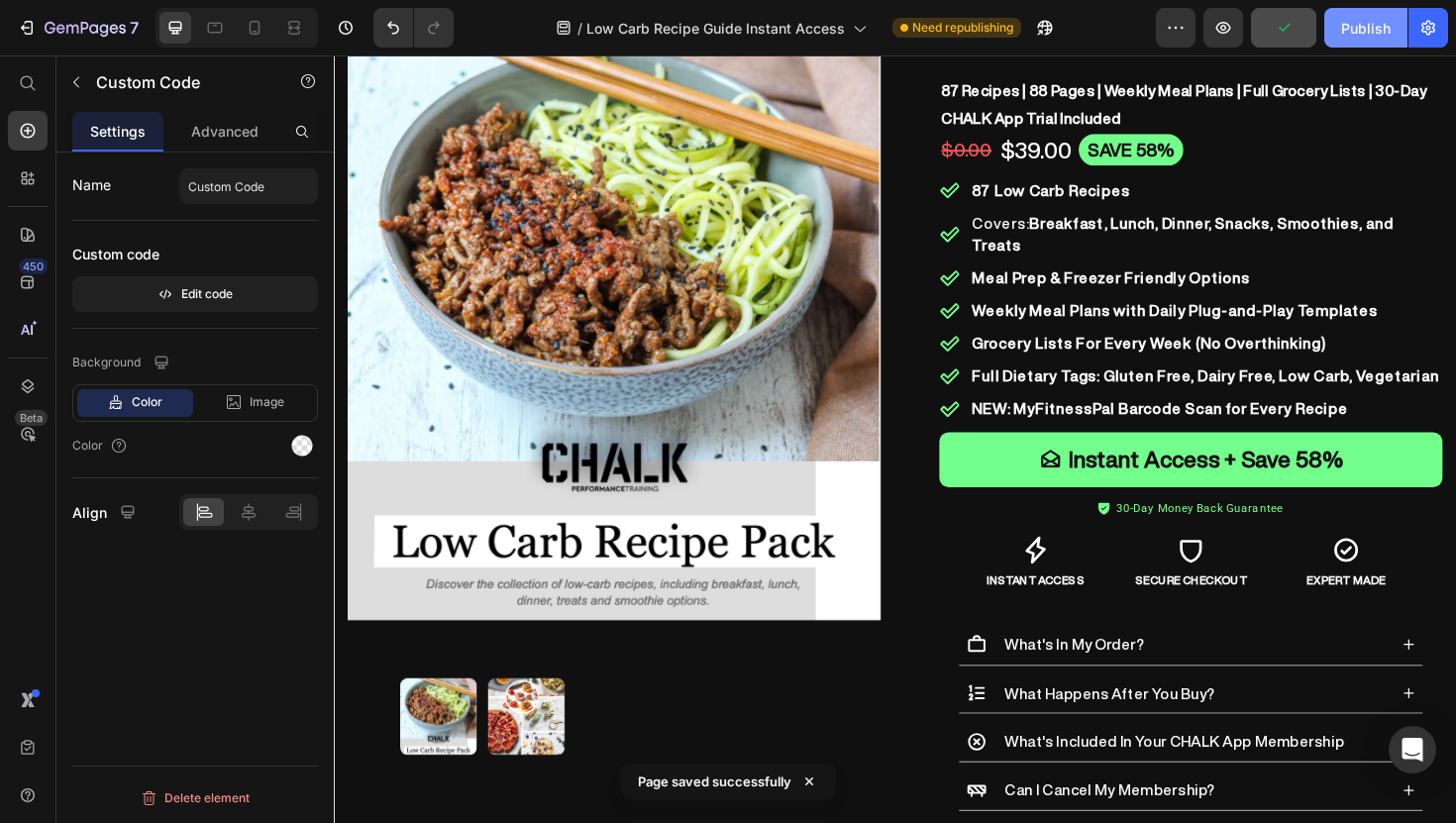 click on "Publish" at bounding box center (1366, 28) 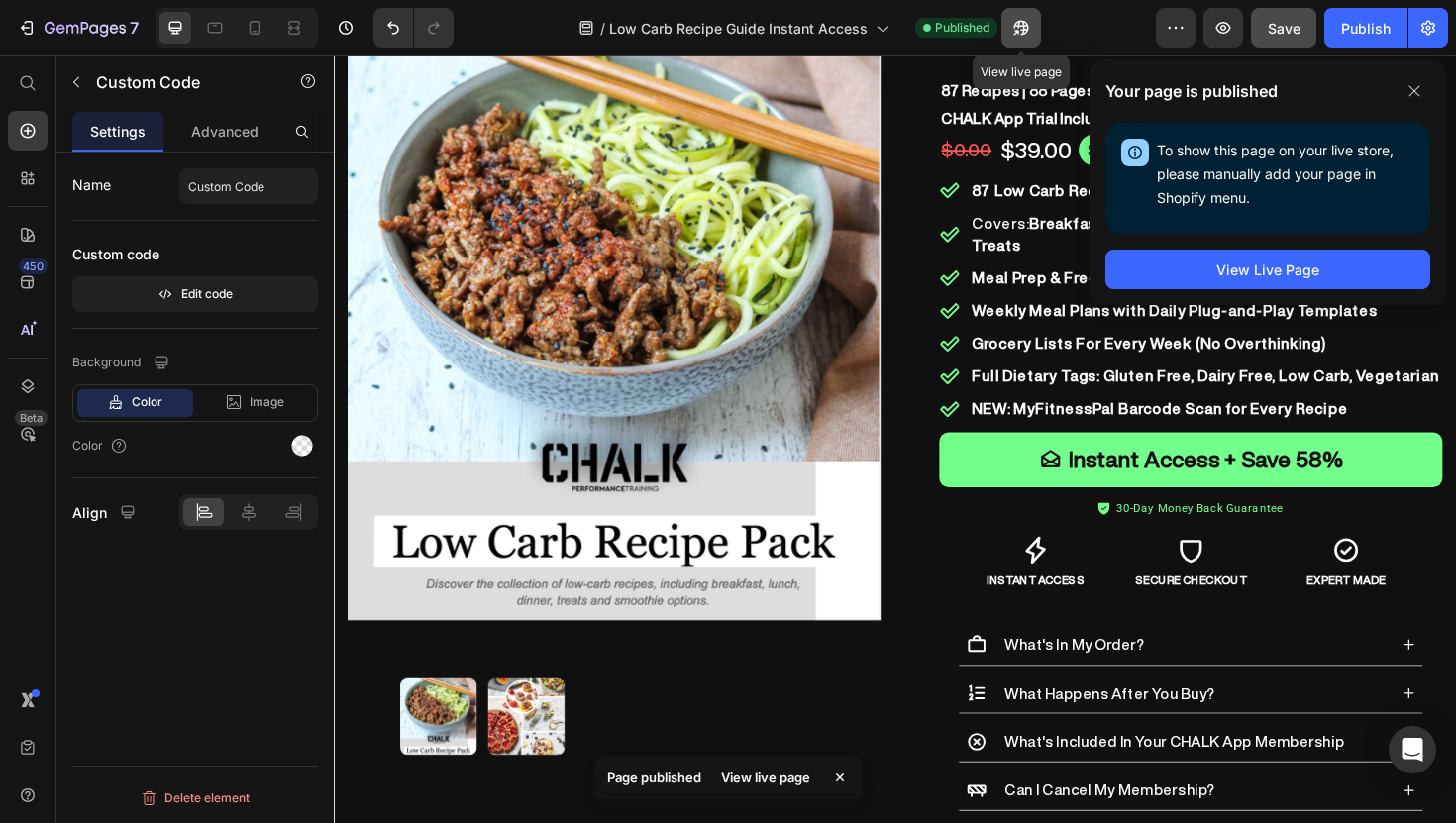 click 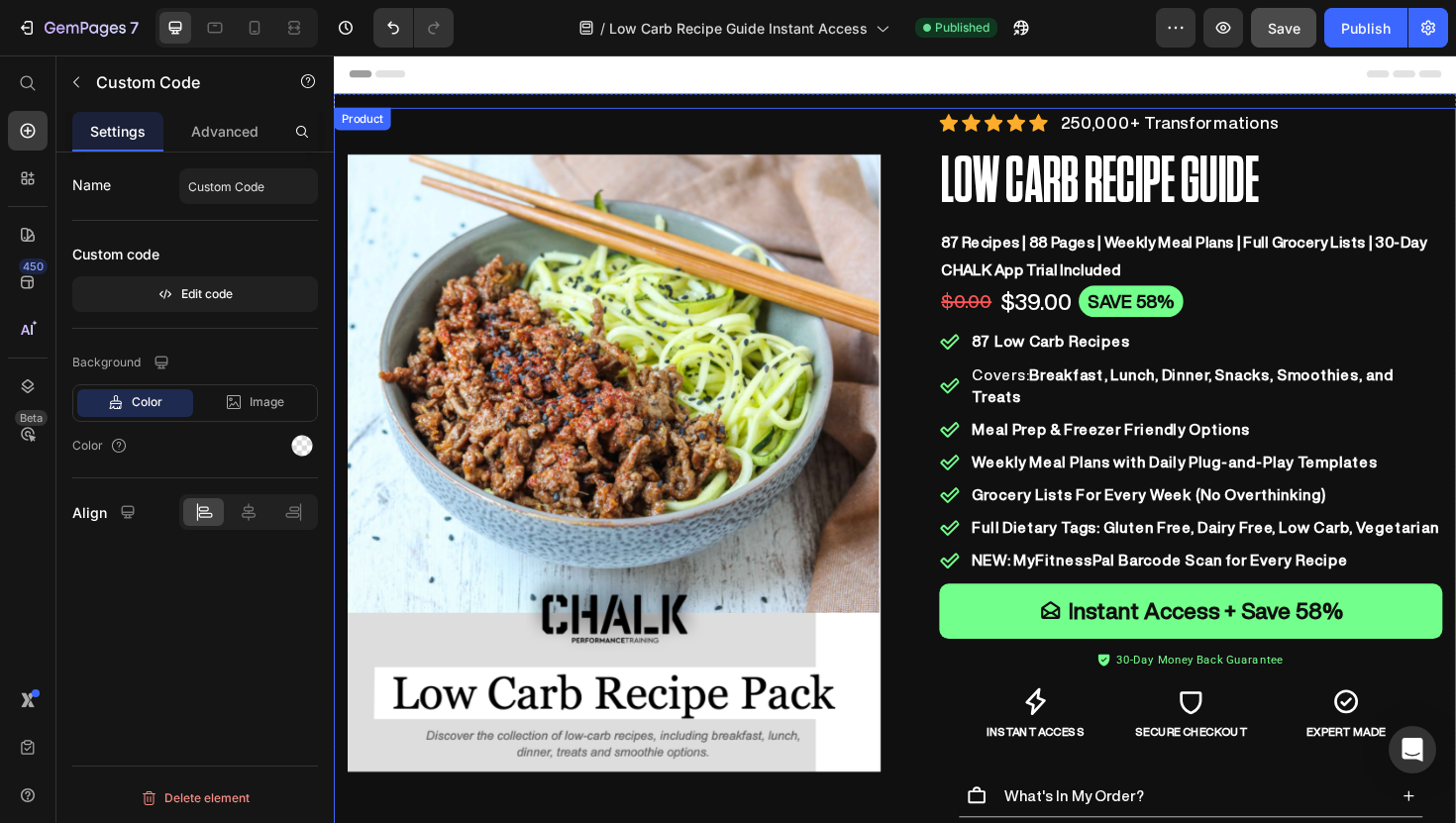 scroll, scrollTop: 1, scrollLeft: 0, axis: vertical 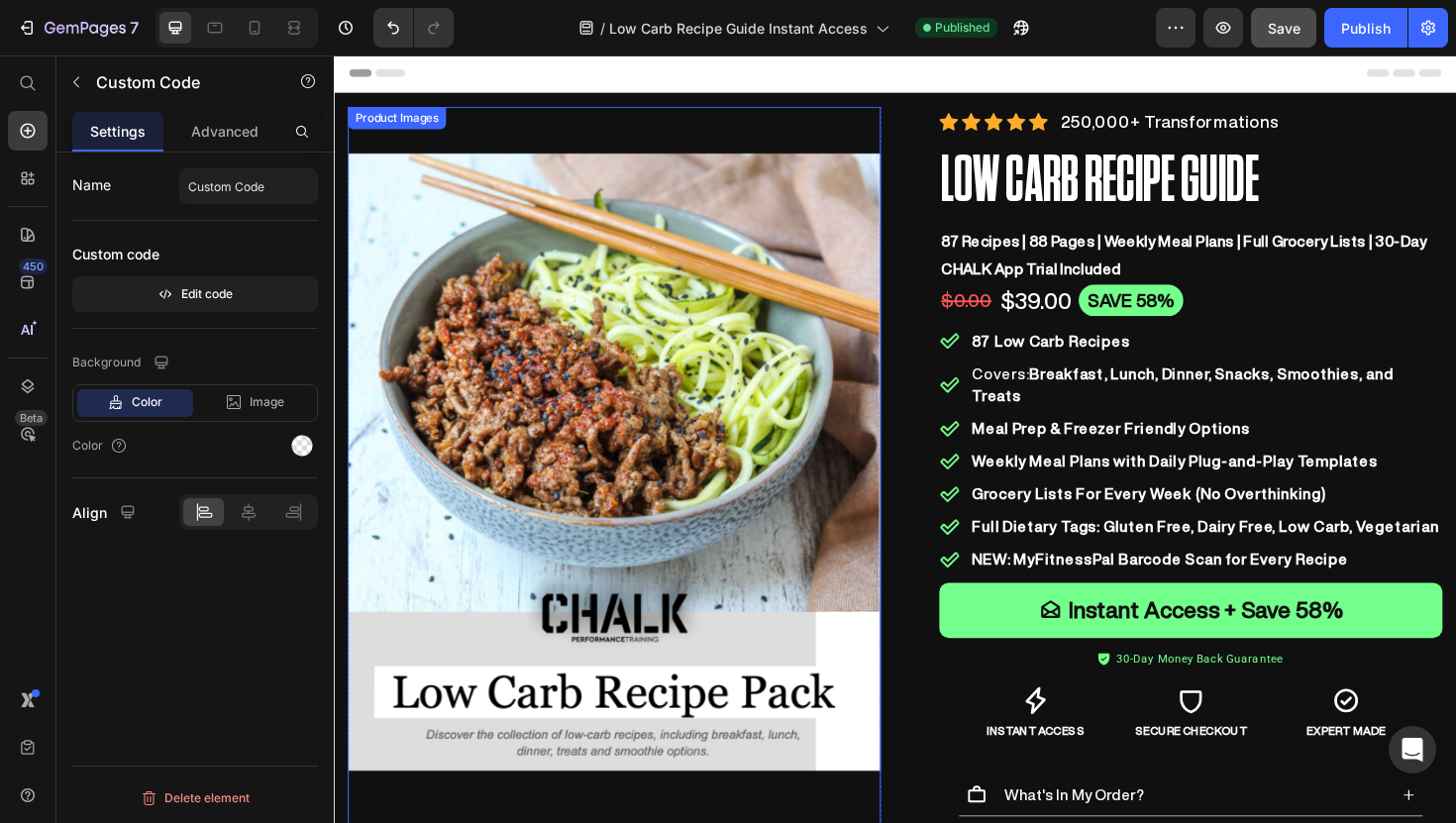 click at bounding box center (631, 486) 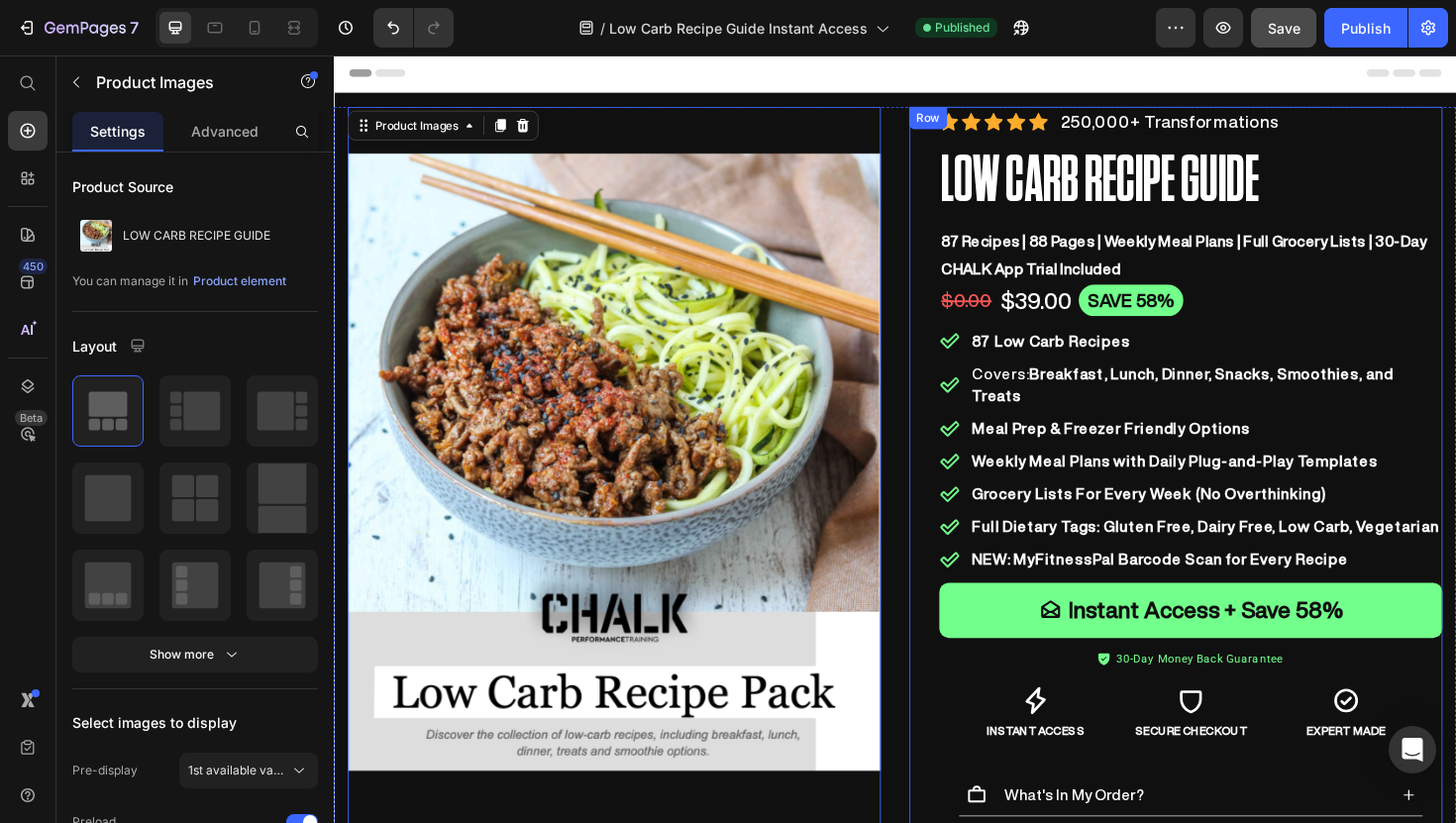 click on "Icon Icon Icon Icon Icon Icon List Hoz 250,000+ Transformations Text block Row LOW CARB RECIPE GUIDE Heading 87 Recipes | 88 Pages | Weekly Meal Plans | Full Grocery Lists | 30-Day CHALK App Trial Included Text Block $0.00 Product Price $39.00 Product Price SAVE 58% Text Block Row
87 Low Carb Recipes
Covers:  Breakfast, Lunch, Dinner, Snacks, Smoothies, and Treats
Meal Prep & Freezer Friendly Options
Weekly Meal Plans with Daily Plug-and-Play Templates
Grocery Lists For Every Week (No Overthinking)
Full Dietary Tags: Gluten Free, Dairy Free, Low Carb, Vegetarian
NEW: MyFitnessPal Barcode Scan for Every Recipe Item list
Instant Access + Save 58% Button
30-Day Money Back Guarantee Item list
Icon INSTANT ACCESS Text Block
Icon SECURE CHECKOUT Text Block
Icon EXPERT MADE Text Block Row
Row" at bounding box center (1225, 636) 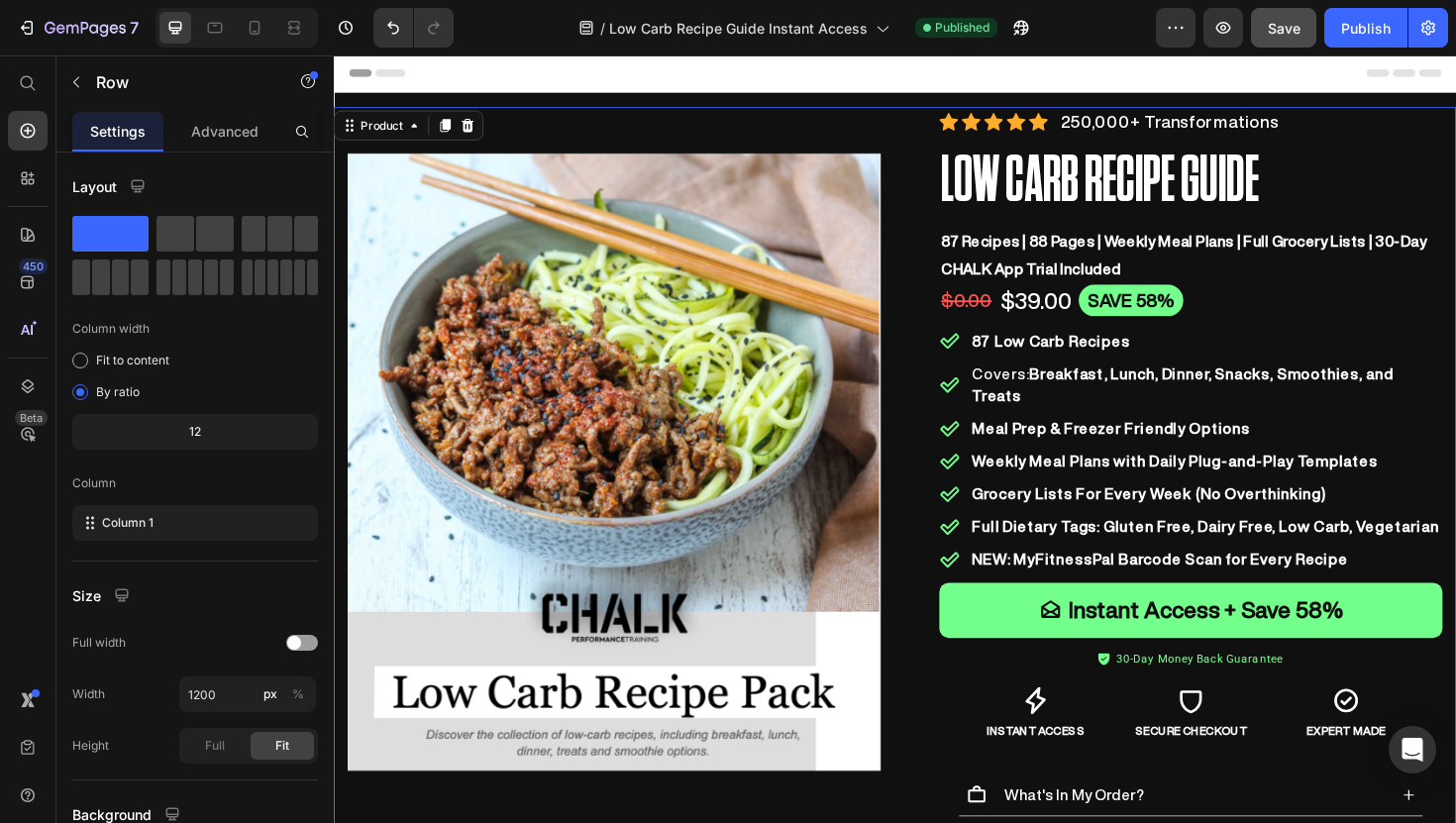 click on "Product Images Row Icon Icon Icon Icon Icon Icon List Hoz 250,000+ Transformations Text block Row LOW CARB RECIPE GUIDE Heading 87 Recipes | 88 Pages | Weekly Meal Plans | Full Grocery Lists | 30-Day CHALK App Trial Included Text Block $0.00 Product Price $39.00 Product Price SAVE 58% Text Block Row
87 Low Carb Recipes
Covers:  Breakfast, Lunch, Dinner, Snacks, Smoothies, and Treats
Meal Prep & Freezer Friendly Options
Weekly Meal Plans with Daily Plug-and-Play Templates
Grocery Lists For Every Week (No Overthinking)
Full Dietary Tags: Gluten Free, Dairy Free, Low Carb, Vegetarian
NEW: MyFitnessPal Barcode Scan for Every Recipe Item list
Instant Access + Save 58% Button
30-Day Money Back Guarantee Item list
Icon INSTANT ACCESS Text Block
Icon SECURE CHECKOUT Text Block
Icon EXPERT MADE Text Block" at bounding box center (928, 636) 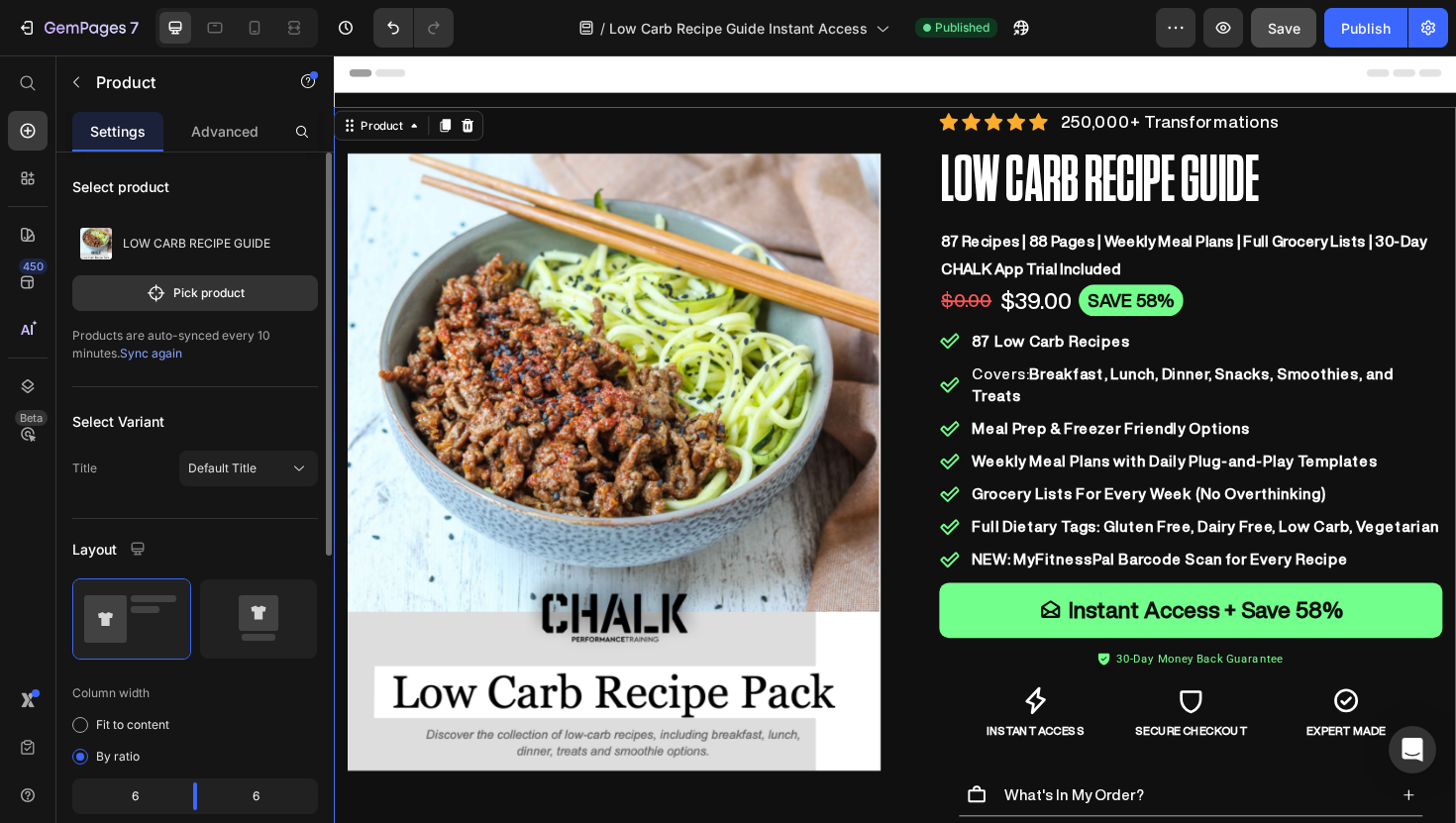 scroll, scrollTop: 291, scrollLeft: 0, axis: vertical 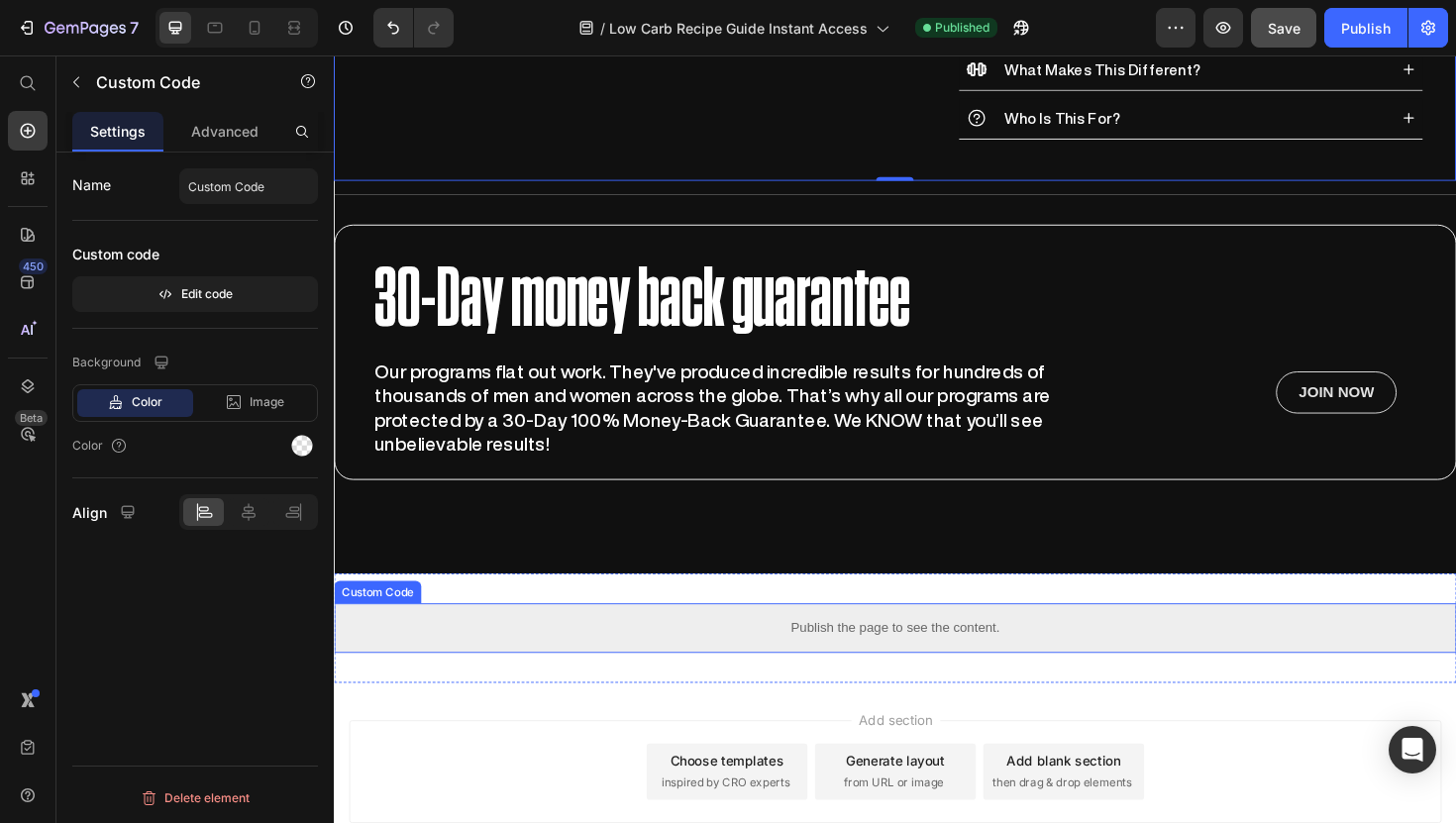 click on "Publish the page to see the content." at bounding box center [928, 662] 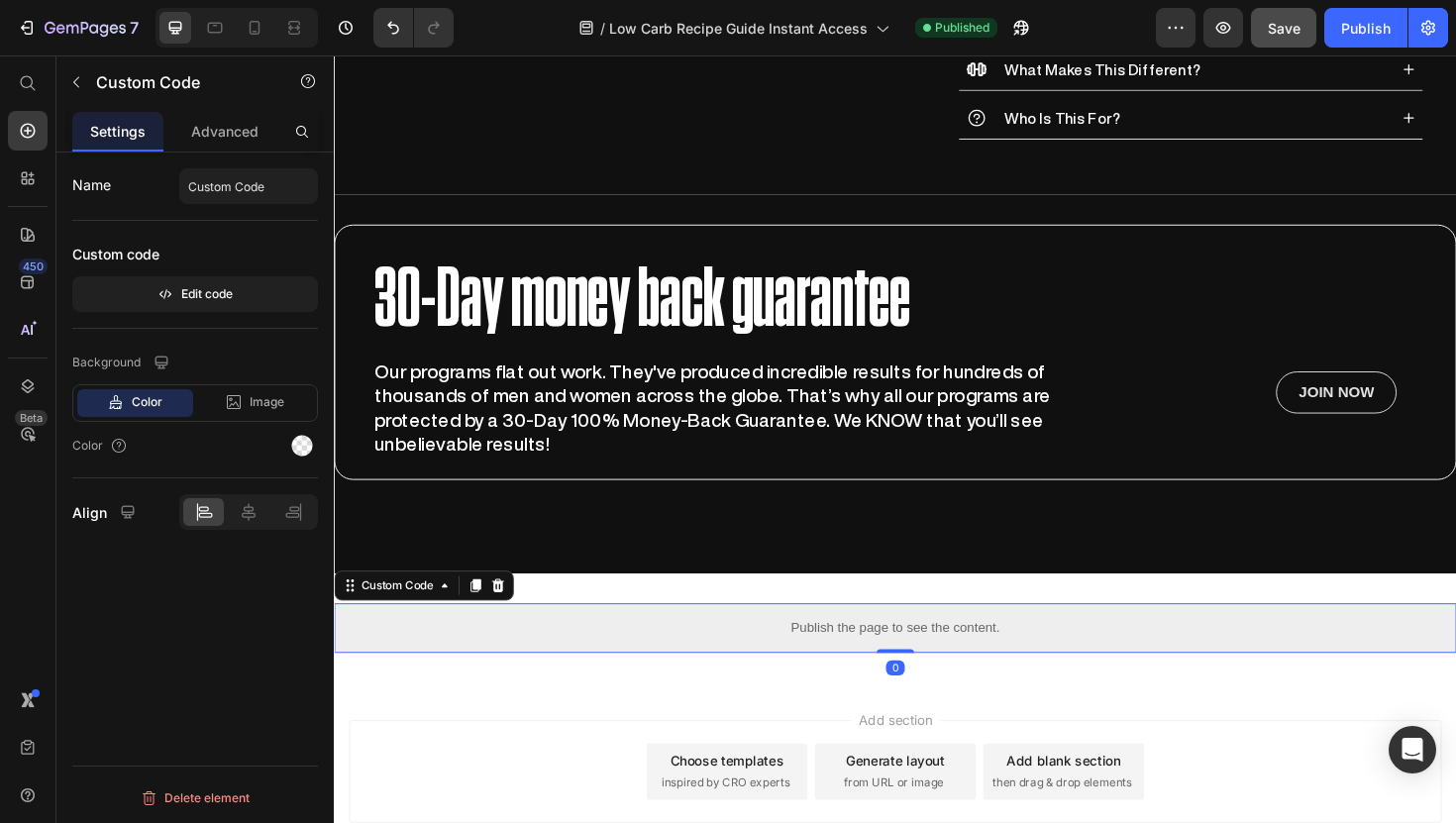 click on "Publish the page to see the content." at bounding box center [928, 662] 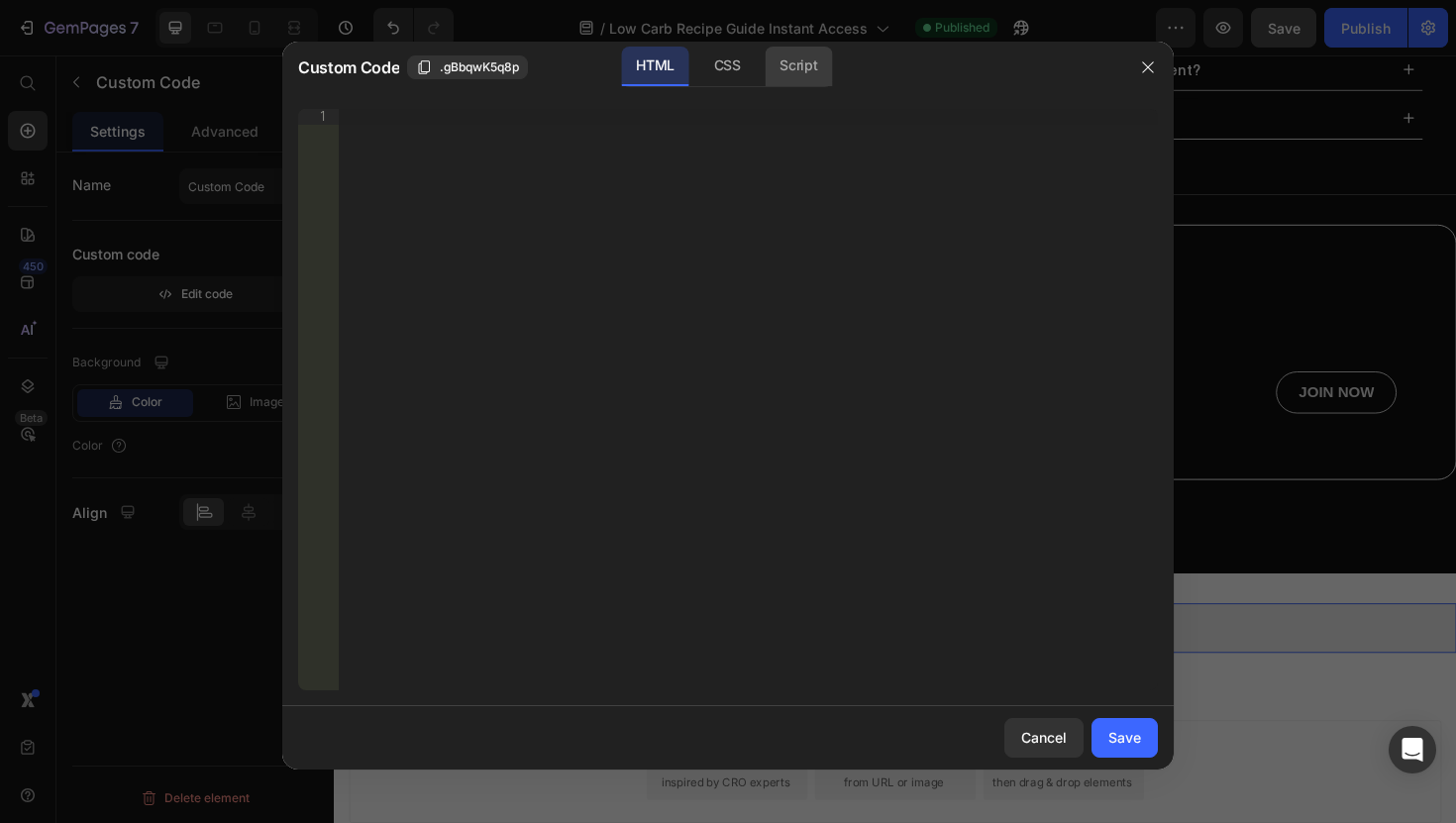 click on "Script" 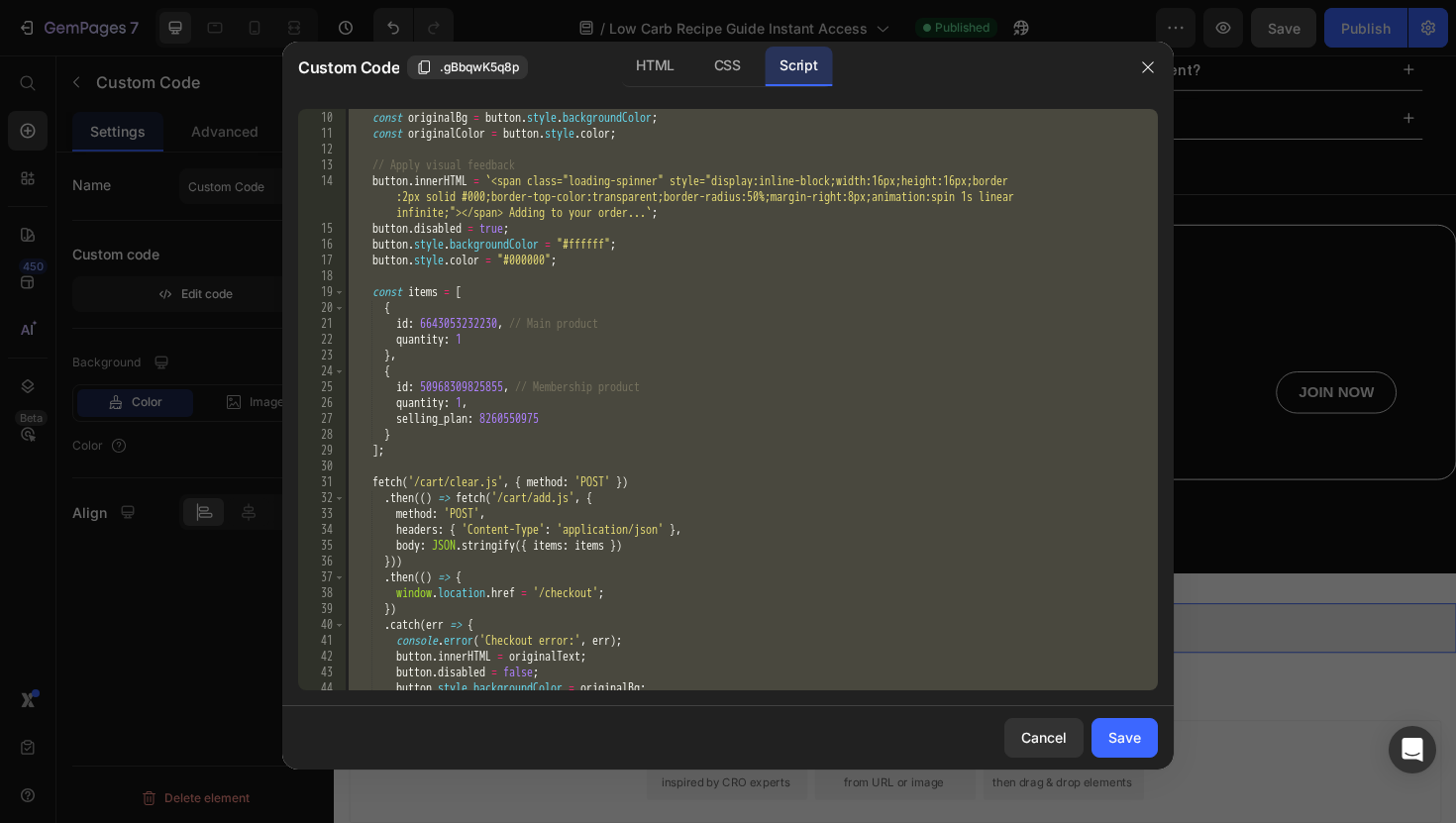 scroll, scrollTop: 0, scrollLeft: 0, axis: both 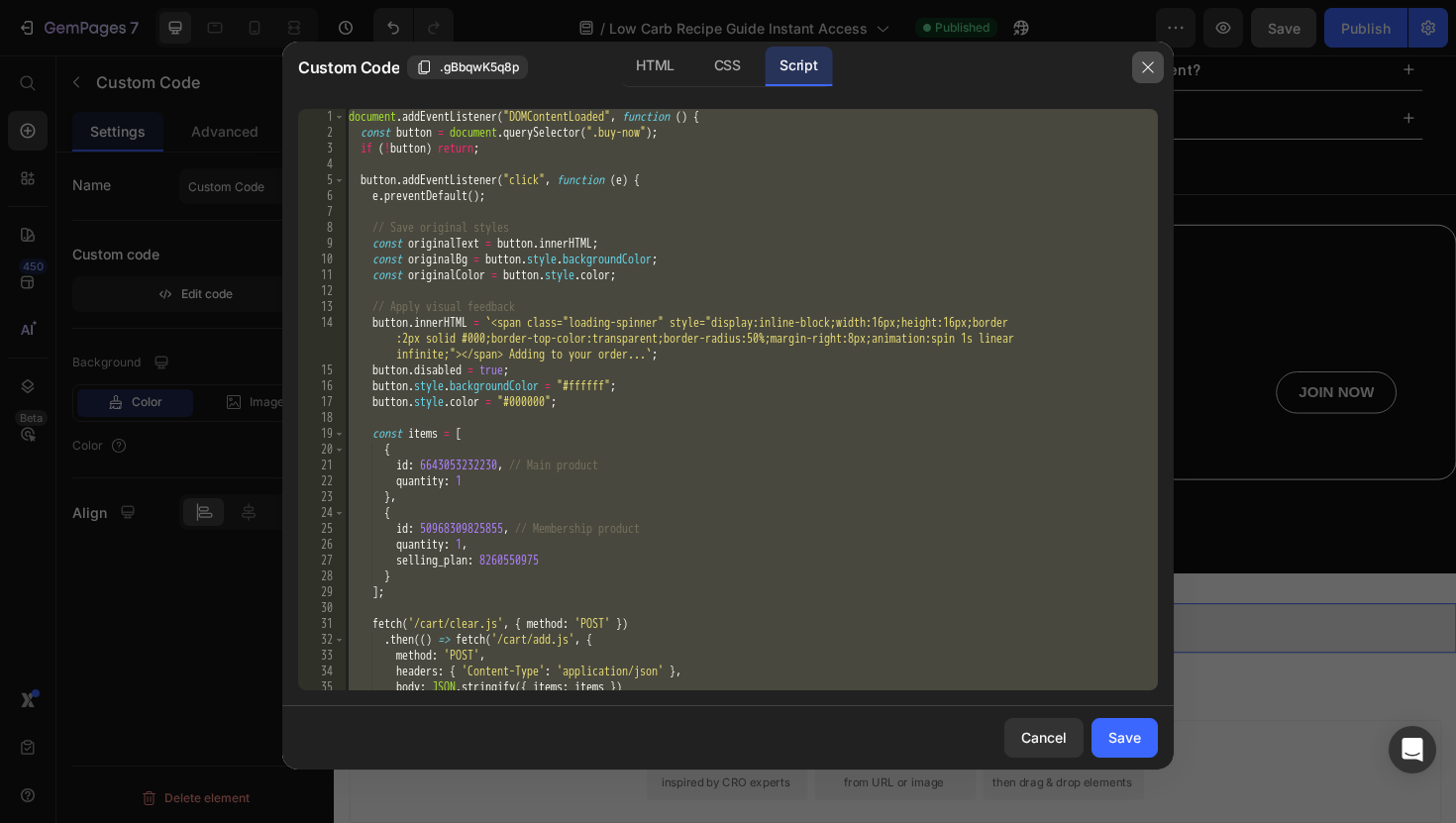 click 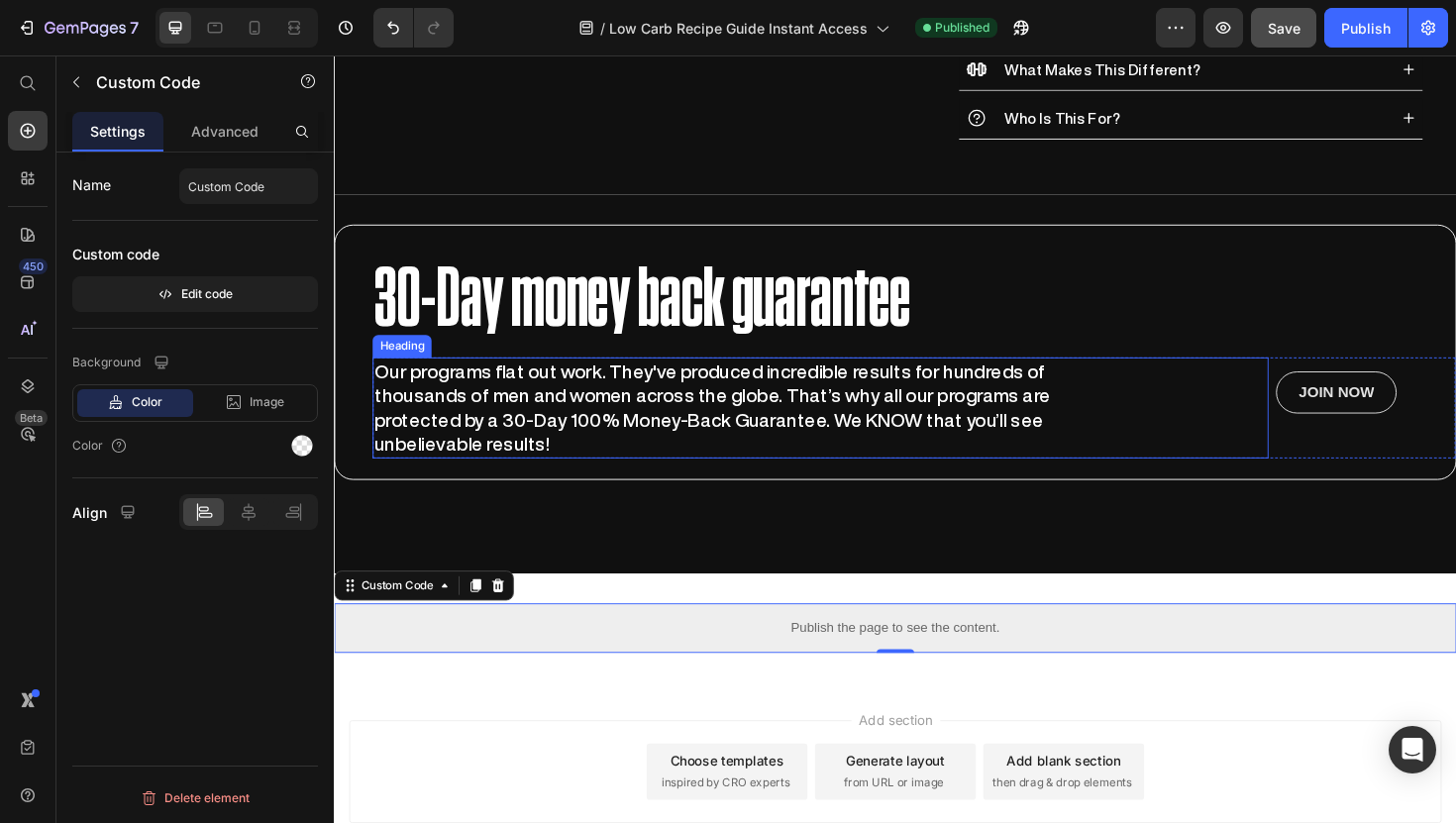 scroll, scrollTop: 962, scrollLeft: 0, axis: vertical 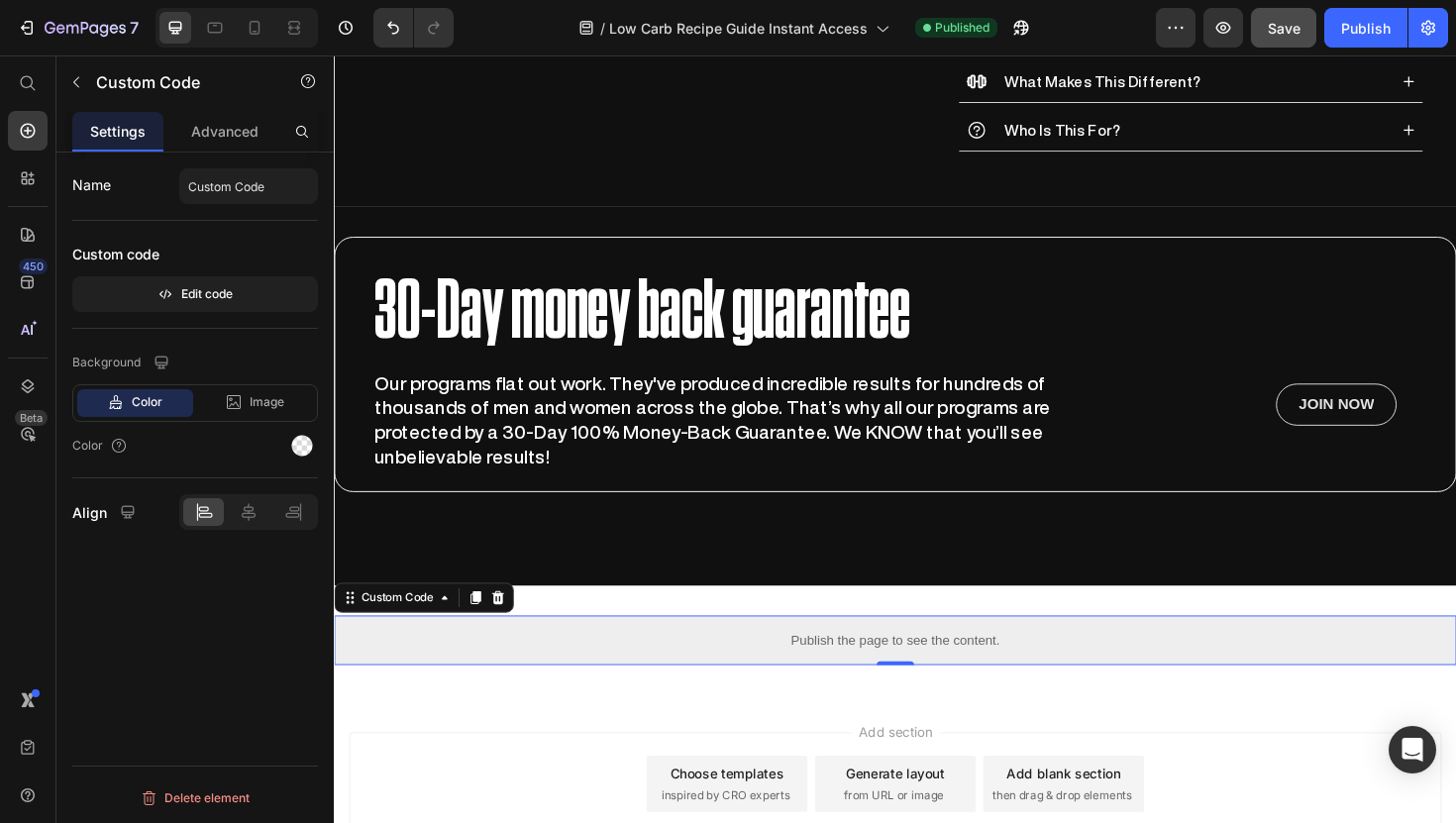 click on "Publish the page to see the content." at bounding box center [928, 674] 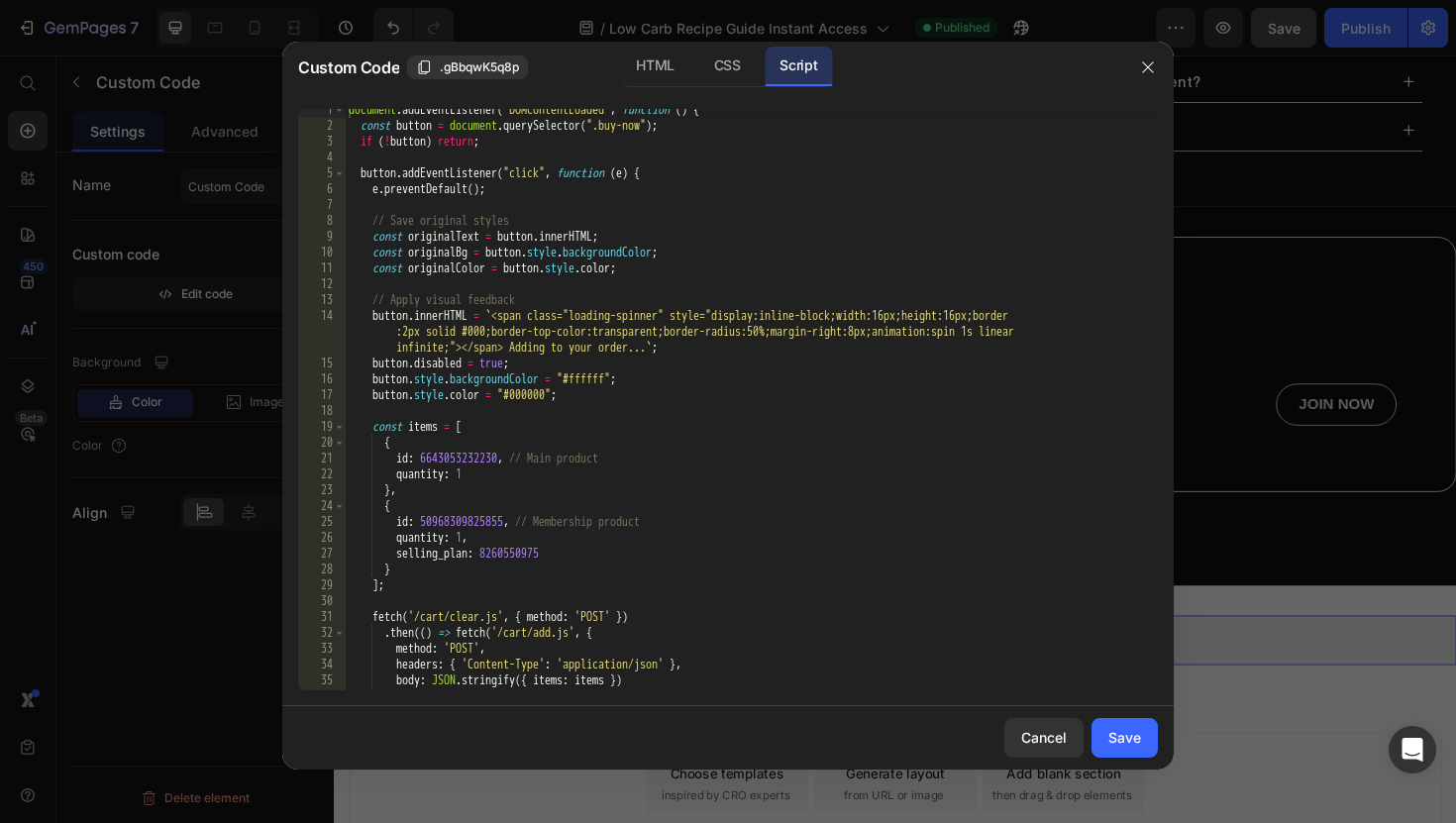 scroll, scrollTop: 0, scrollLeft: 0, axis: both 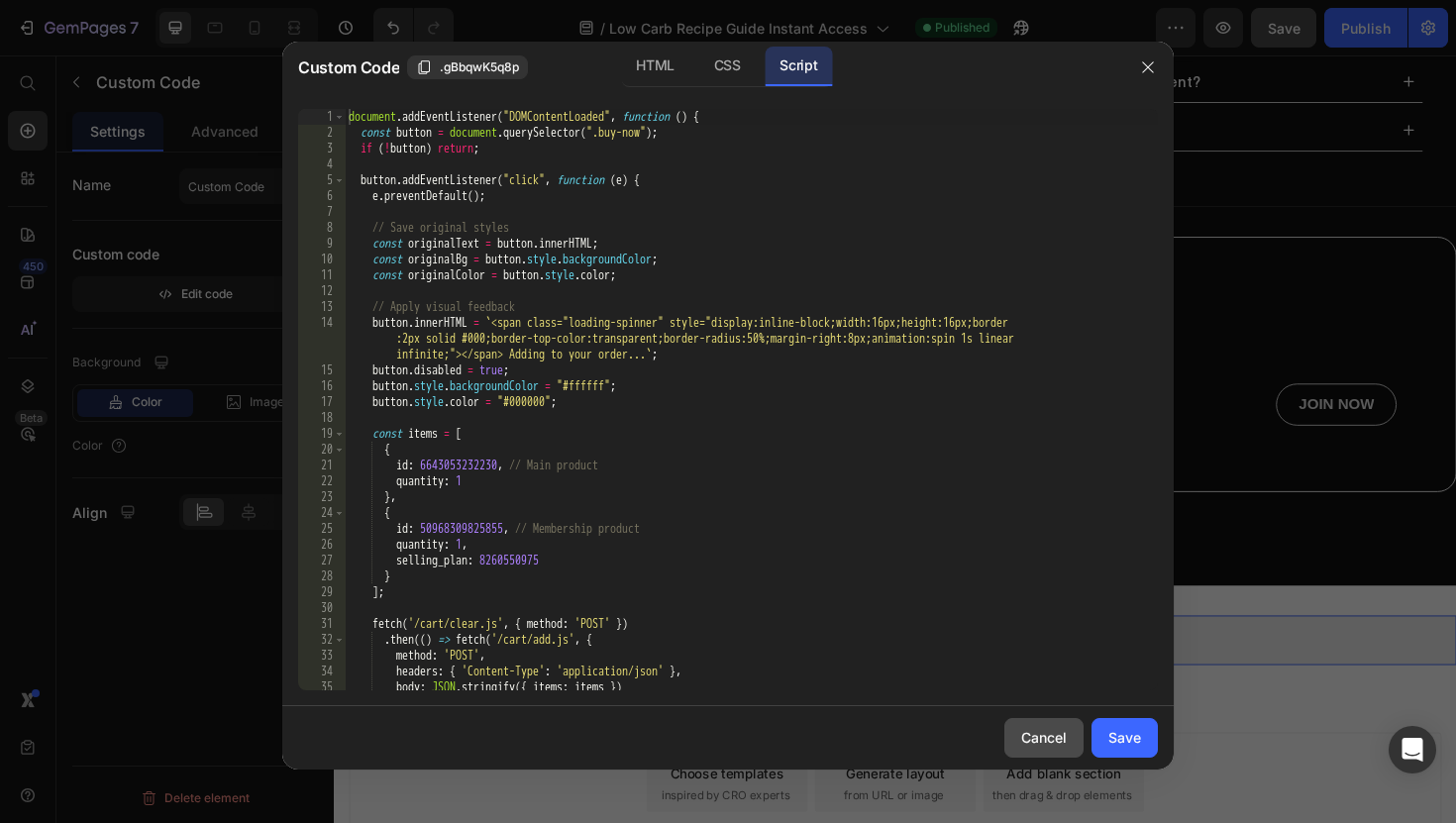 click on "Cancel" at bounding box center (1044, 737) 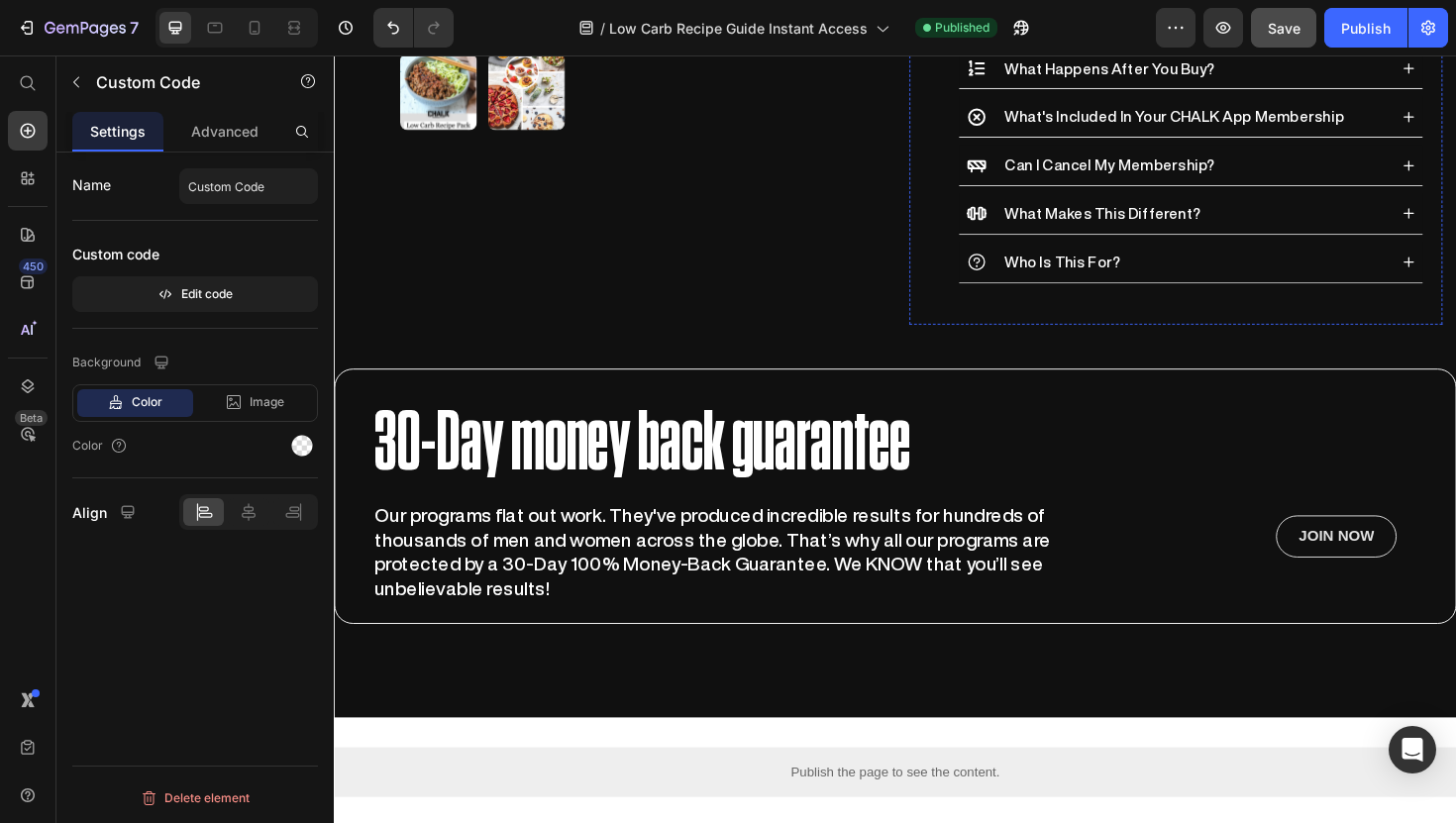 scroll, scrollTop: 1086, scrollLeft: 0, axis: vertical 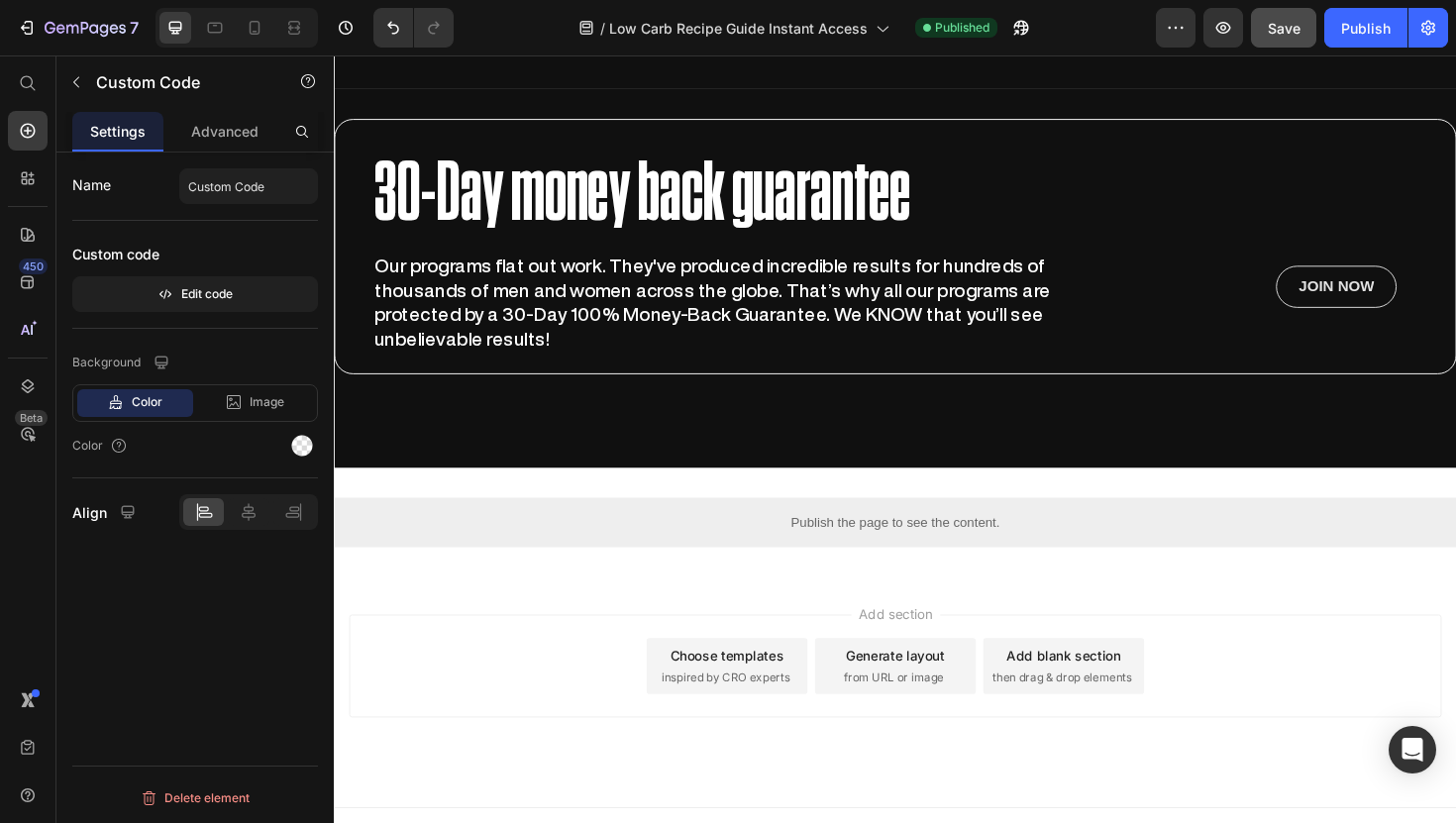 click on "Publish the page to see the content." at bounding box center (928, 550) 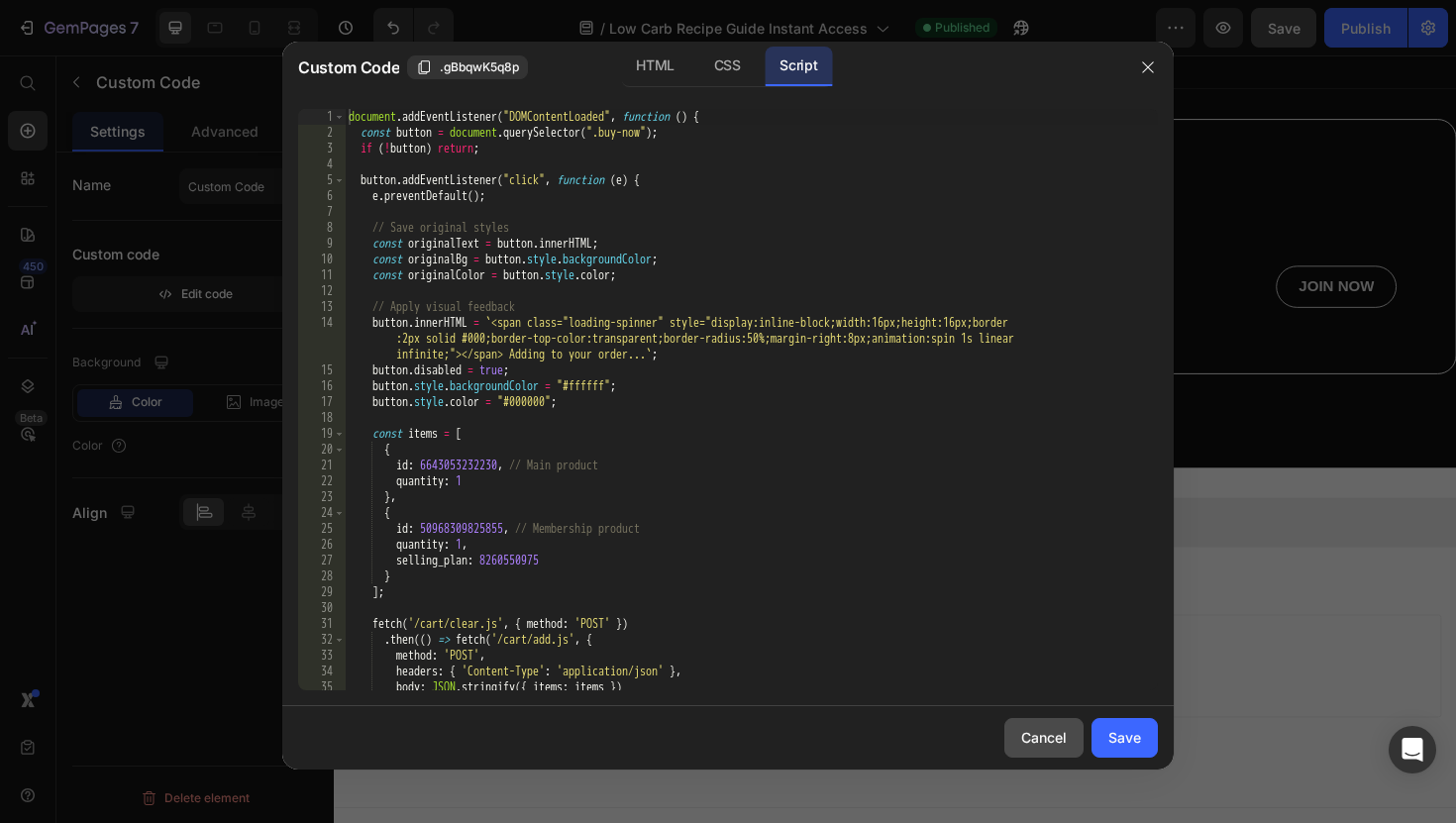 click on "Cancel" at bounding box center [1044, 737] 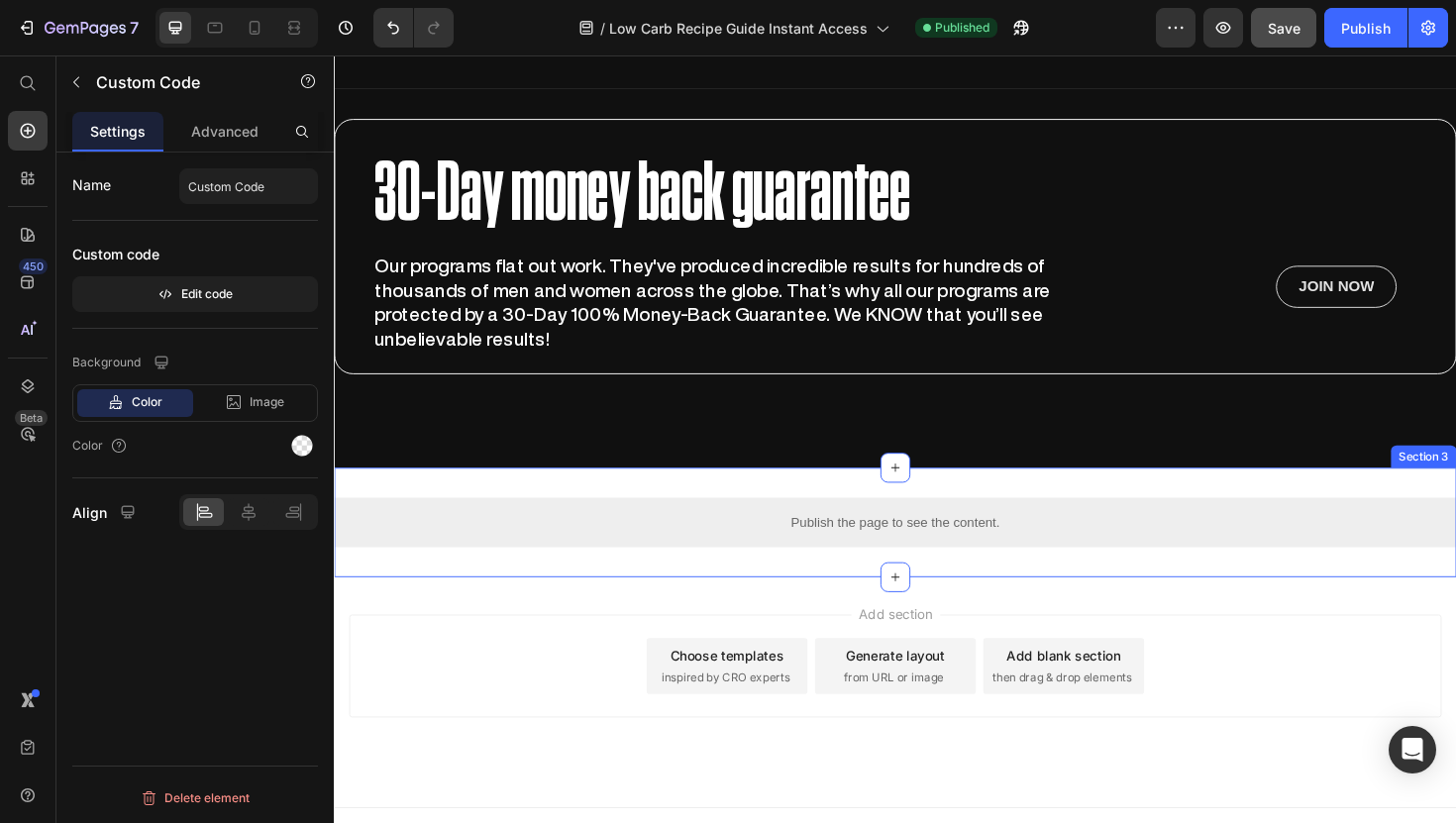click on "Publish the page to see the content." at bounding box center [928, 550] 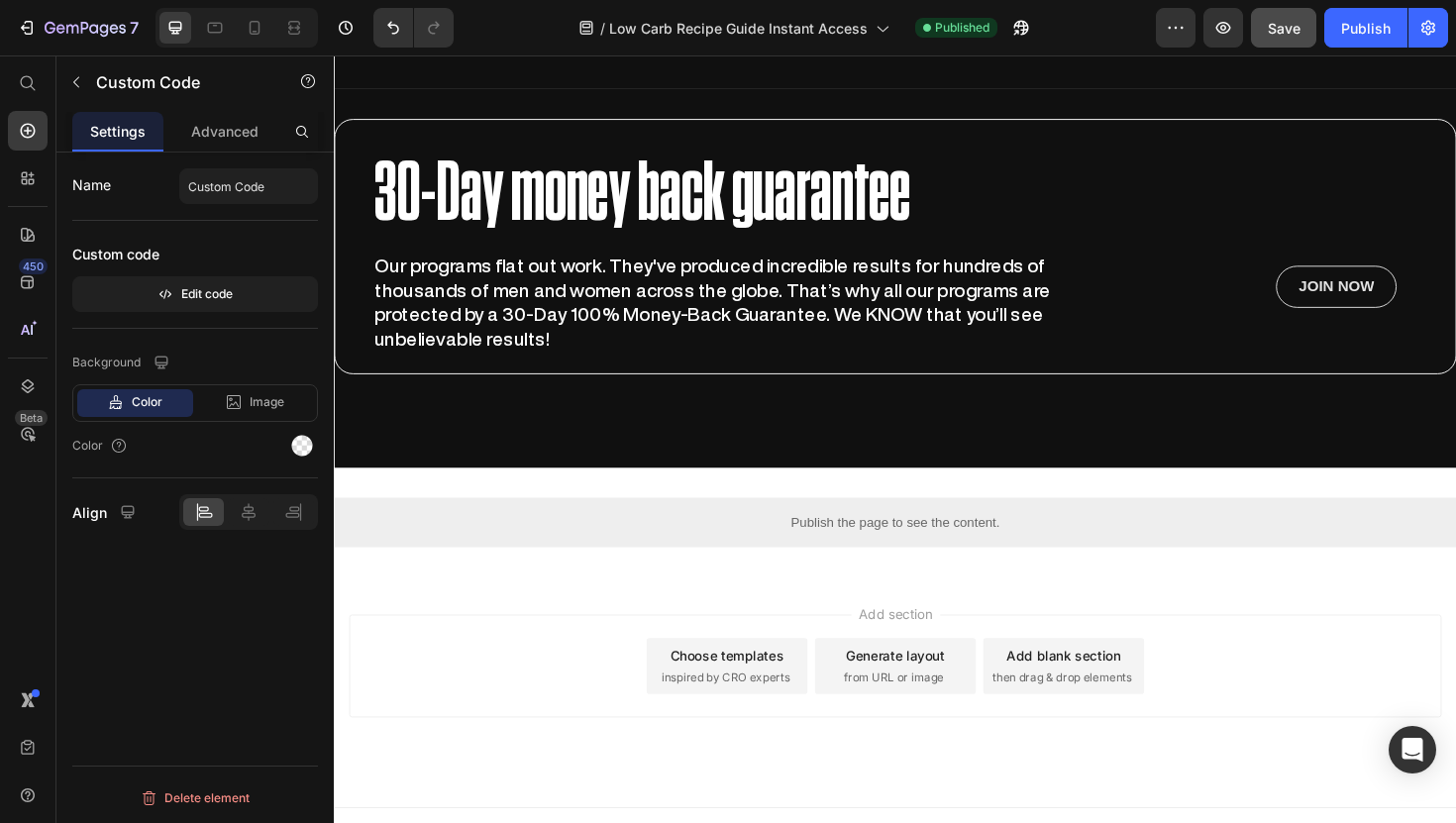 click on "Publish the page to see the content." at bounding box center (928, 550) 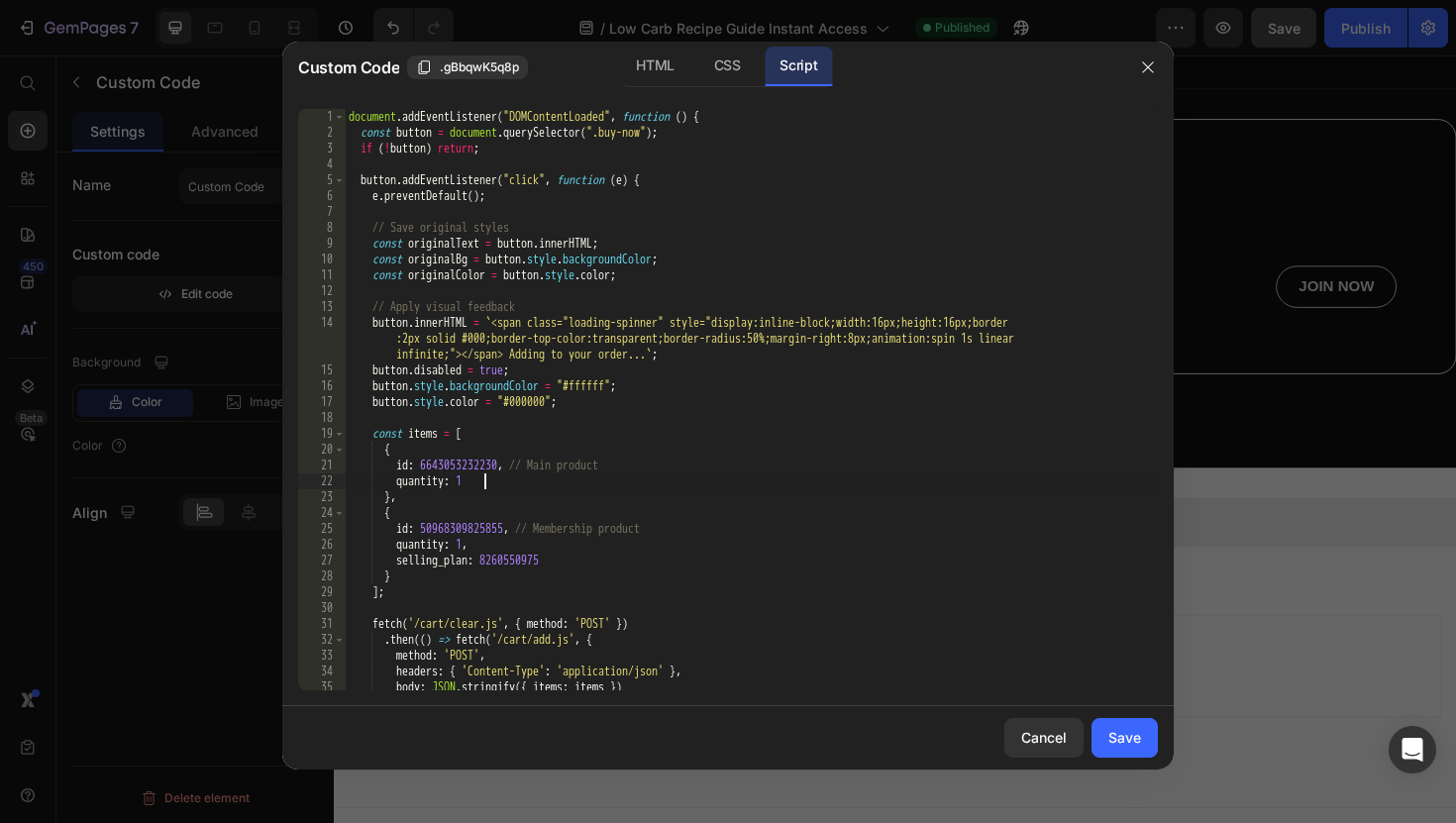click on "document . addEventListener ( "DOMContentLoaded" ,   function   ( )   {    const   button   =   document . querySelector ( ".buy-now" ) ;    if   ( ! button )   return ;    button . addEventListener ( "click" ,   function   ( e )   {      e . preventDefault ( ) ;      // Save original styles      const   originalText   =   button . innerHTML ;      const   originalBg   =   button . style . backgroundColor ;      const   originalColor   =   button . style . color ;      // Apply visual feedback      button . innerHTML   =   ` <span class="loading-spinner" style="display:inline-block;width:16px;height:16px;border          :2px solid #000;border-top-color:transparent;border-radius:50%;margin-right:8px;animation:spin 1s linear           infinite;"></span> Adding to your order... ` ;      button . disabled   =   true ;      button . style . backgroundColor   =   "#ffffff" ;      button . style . color   =   "#000000" ;      const   items   =   [         {           id :   6643053232230 ,        :" at bounding box center [751, 415] 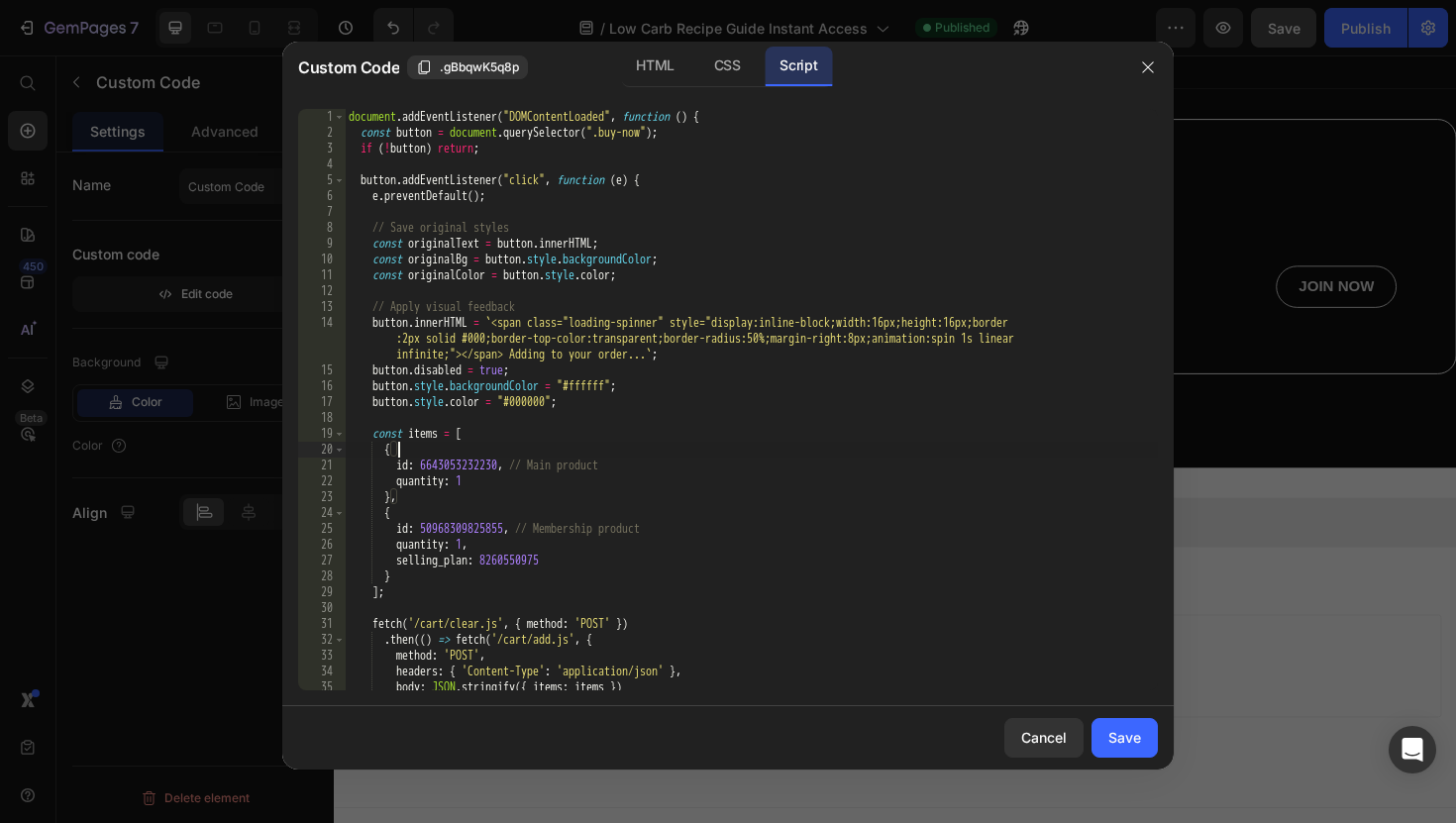 type on "document.head.appendChild(style);" 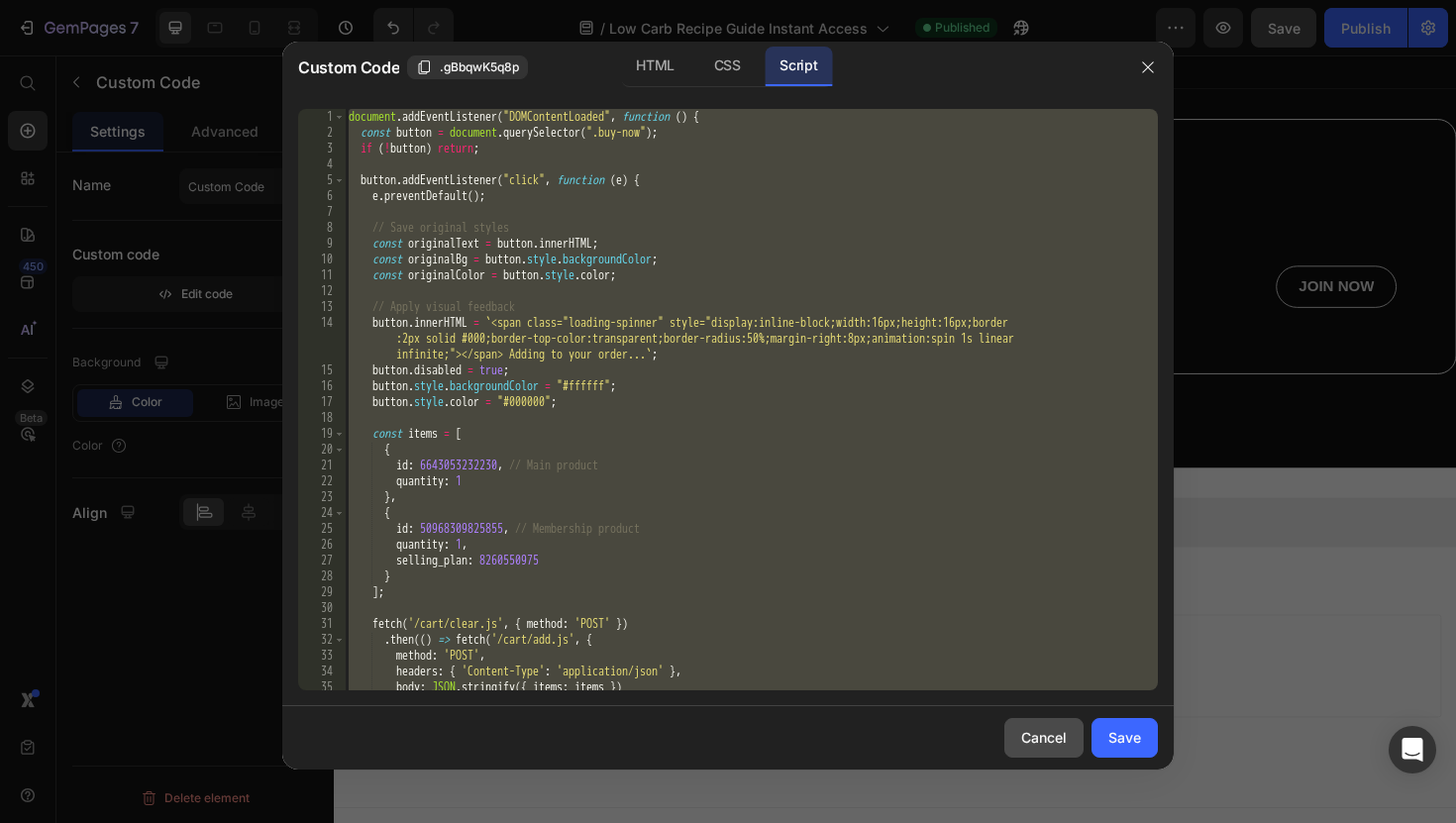 click on "Cancel" 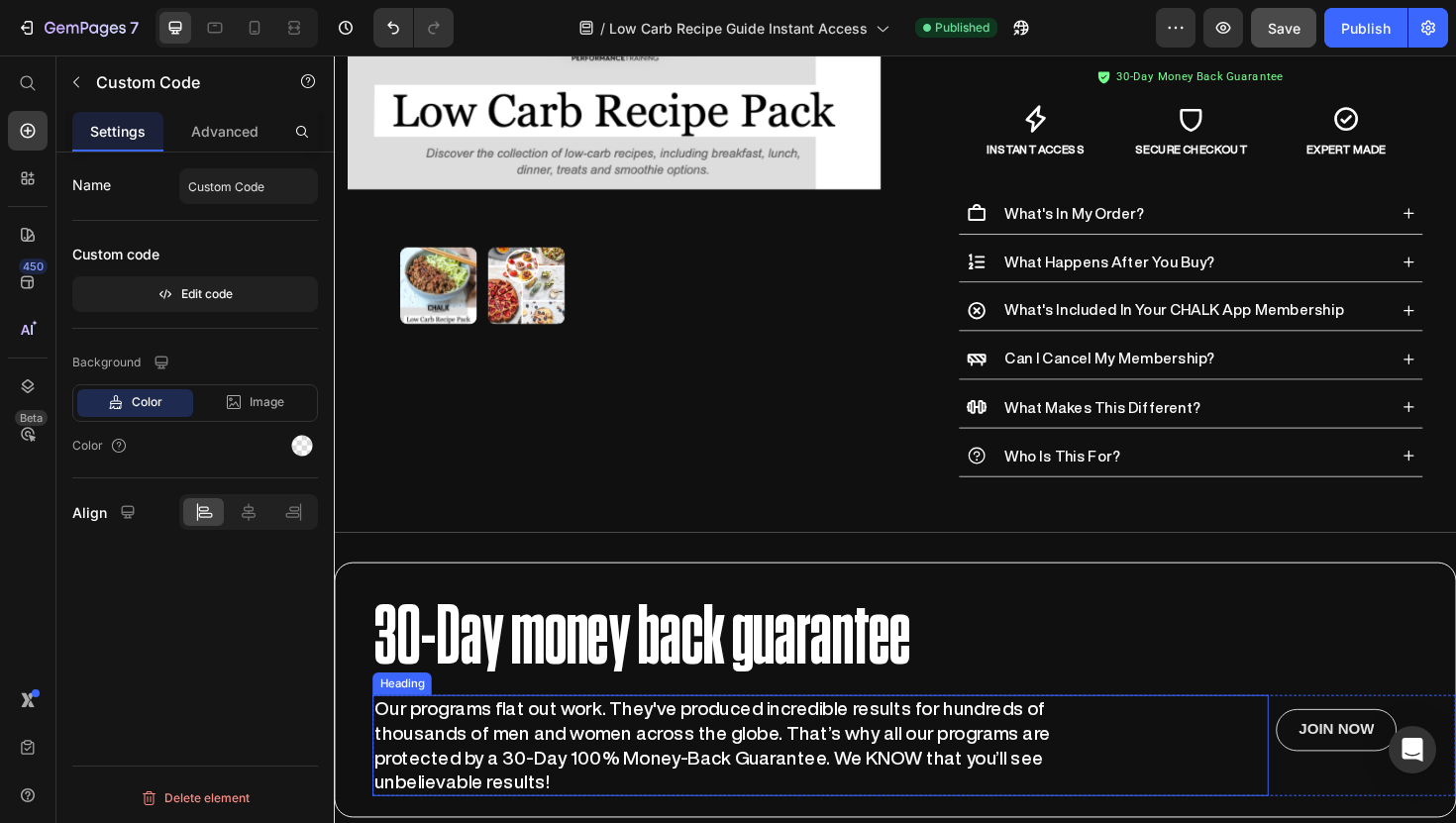 scroll, scrollTop: 0, scrollLeft: 0, axis: both 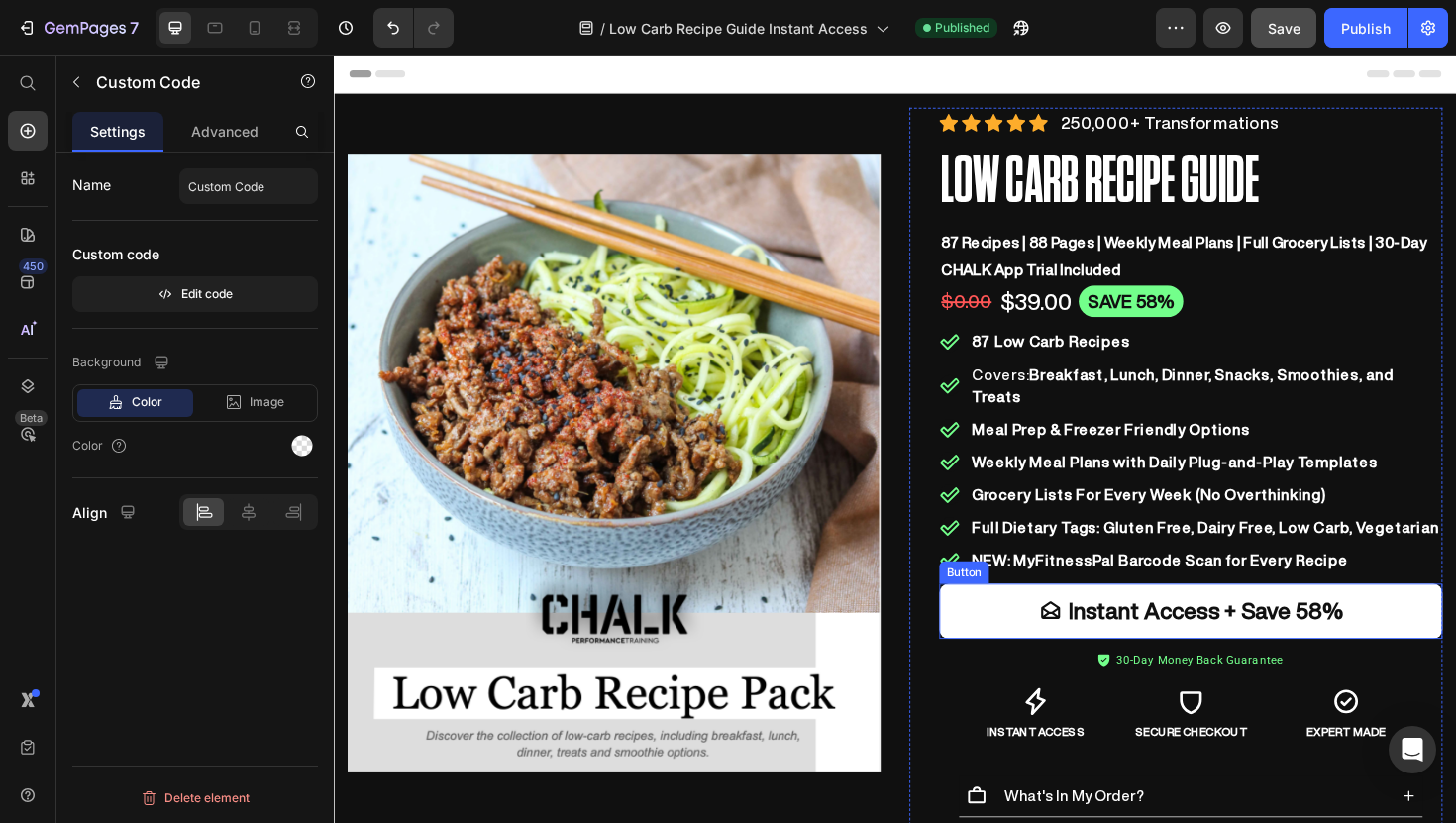 click on "Instant Access + Save 58%" at bounding box center [1241, 644] 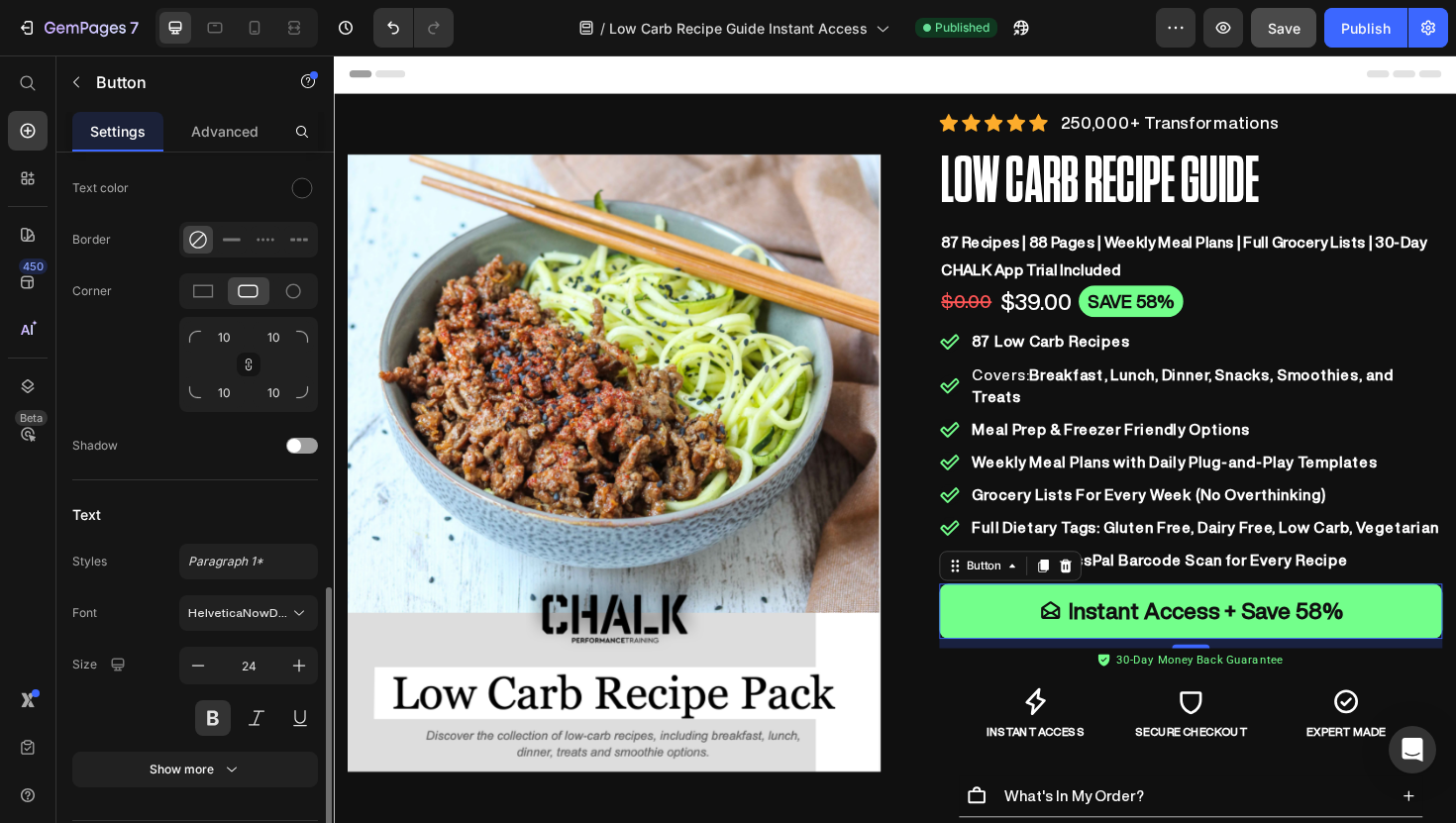 scroll, scrollTop: 795, scrollLeft: 0, axis: vertical 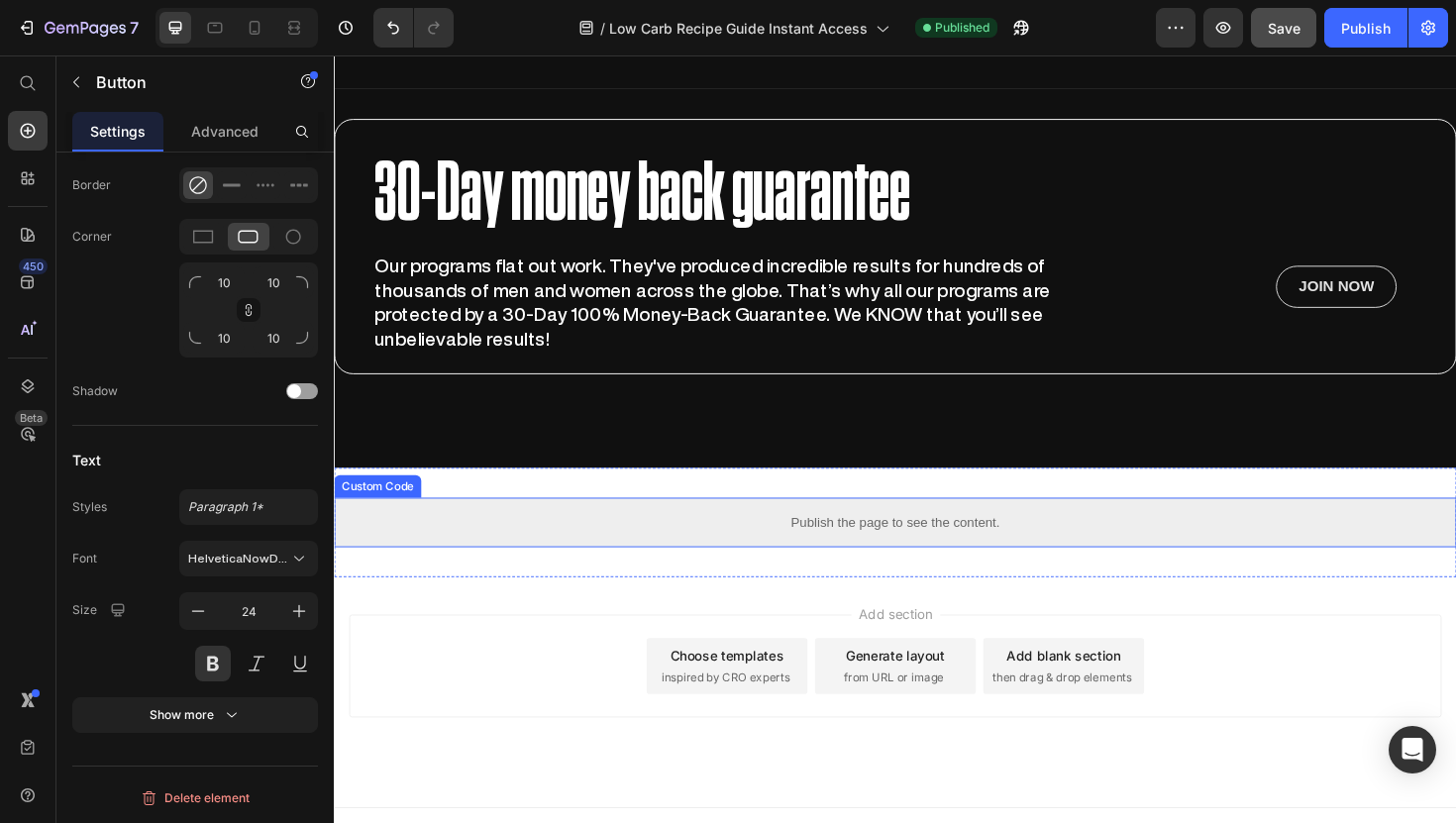 click on "Publish the page to see the content." at bounding box center [928, 550] 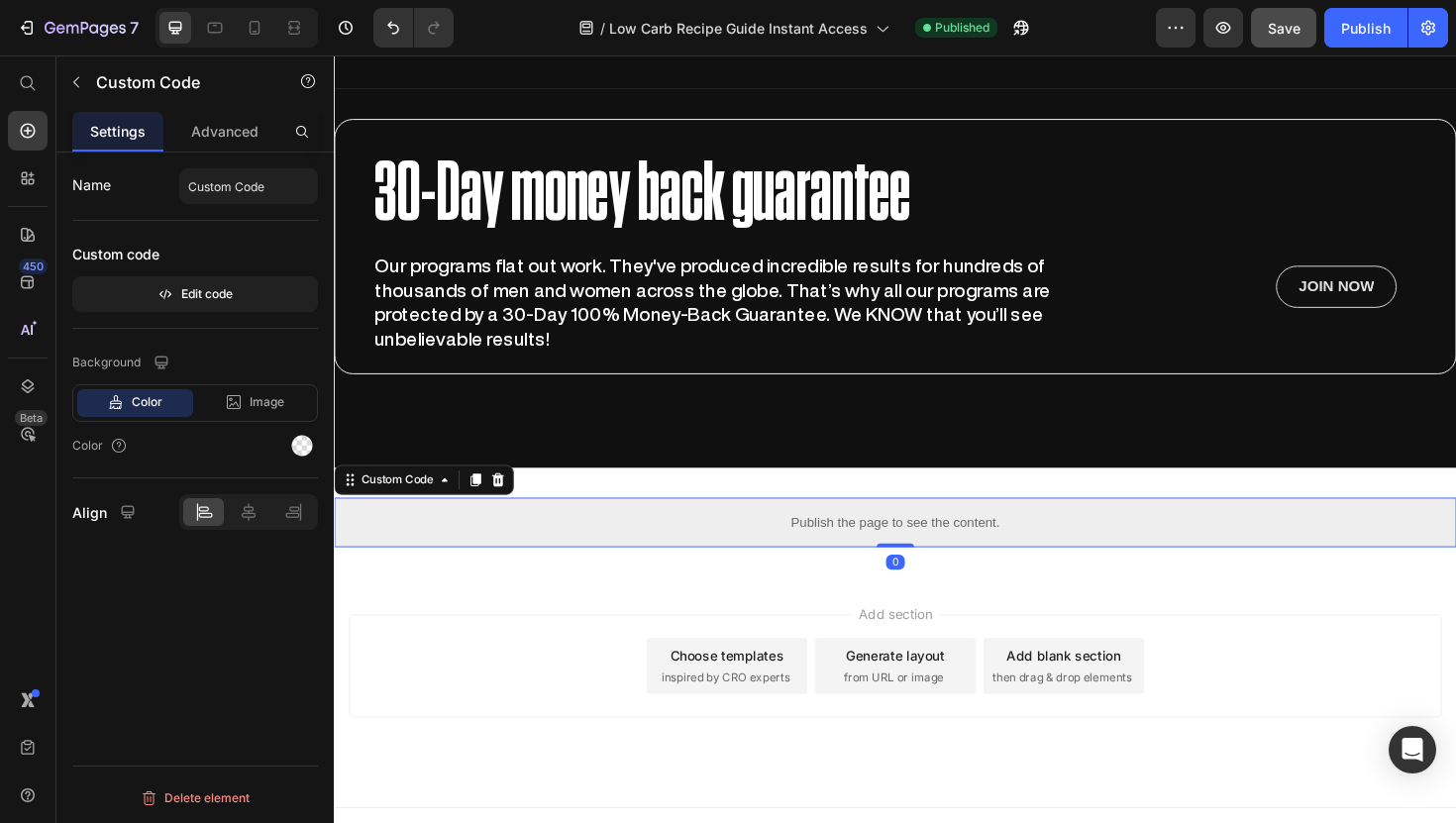 click on "Publish the page to see the content." at bounding box center (928, 550) 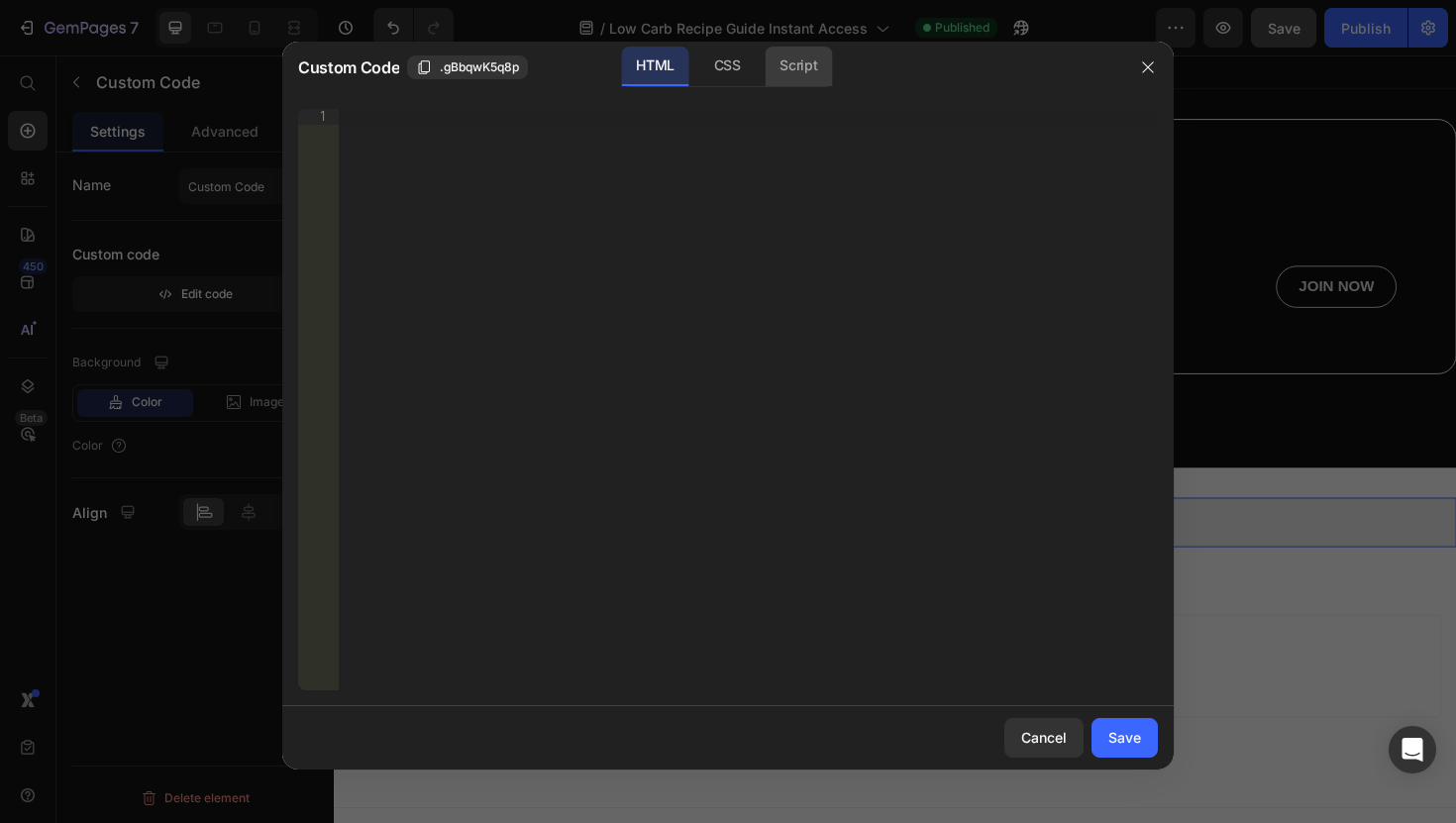 click on "Script" 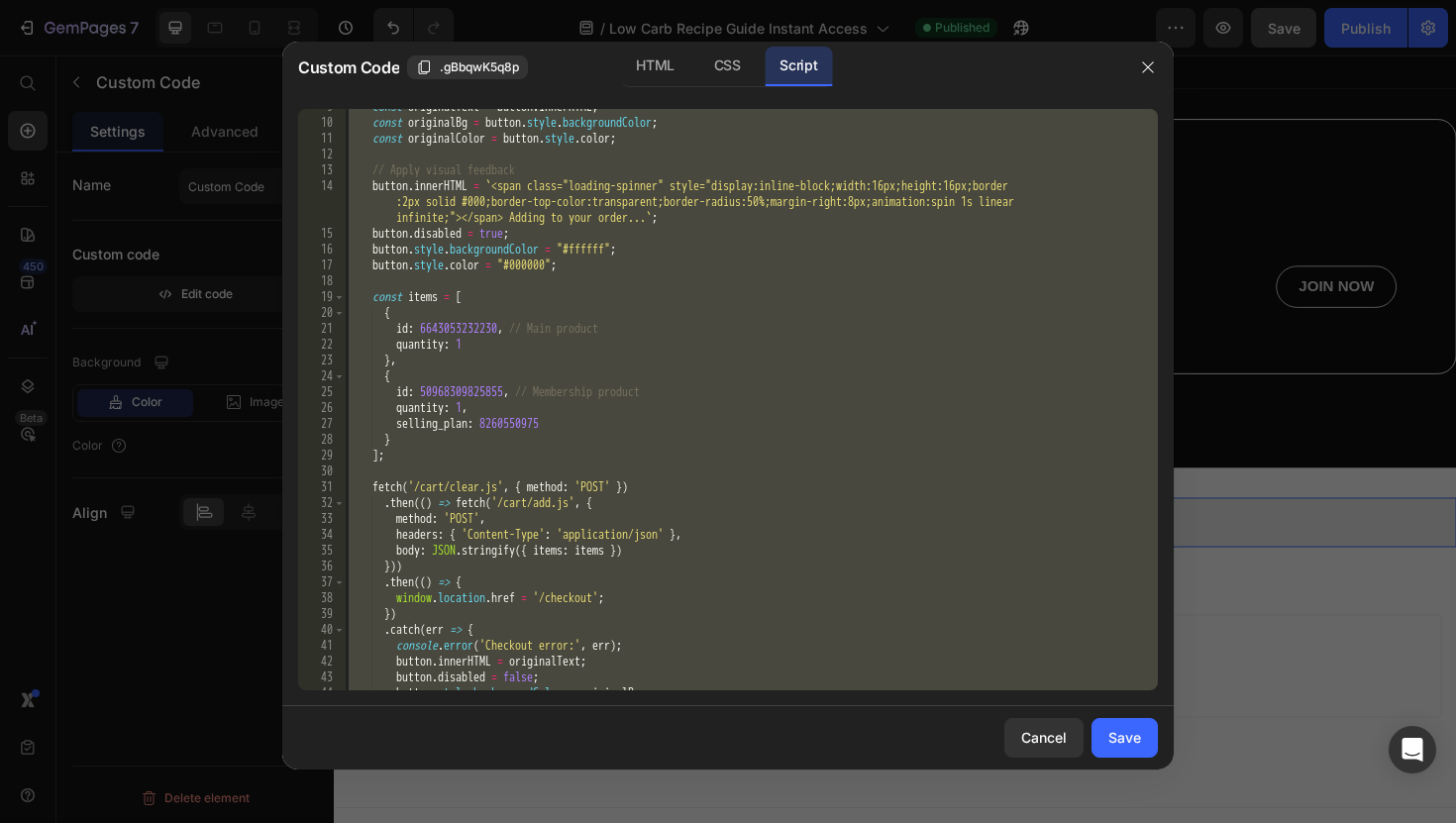 scroll, scrollTop: 213, scrollLeft: 0, axis: vertical 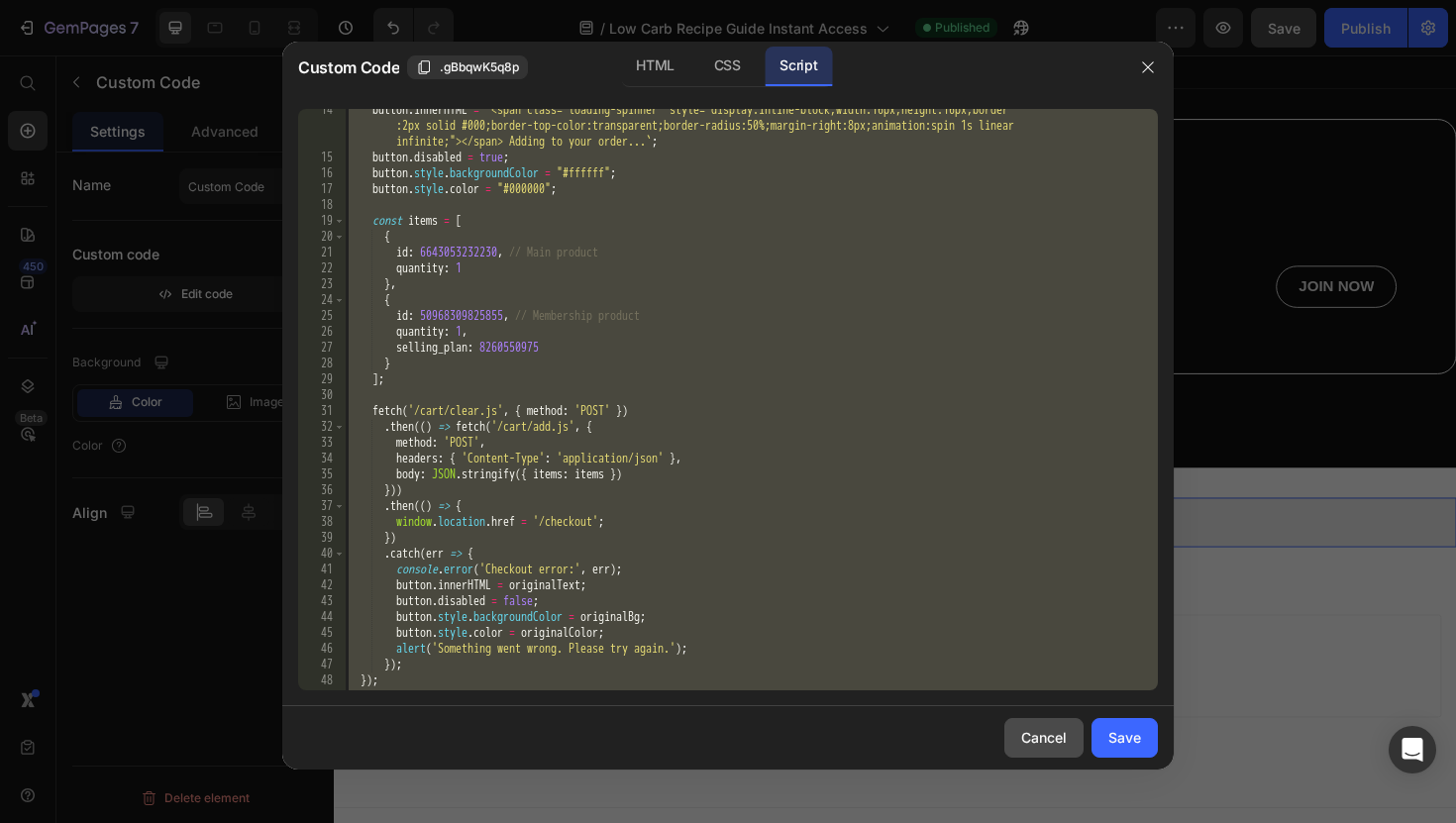 click on "Cancel" at bounding box center [1044, 737] 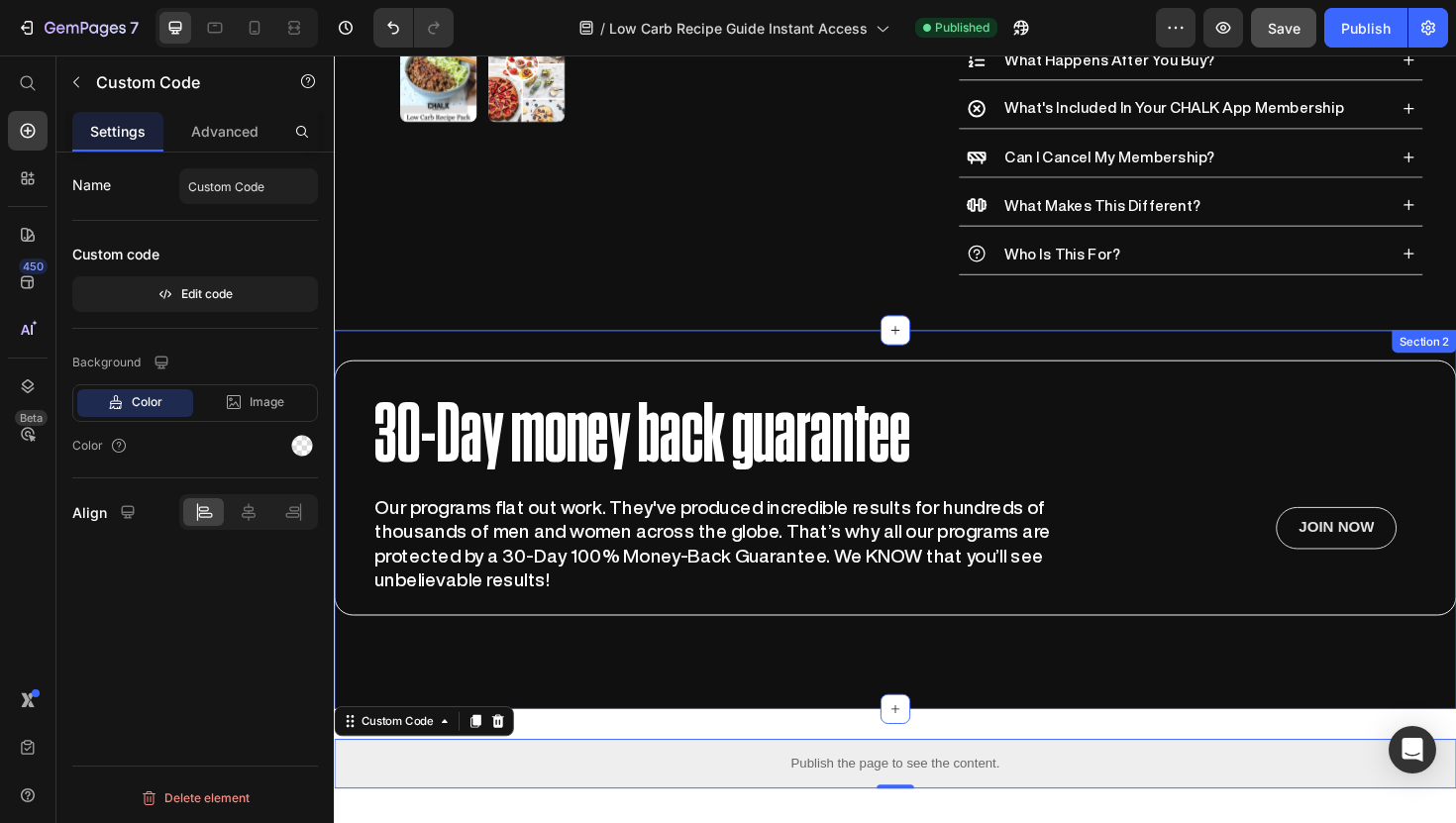 scroll, scrollTop: 360, scrollLeft: 0, axis: vertical 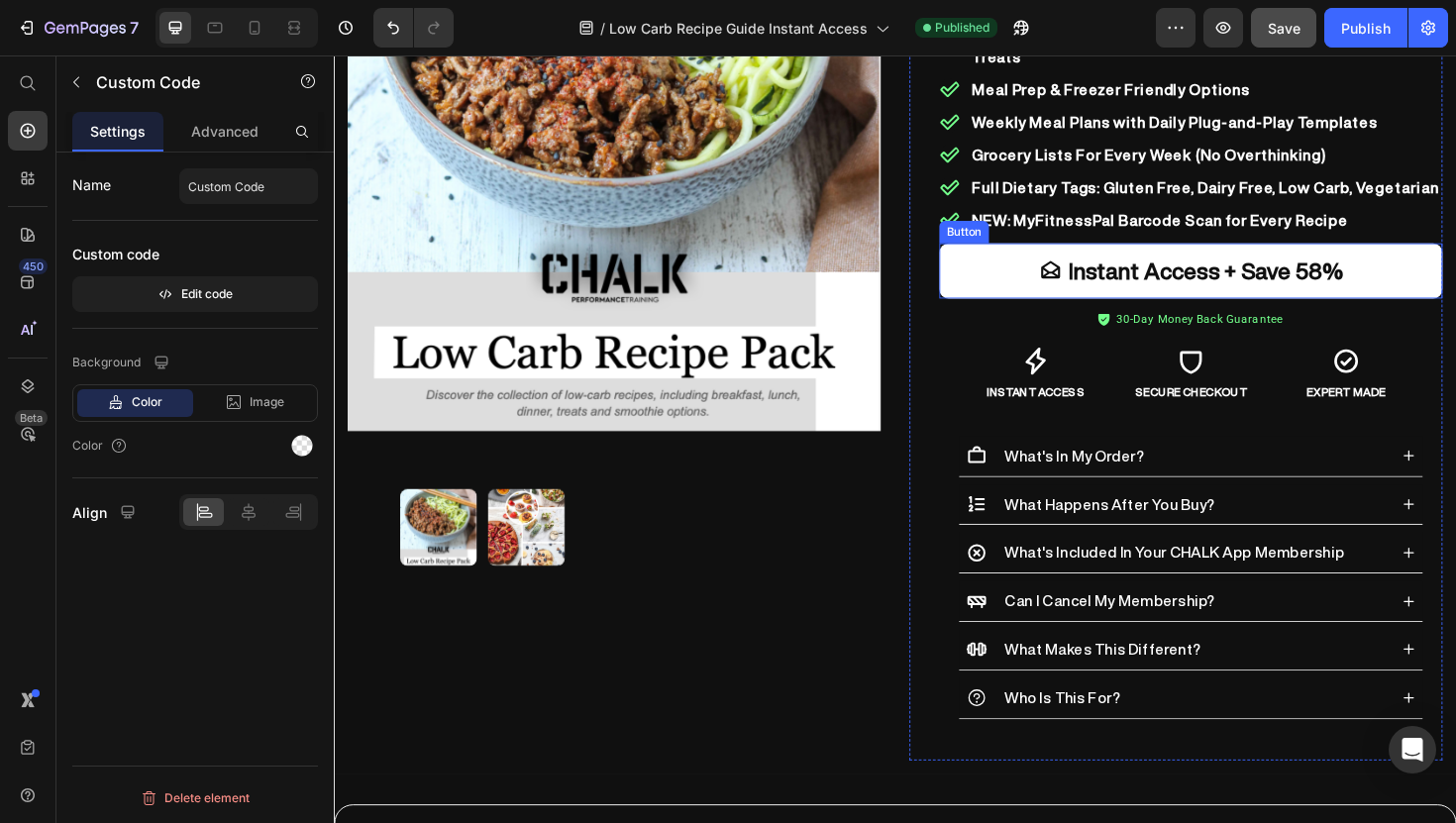 click on "Instant Access + Save 58%" at bounding box center [1241, 283] 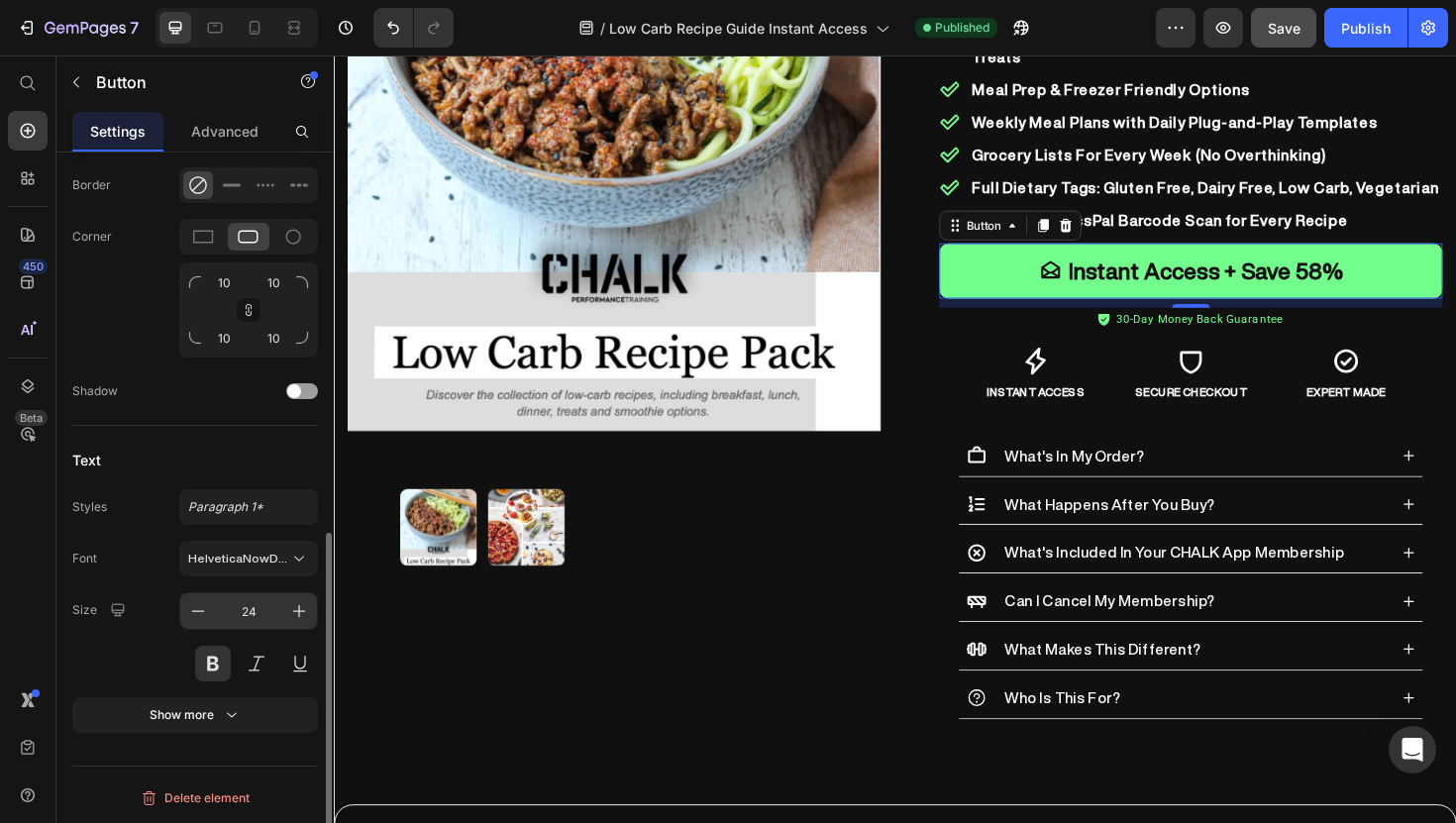 scroll, scrollTop: 0, scrollLeft: 0, axis: both 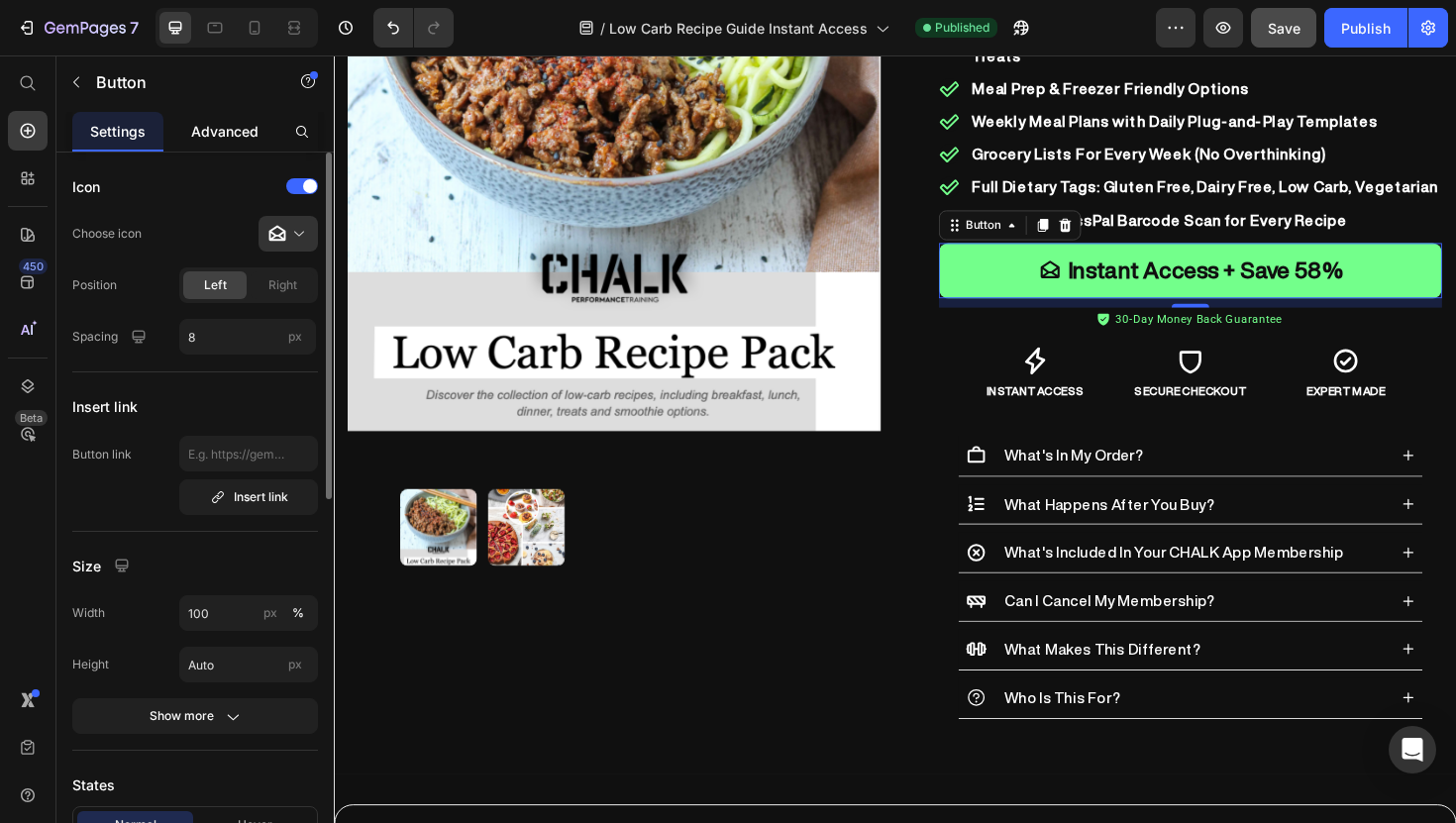 click on "Advanced" at bounding box center (225, 131) 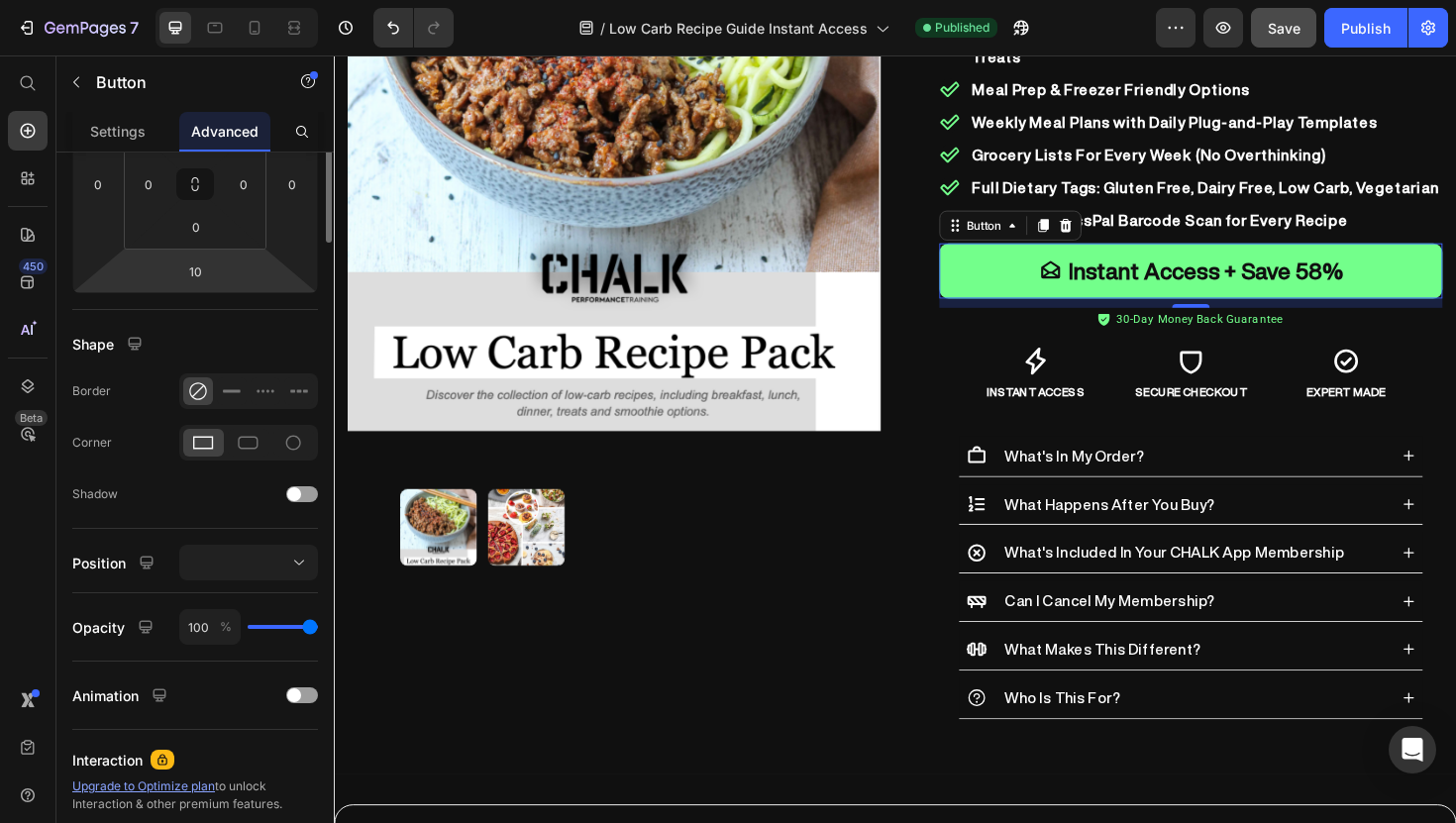 scroll, scrollTop: 0, scrollLeft: 0, axis: both 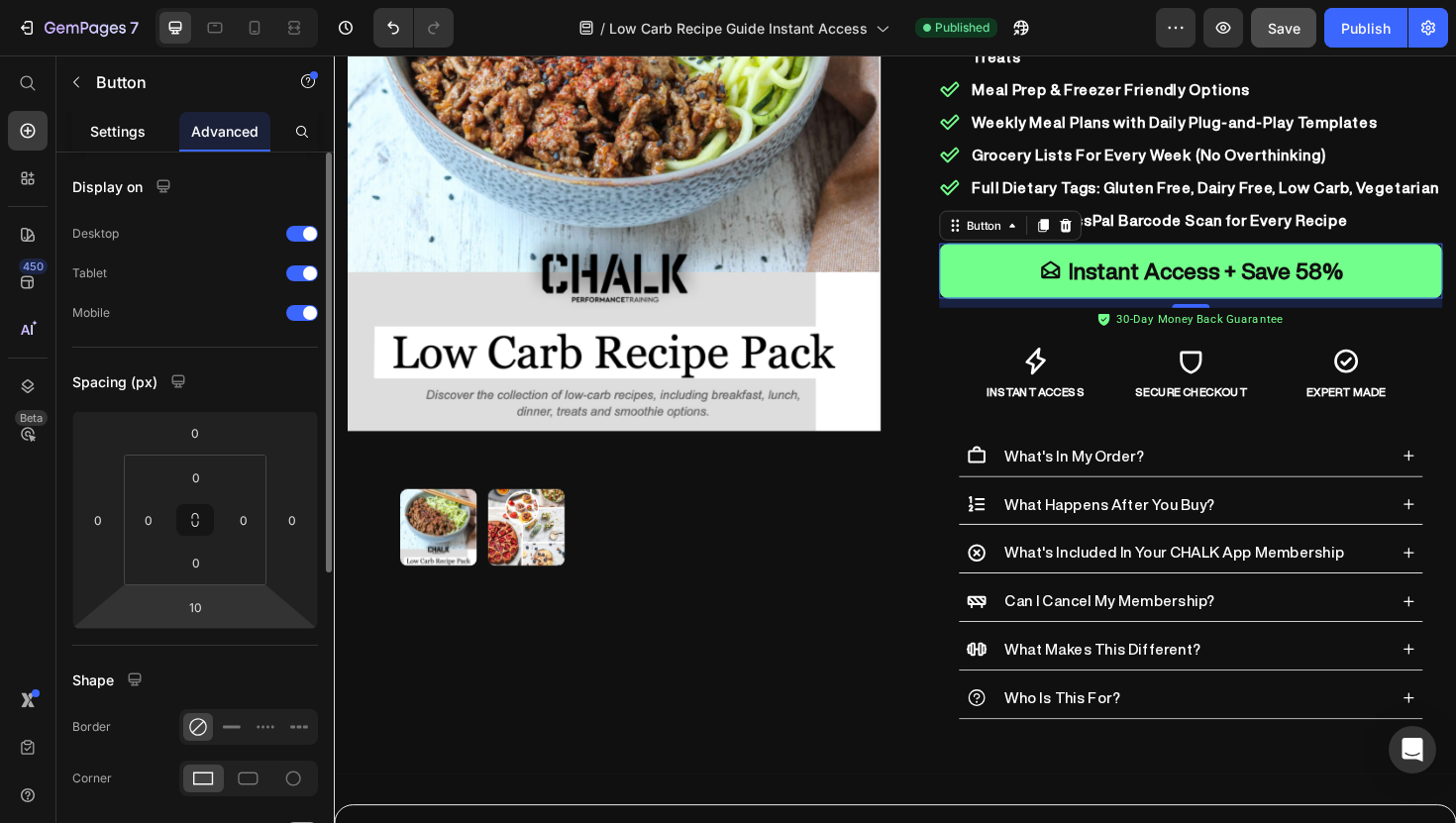 click on "Settings" at bounding box center (118, 131) 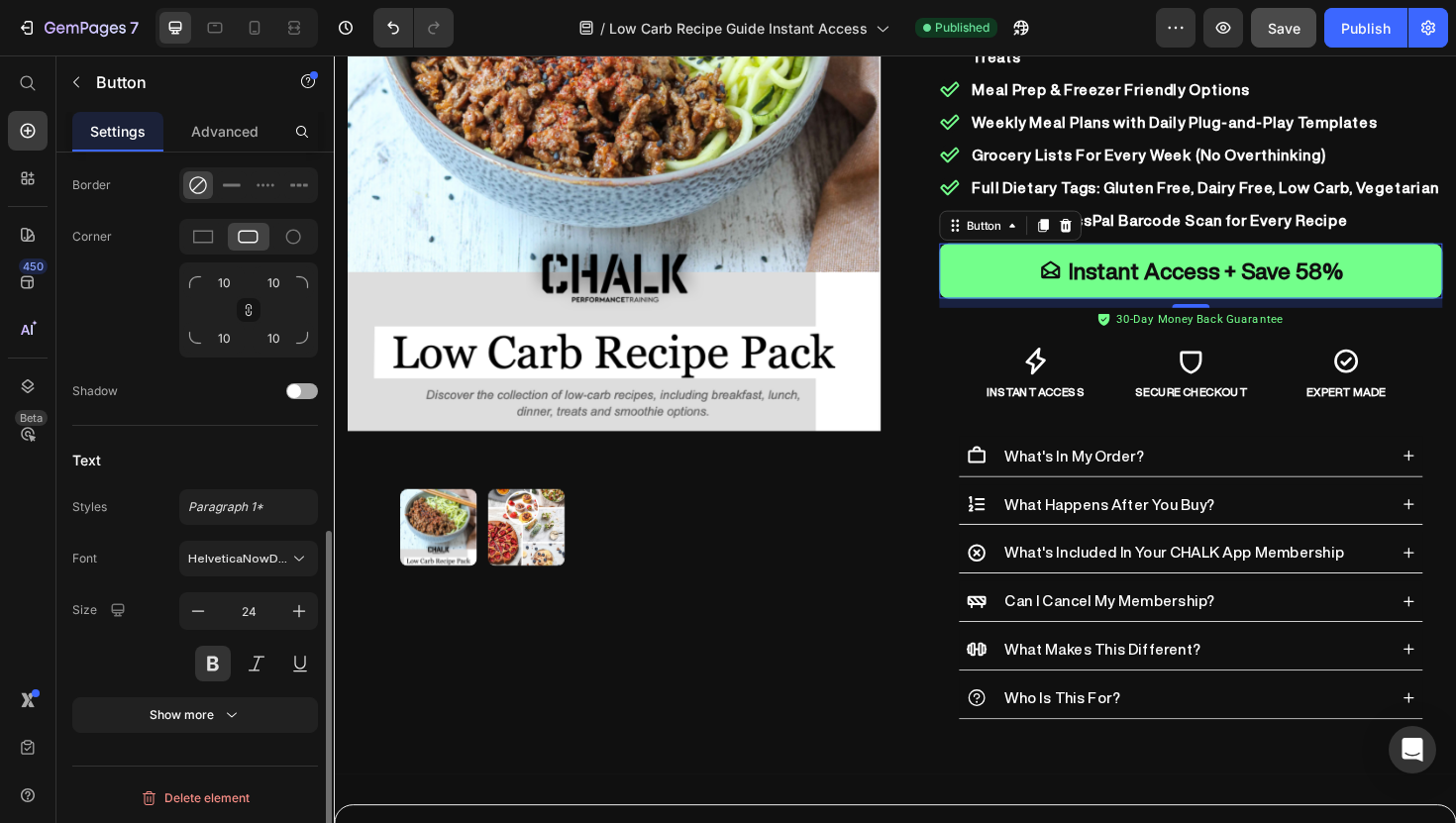 scroll, scrollTop: 0, scrollLeft: 0, axis: both 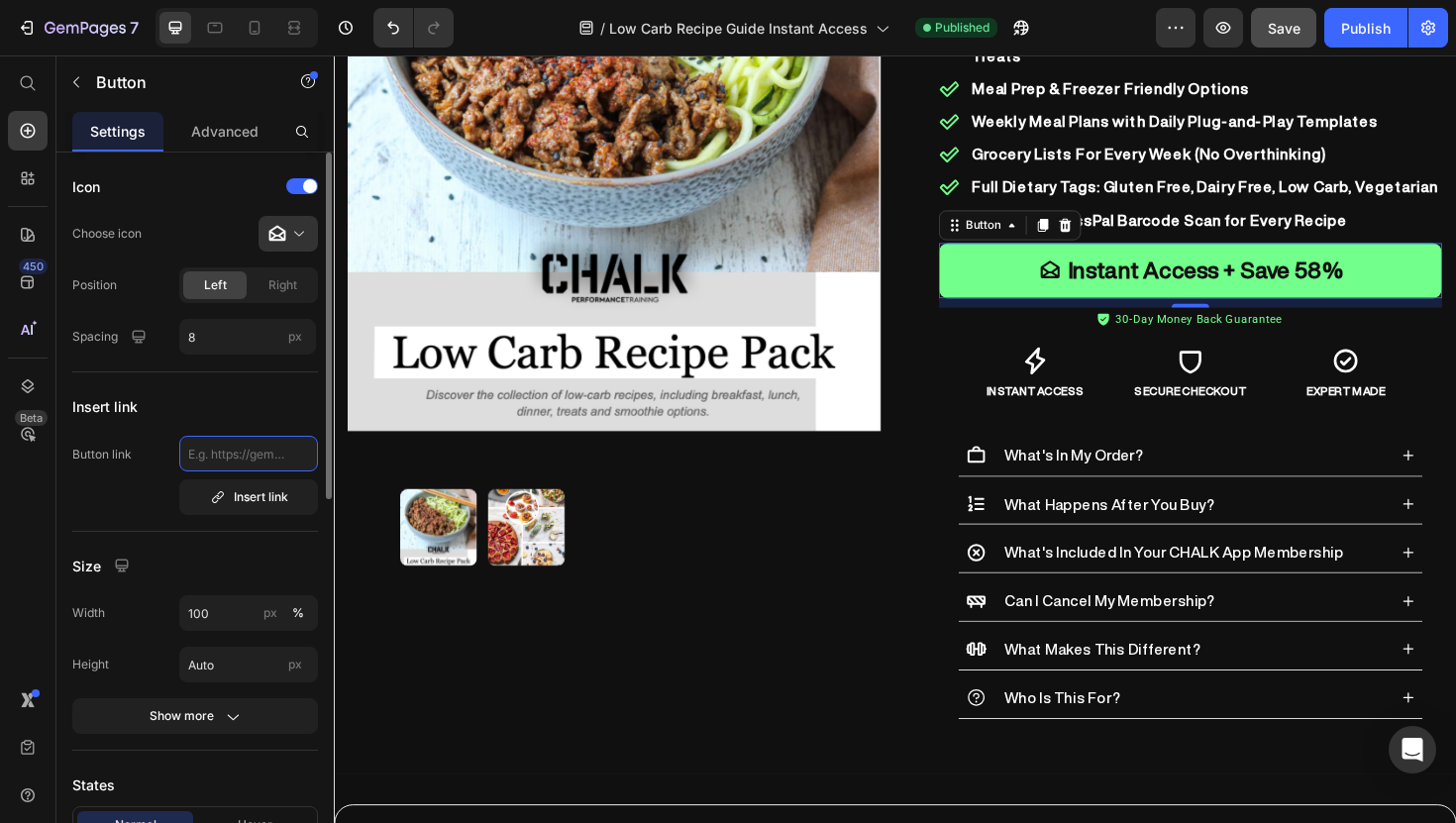 click 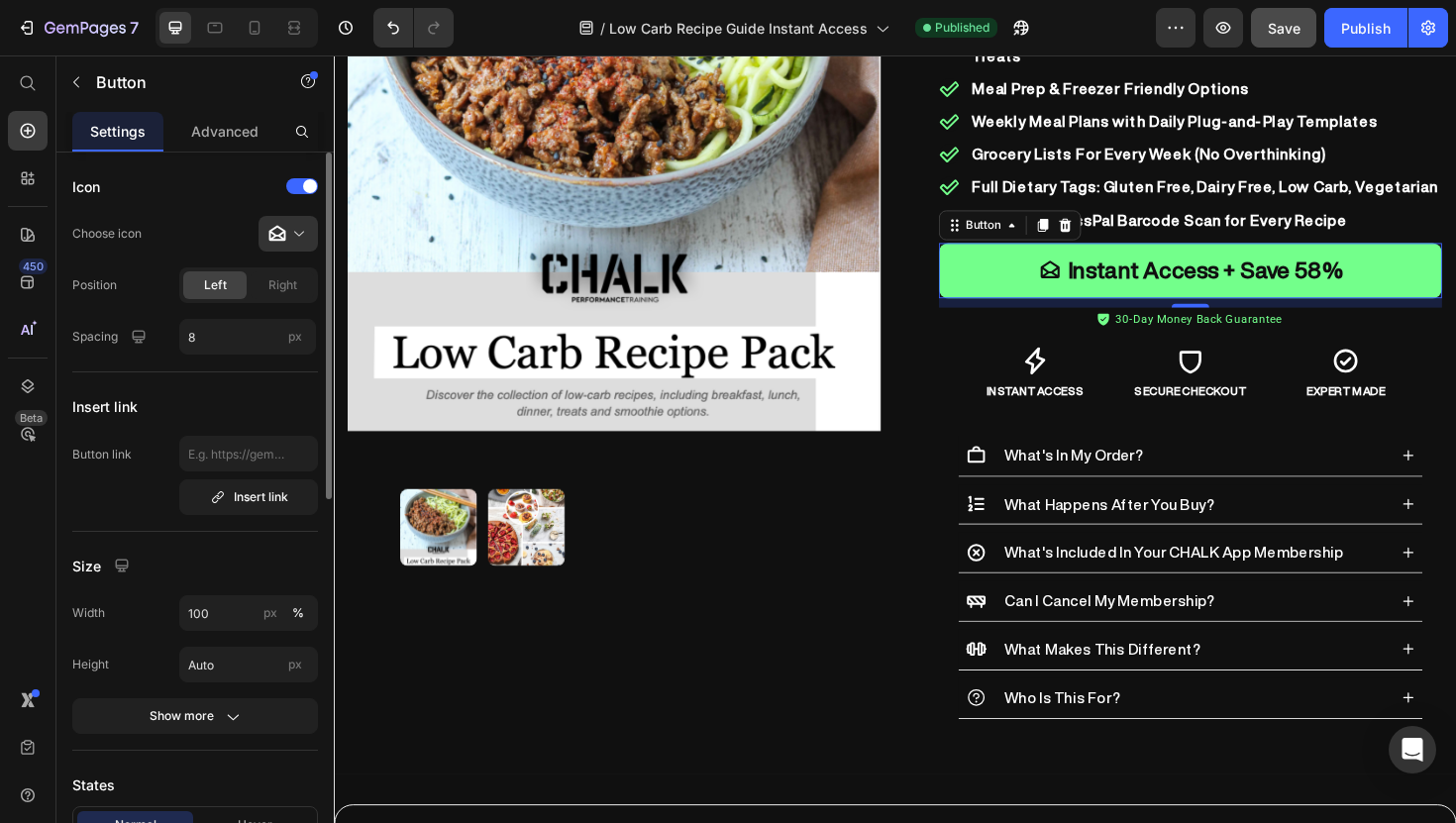 click on "Button link  Insert link" at bounding box center [195, 475] 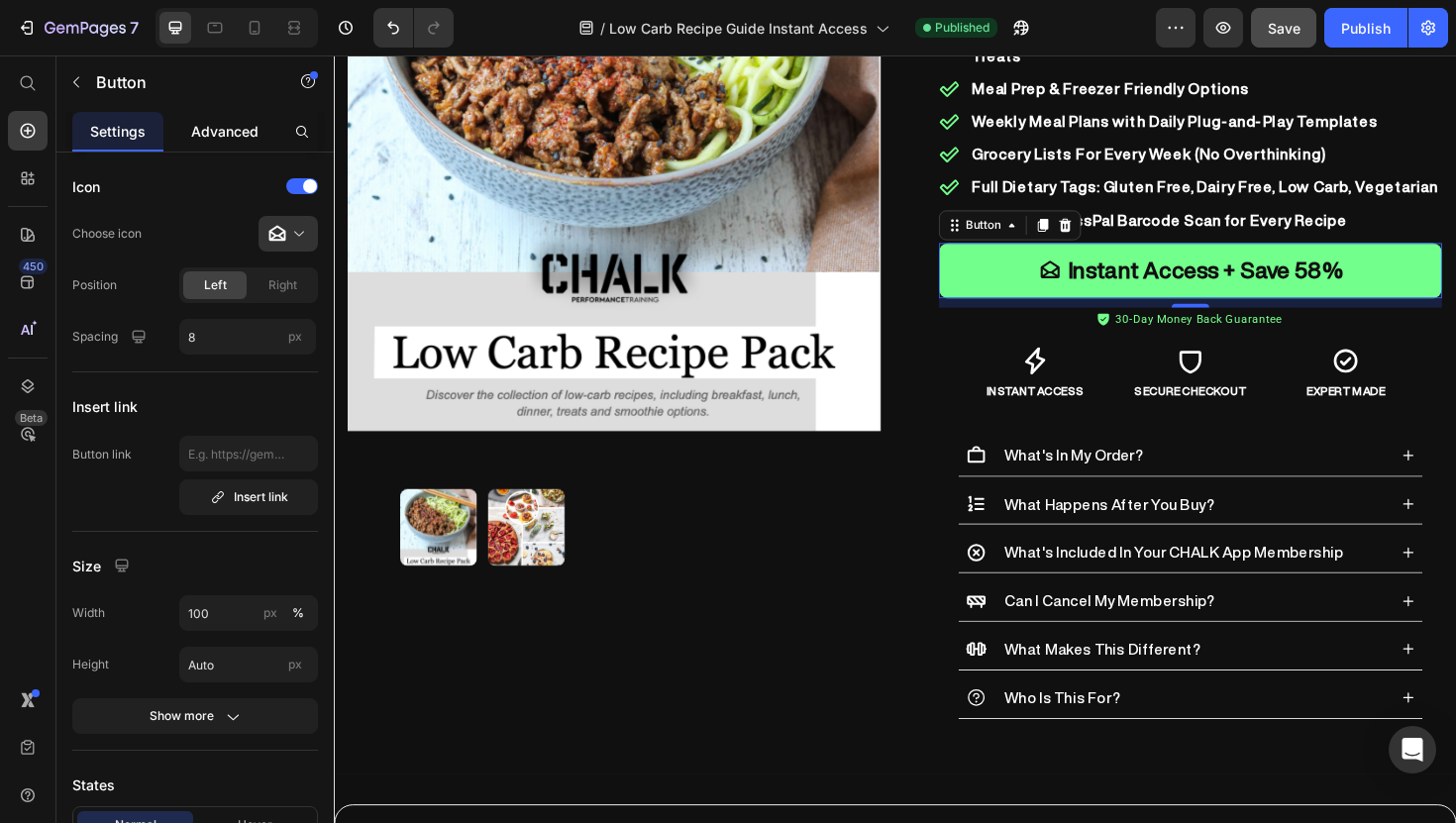 click on "Advanced" at bounding box center (225, 131) 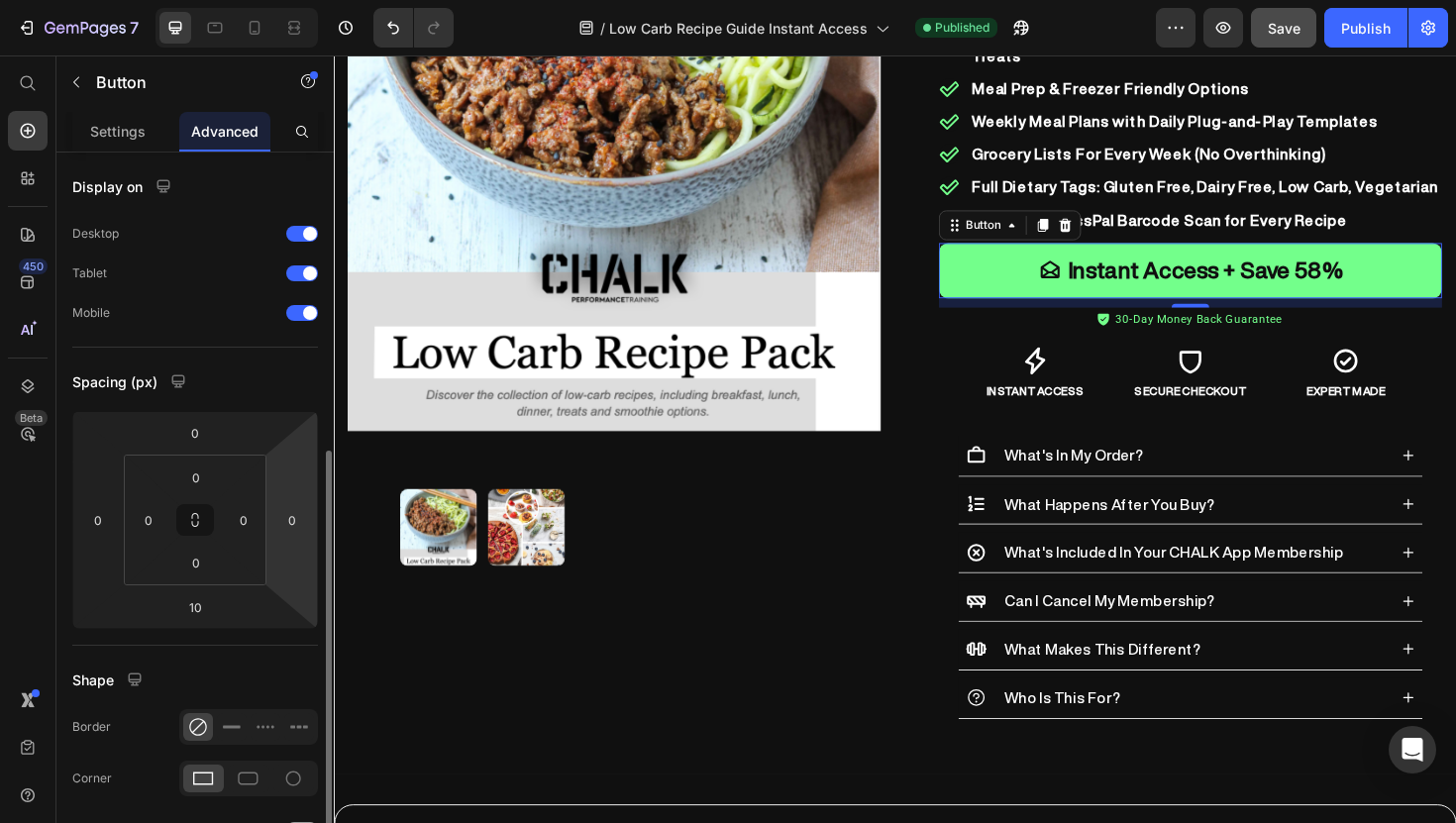 scroll, scrollTop: 530, scrollLeft: 0, axis: vertical 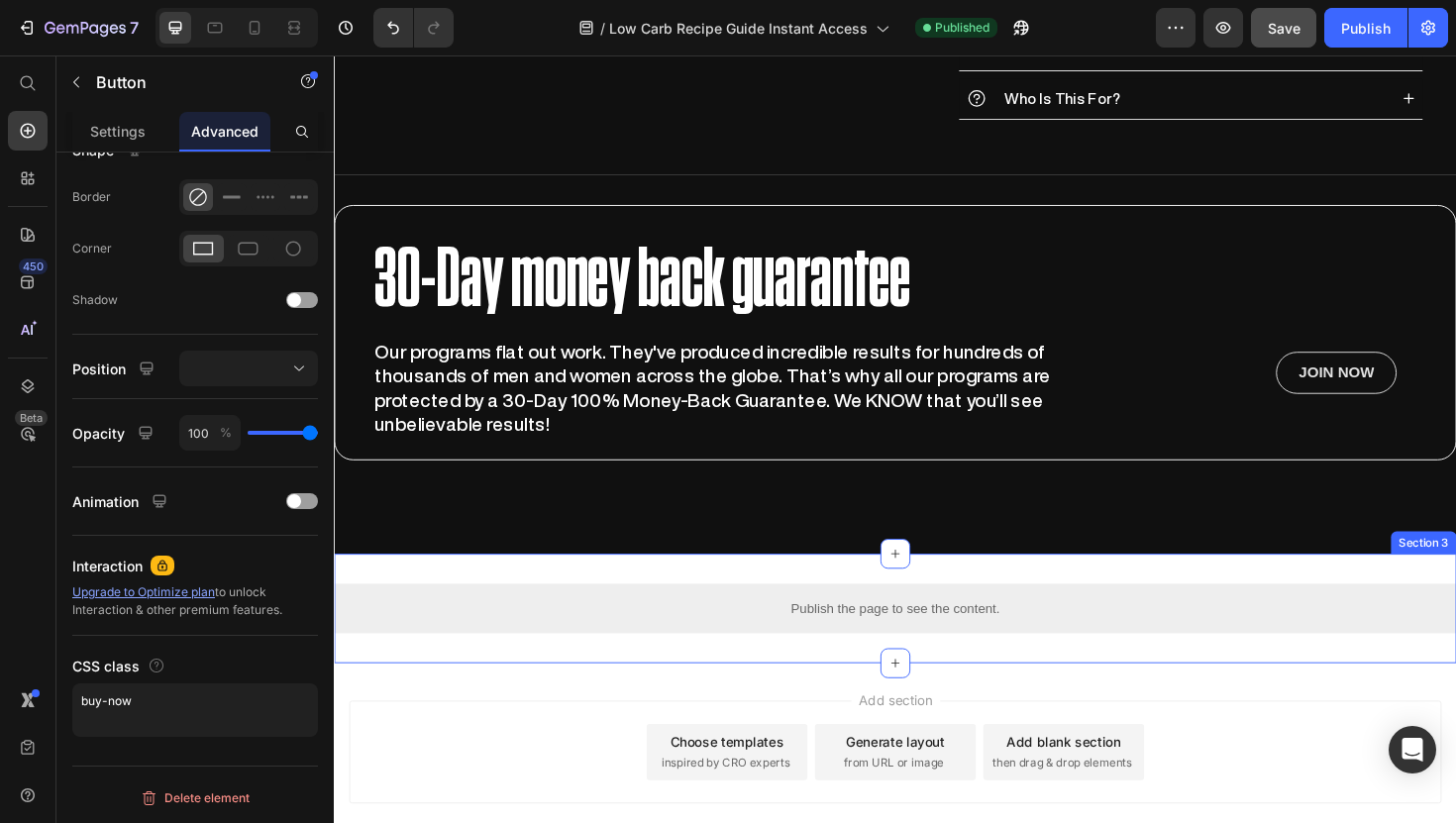 click on "Publish the page to see the content.
Custom Code Section 3" at bounding box center [928, 641] 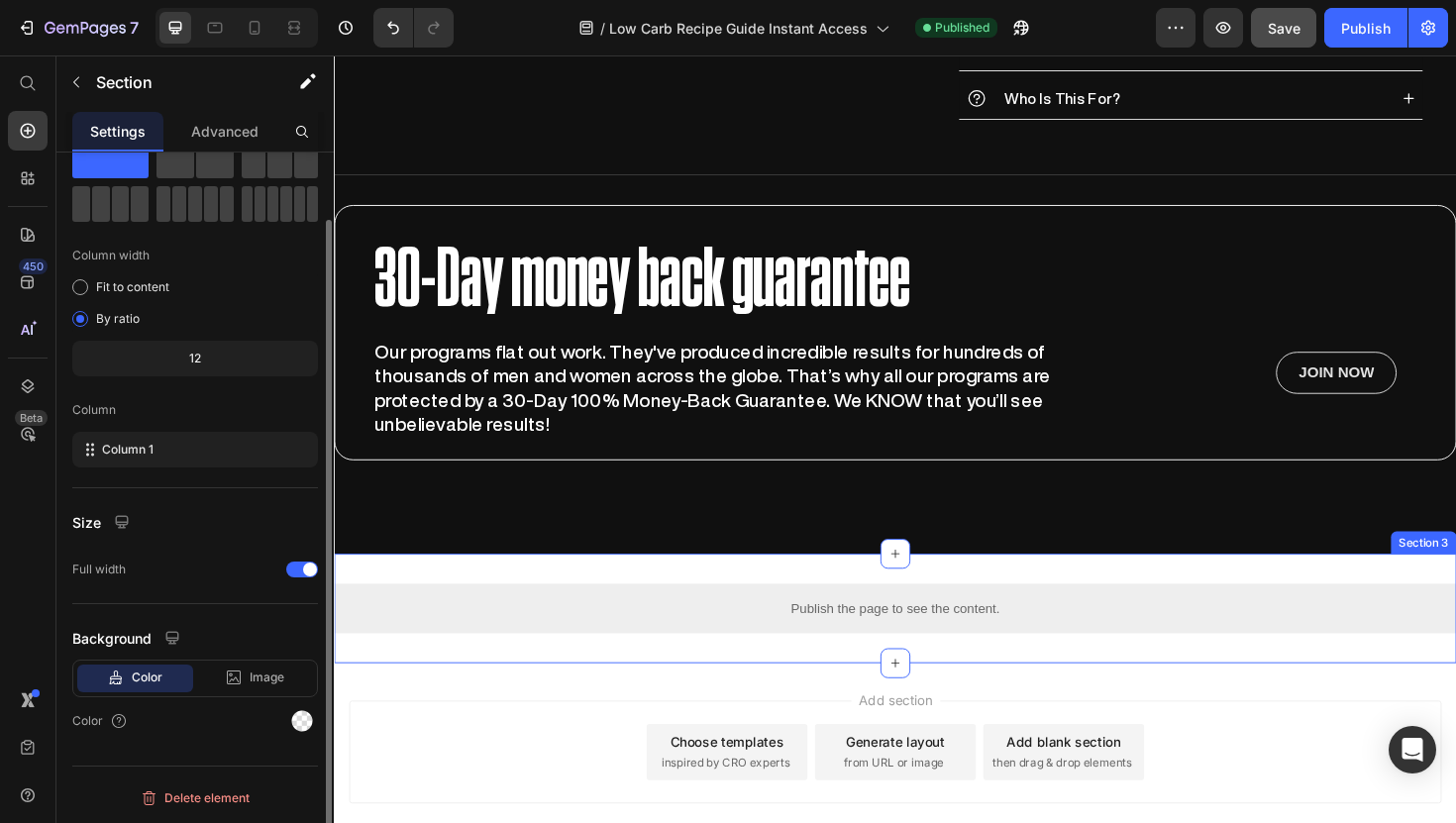 scroll, scrollTop: 0, scrollLeft: 0, axis: both 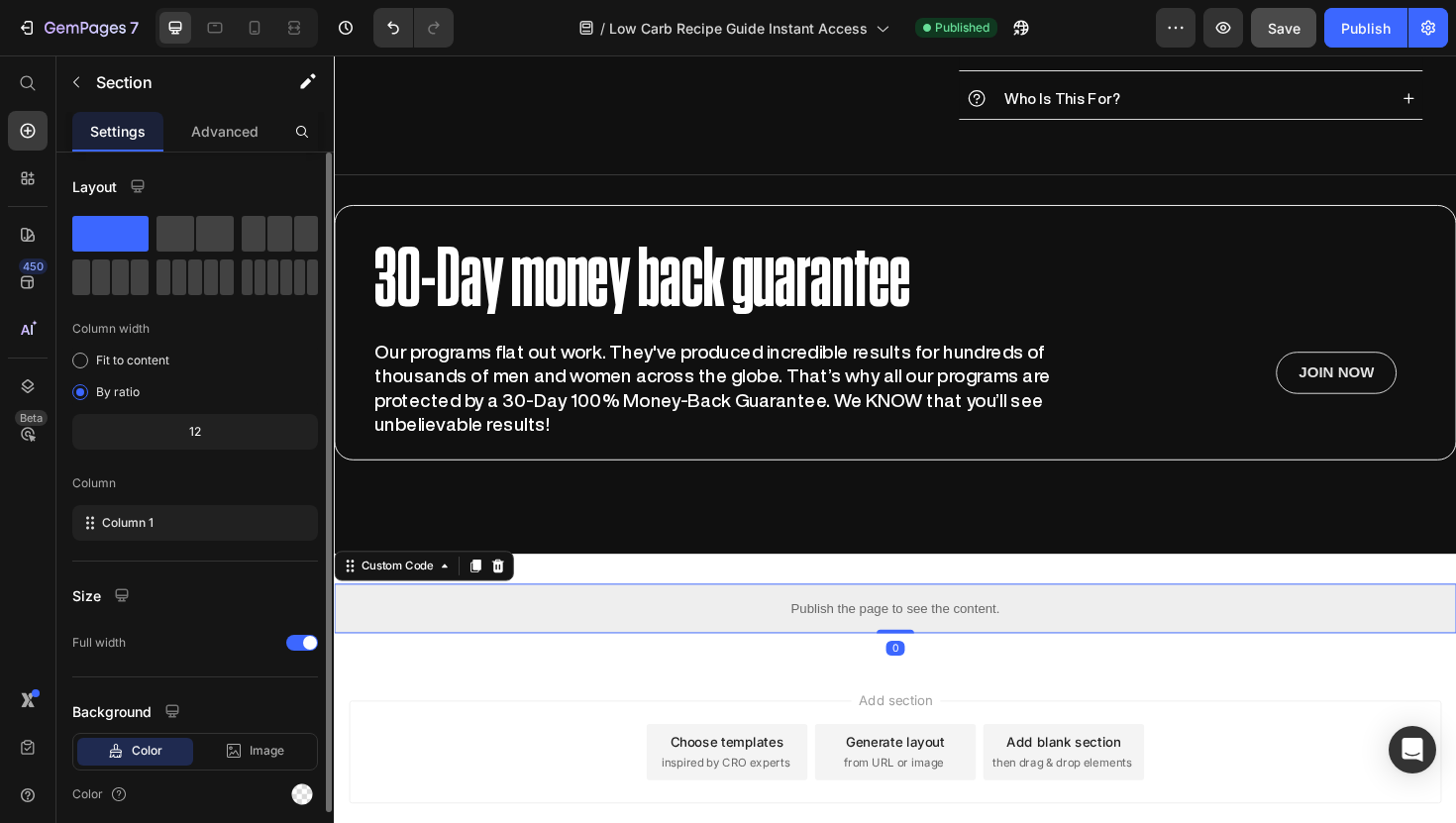 click on "Publish the page to see the content." at bounding box center [928, 641] 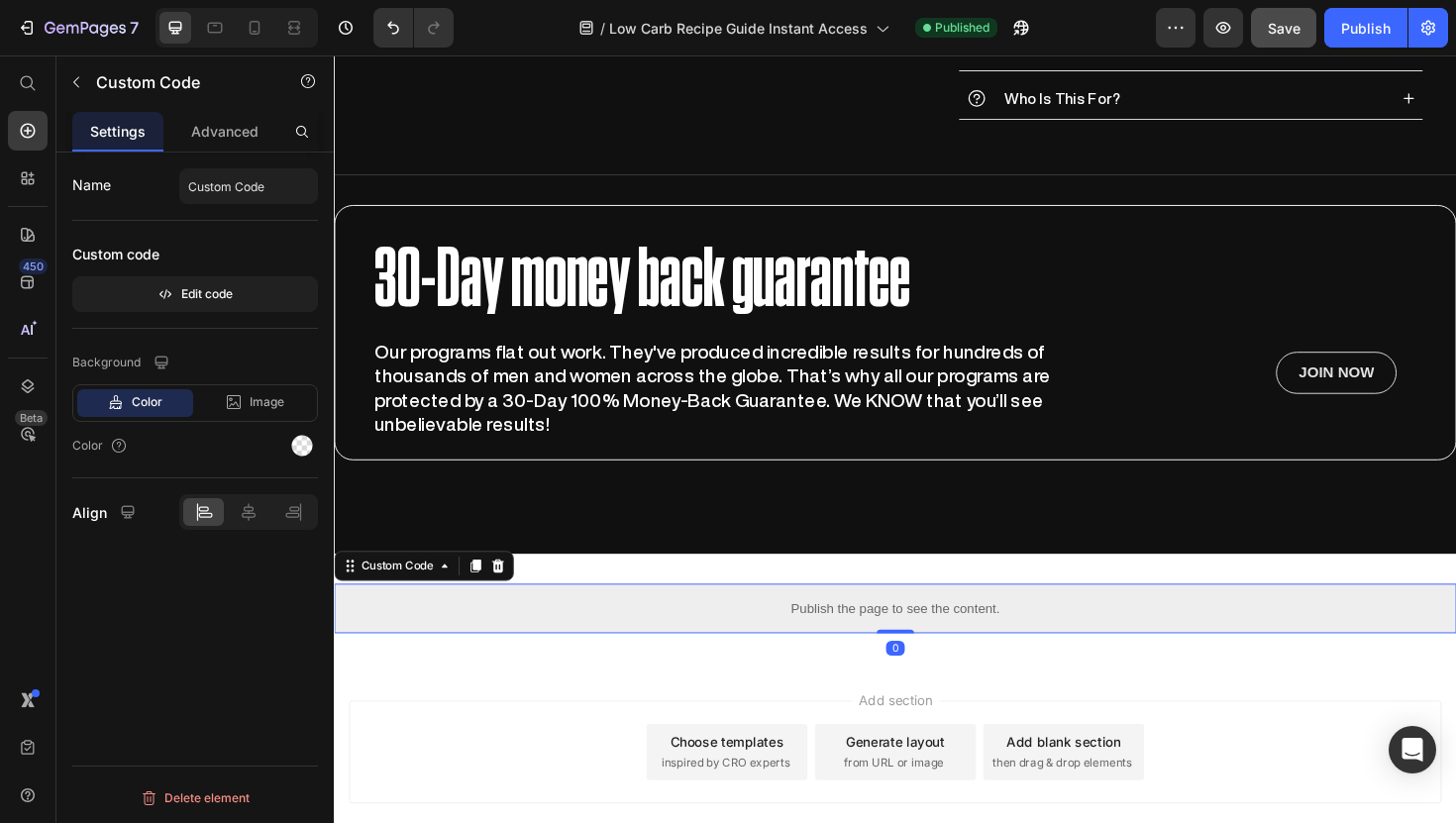 click on "Publish the page to see the content." at bounding box center (928, 641) 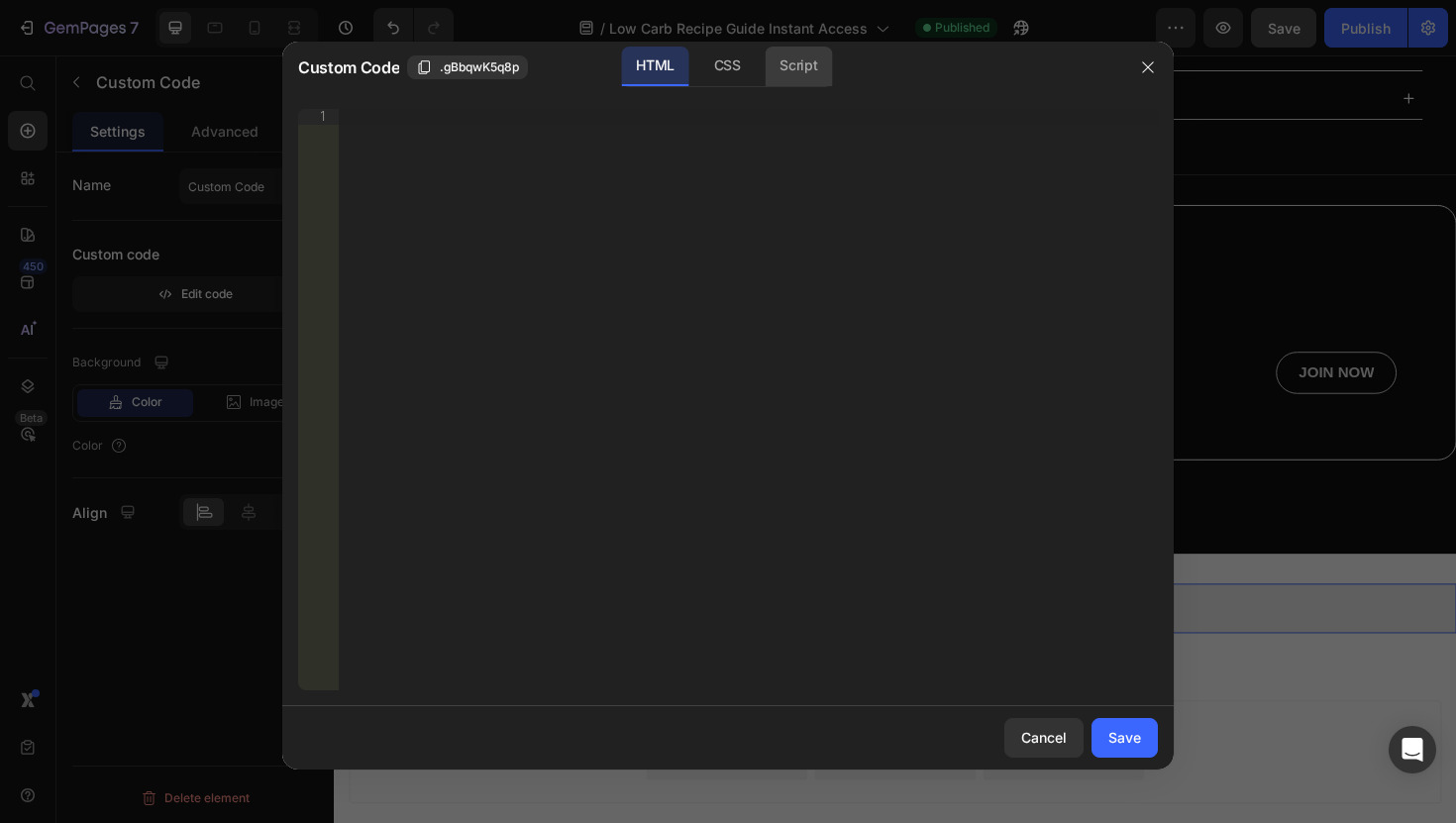 click on "Script" 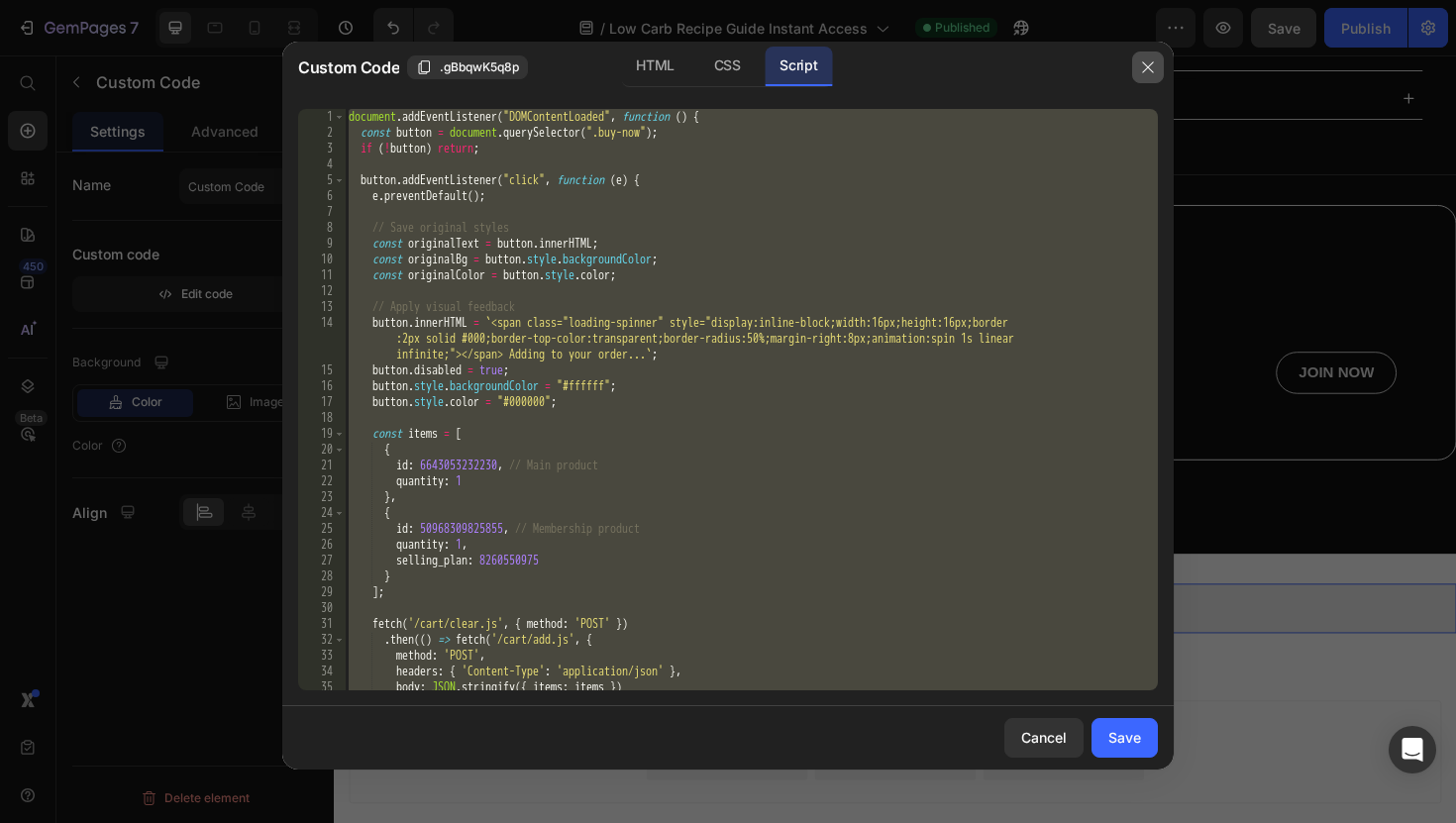 click 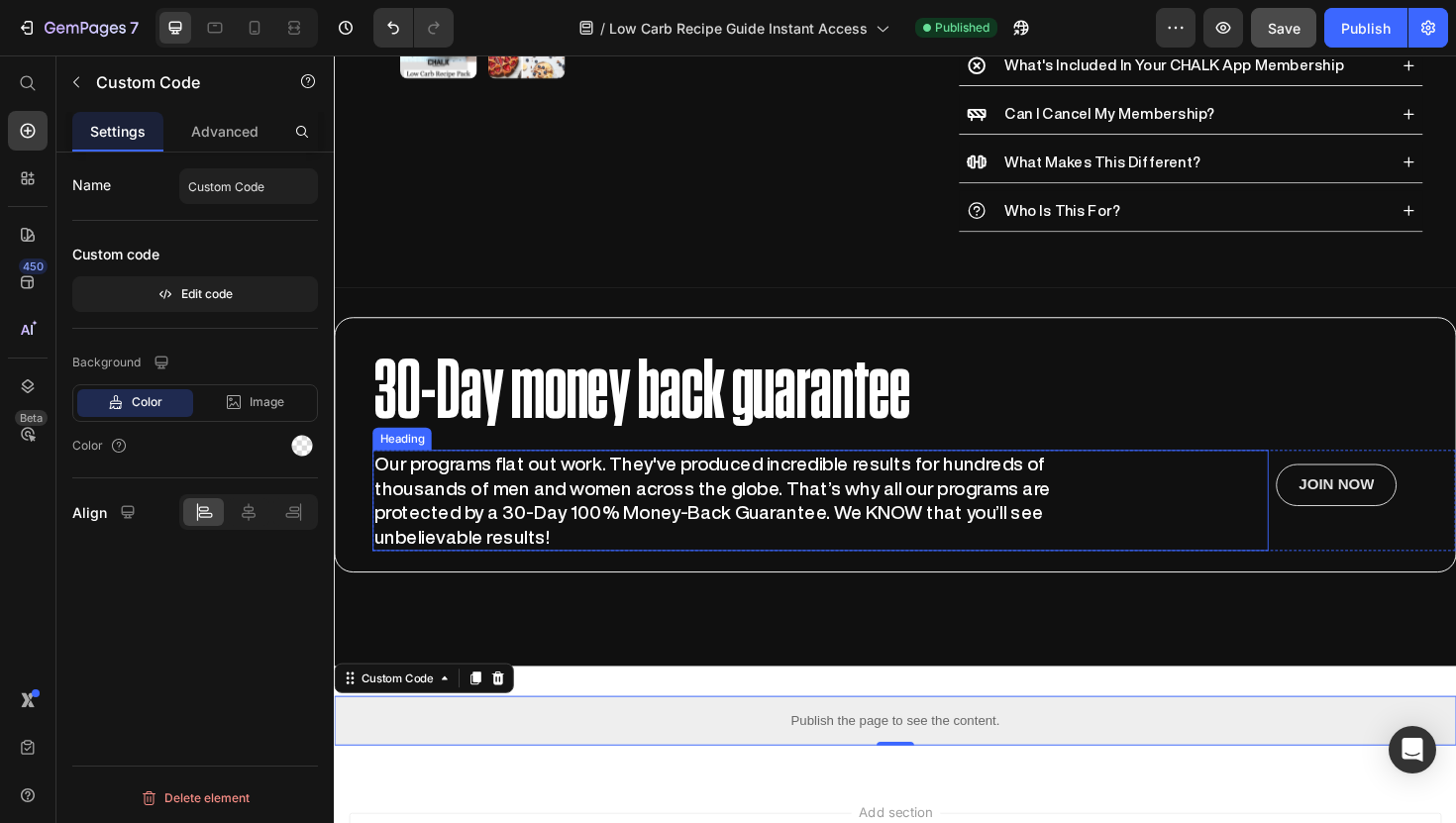 scroll, scrollTop: 863, scrollLeft: 0, axis: vertical 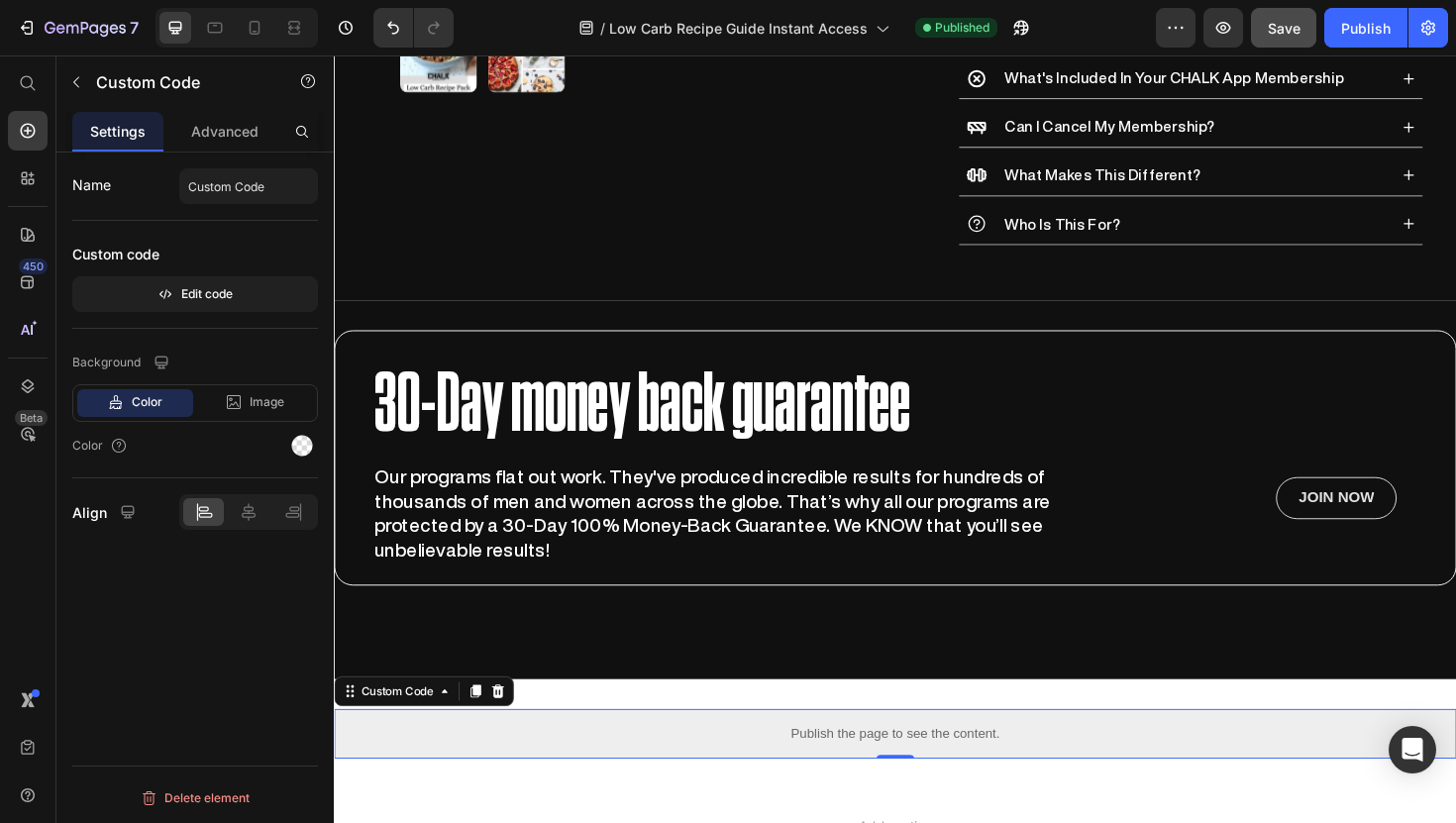 click on "Publish the page to see the content." at bounding box center [928, 773] 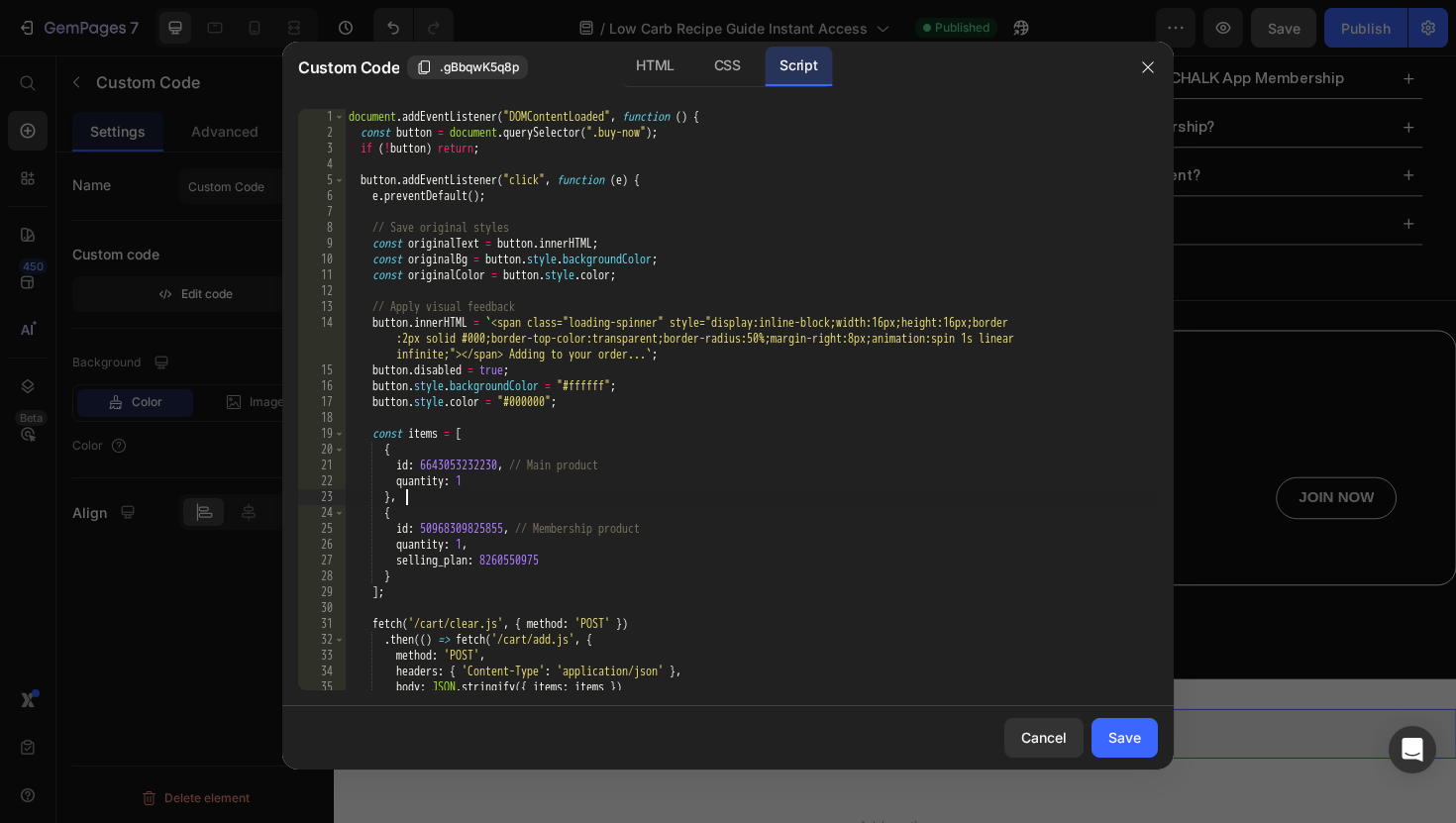 click on "document . addEventListener ( "DOMContentLoaded" ,   function   ( )   {    const   button   =   document . querySelector ( ".buy-now" ) ;    if   ( ! button )   return ;    button . addEventListener ( "click" ,   function   ( e )   {      e . preventDefault ( ) ;      // Save original styles      const   originalText   =   button . innerHTML ;      const   originalBg   =   button . style . backgroundColor ;      const   originalColor   =   button . style . color ;      // Apply visual feedback      button . innerHTML   =   ` <span class="loading-spinner" style="display:inline-block;width:16px;height:16px;border          :2px solid #000;border-top-color:transparent;border-radius:50%;margin-right:8px;animation:spin 1s linear           infinite;"></span> Adding to your order... ` ;      button . disabled   =   true ;      button . style . backgroundColor   =   "#ffffff" ;      button . style . color   =   "#000000" ;      const   items   =   [         {           id :   6643053232230 ,        :" at bounding box center (751, 415) 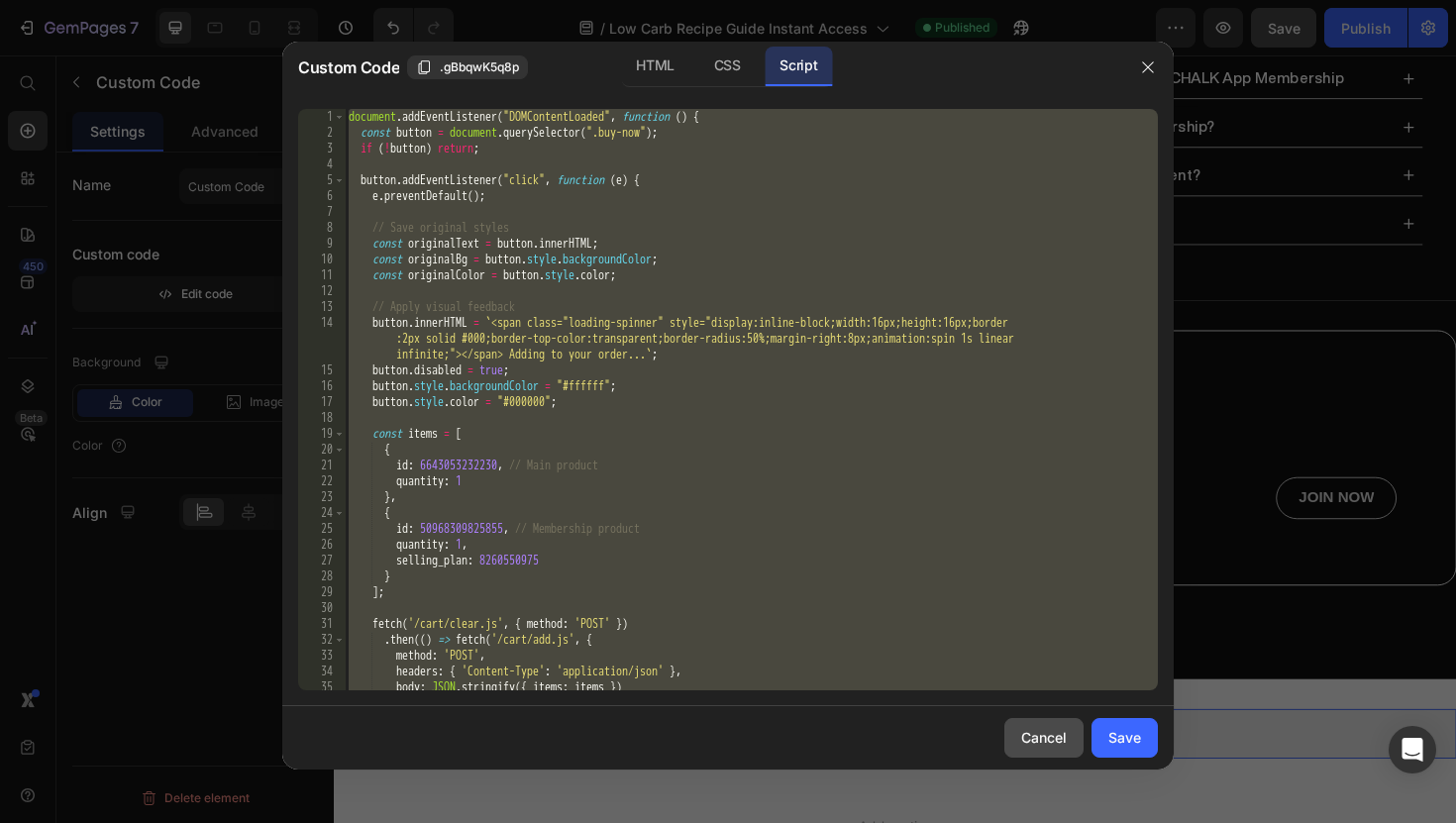 click on "Cancel" at bounding box center [1044, 737] 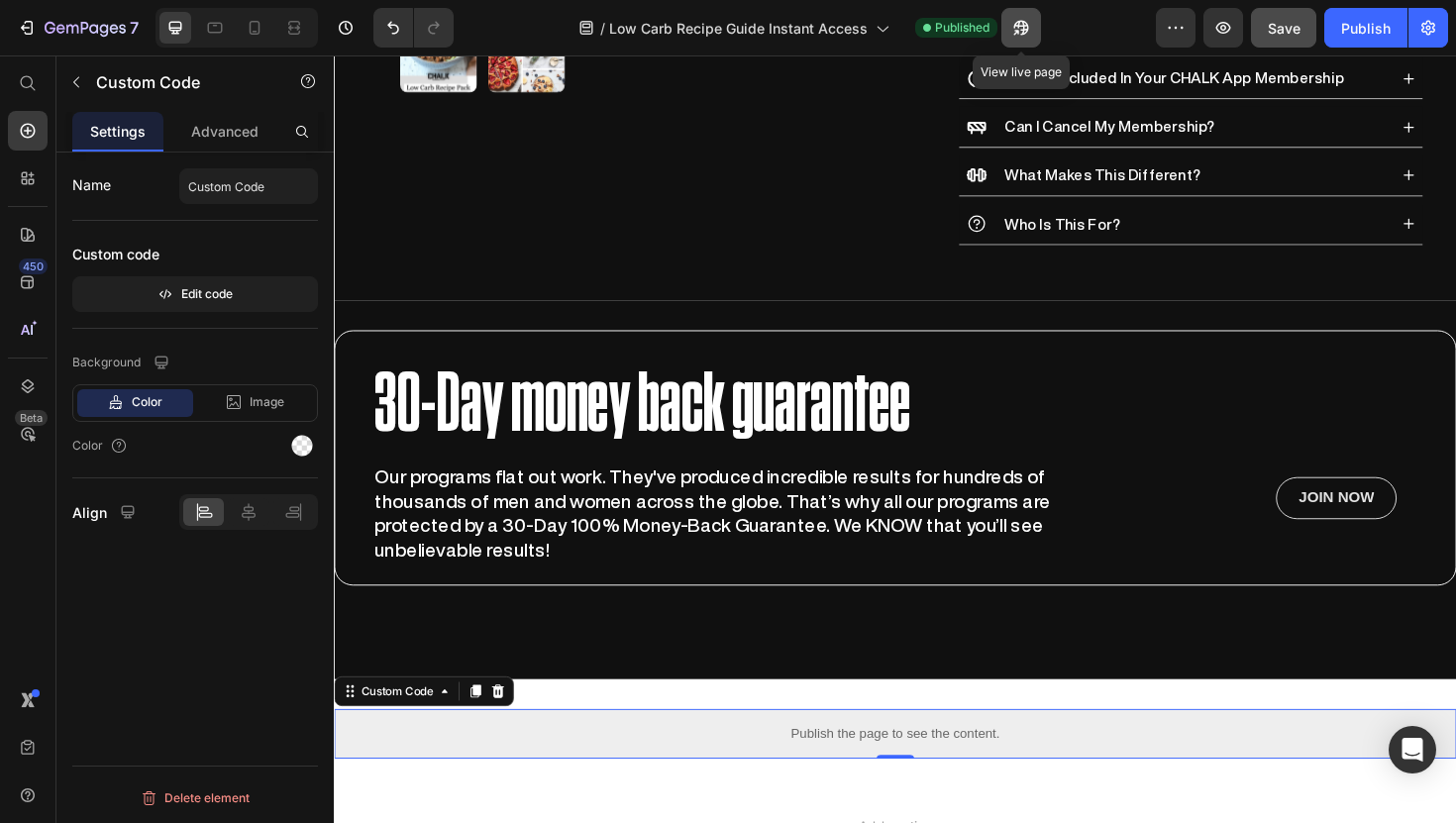 click 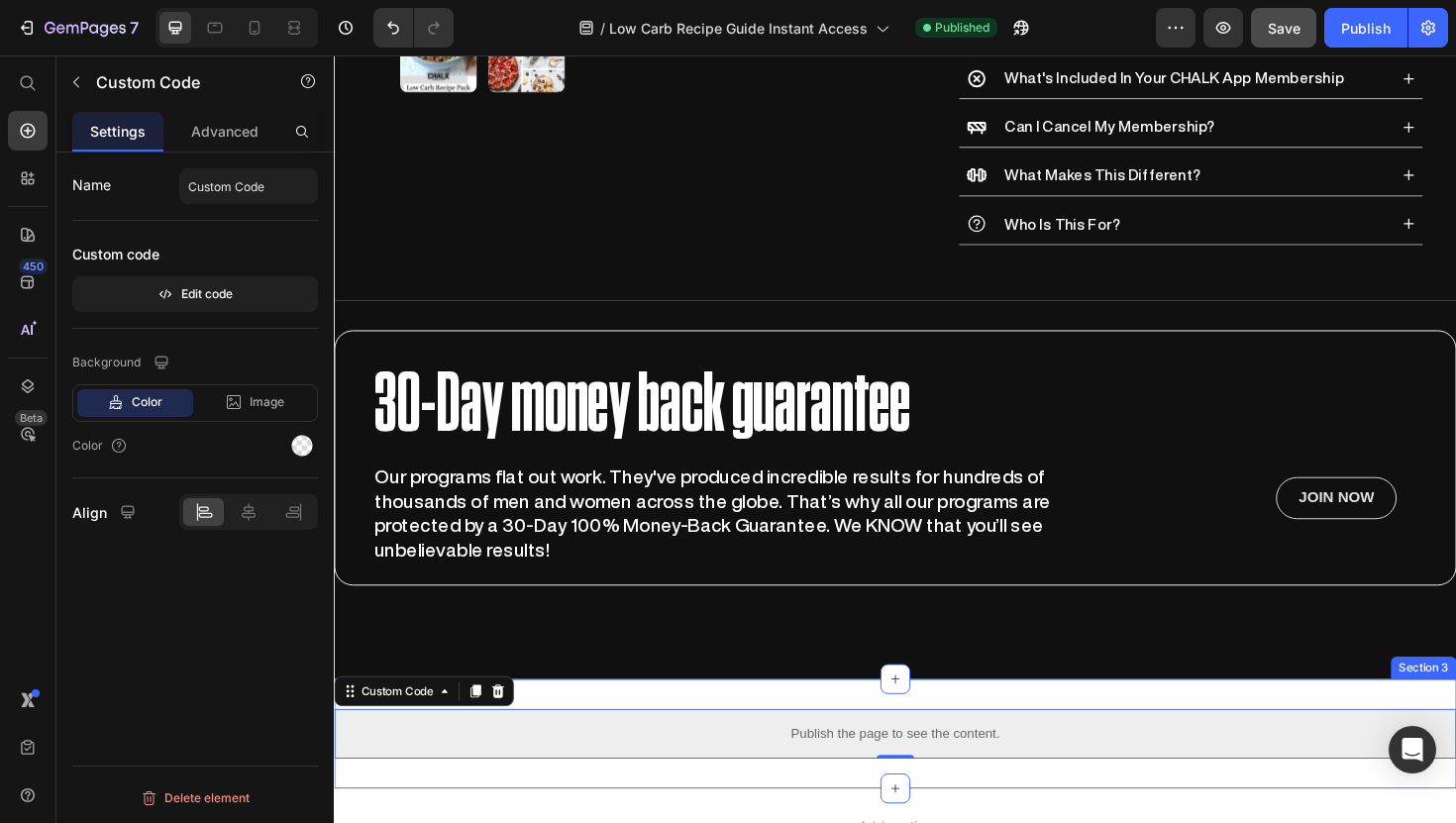 click on "Publish the page to see the content." at bounding box center (928, 773) 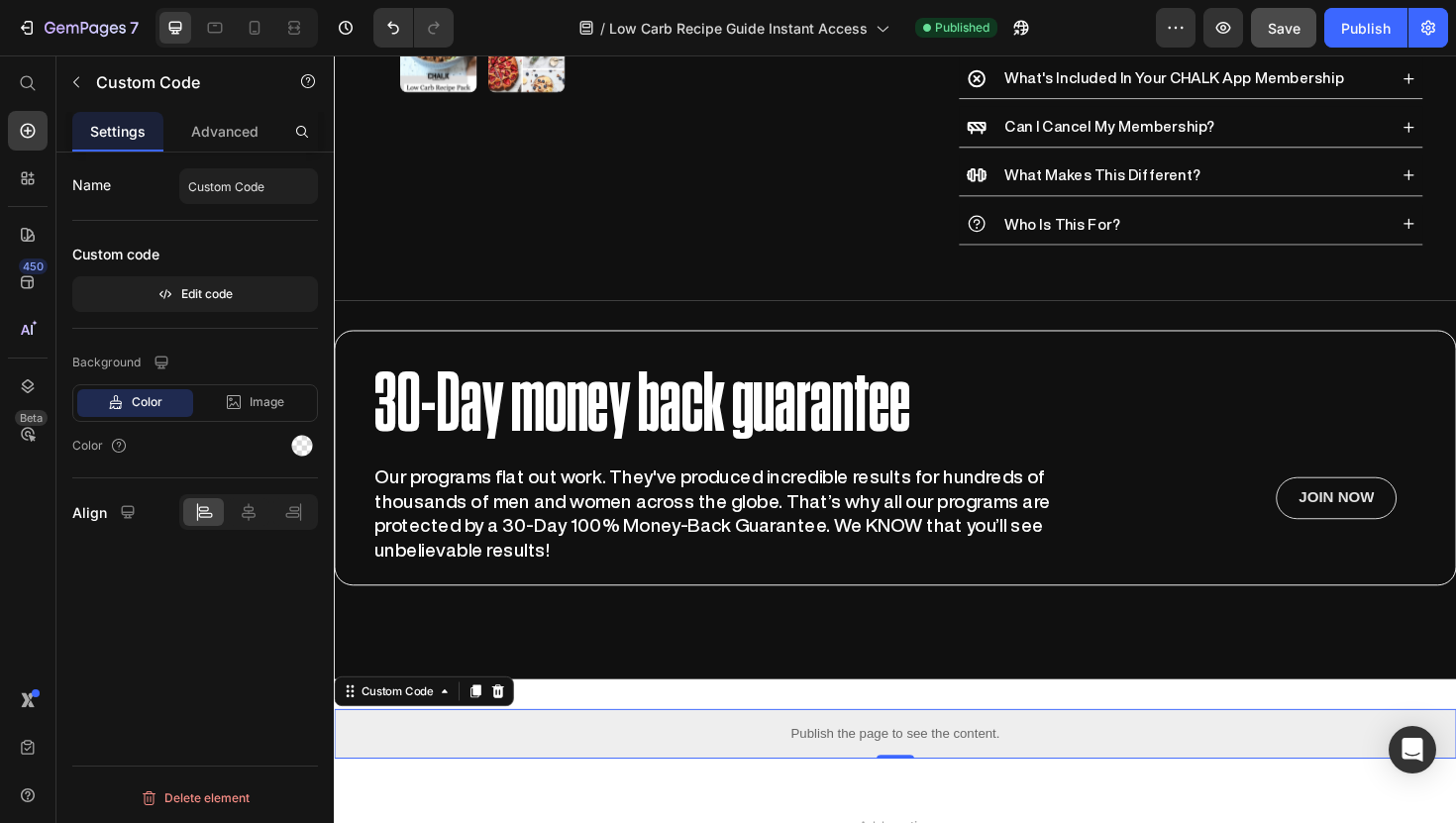 click on "Publish the page to see the content." at bounding box center (928, 773) 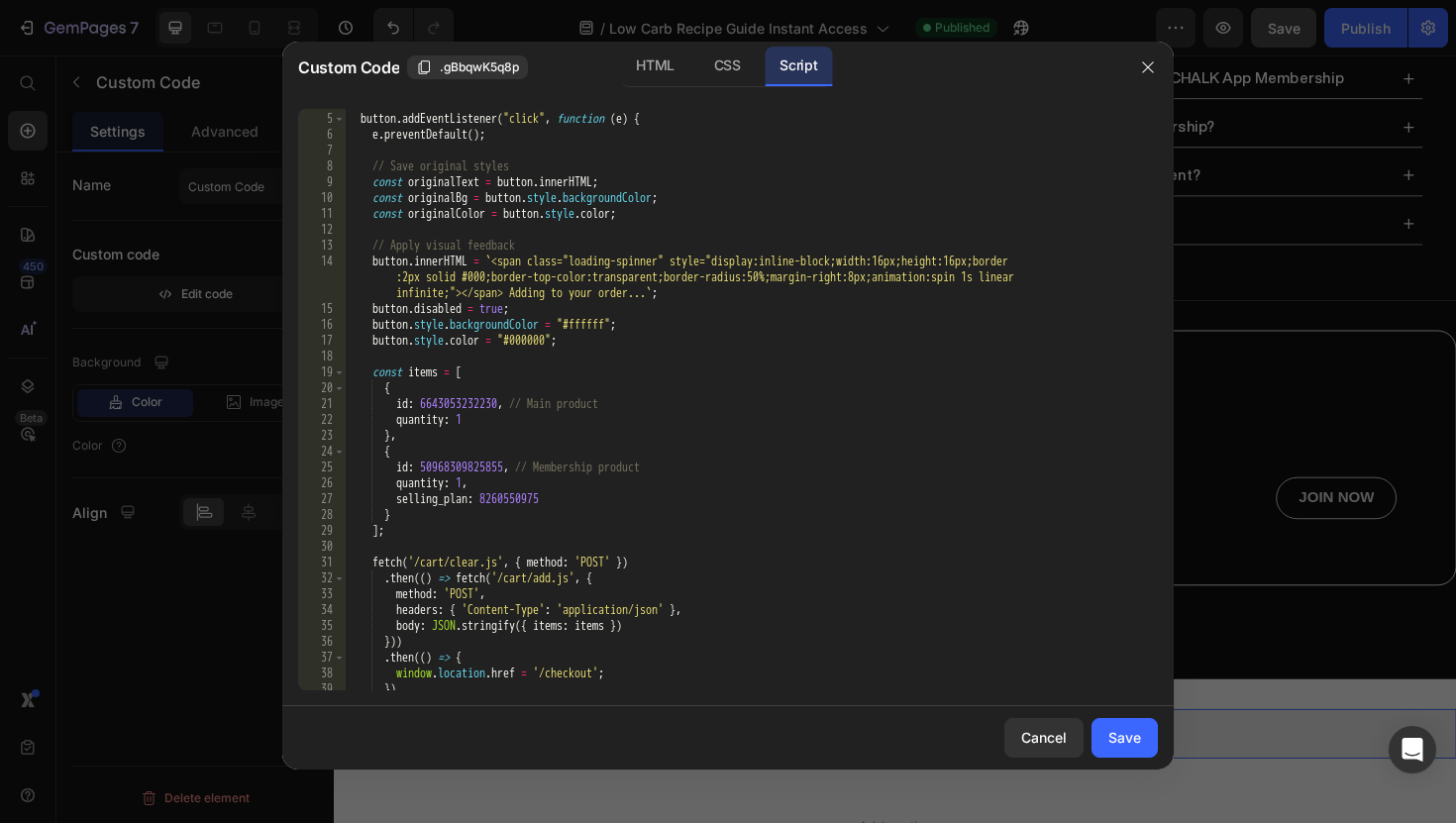 scroll, scrollTop: 208, scrollLeft: 0, axis: vertical 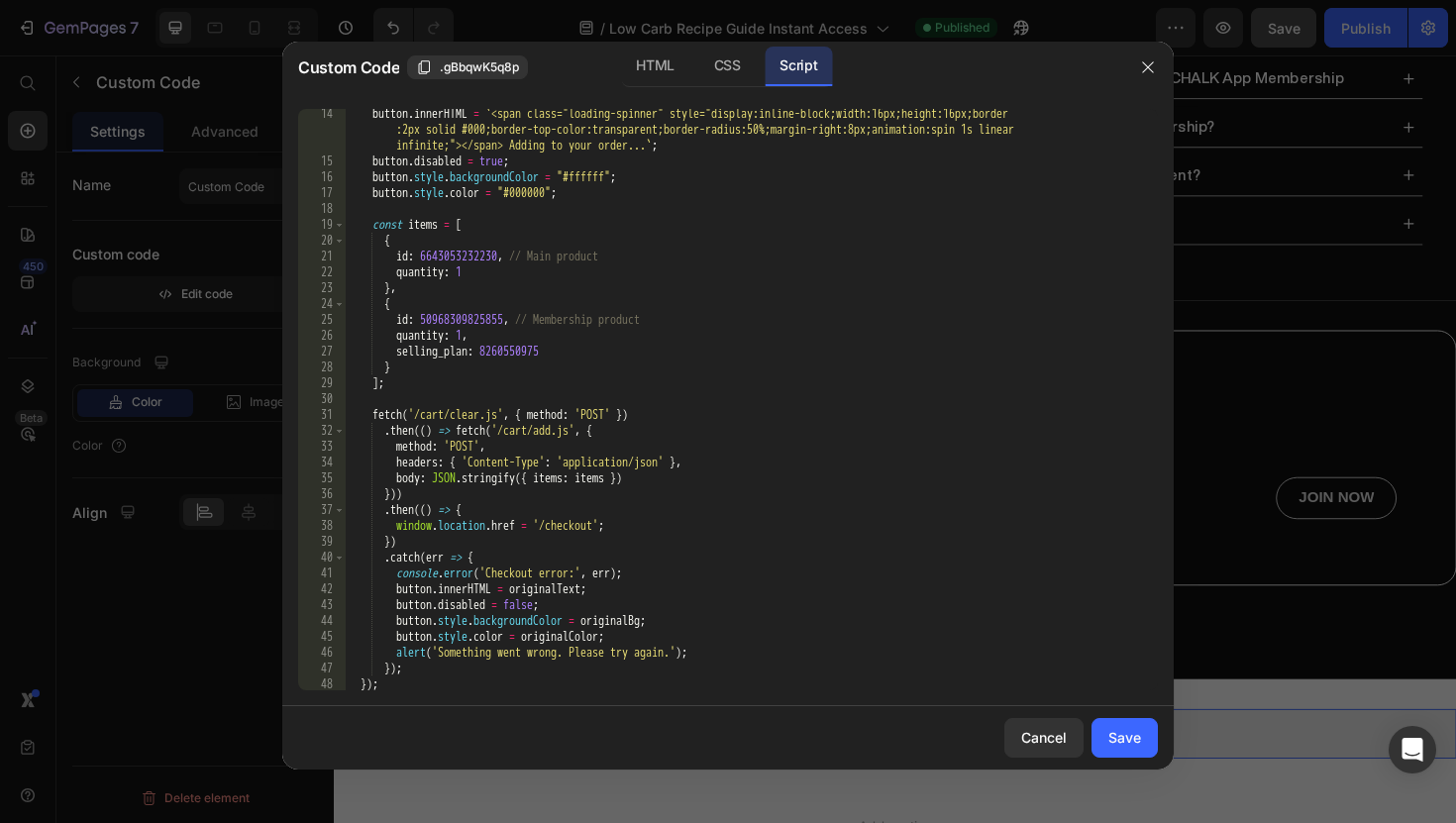click on "button . innerHTML   =   ` <span class="loading-spinner" style="display:inline-block;width:16px;height:16px;border          :2px solid #000;border-top-color:transparent;border-radius:50%;margin-right:8px;animation:spin 1s linear           infinite;"></span> Adding to your order... ` ;      button . disabled   =   true ;      button . style . backgroundColor   =   "#ffffff" ;      button . style . color   =   "#000000" ;      const   items   =   [         {           id :   6643053232230 ,   // Main product           quantity :   1         } ,         {           id :   50968309825855 ,   // Membership product           quantity :   1 ,           selling_plan :   8260550975         }      ] ;      fetch ( '/cart/clear.js' ,   {   method :   'POST'   })         . then (( )   =>   fetch ( '/cart/add.js' ,   {           method :   'POST' ,           headers :   {   'Content-Type' :   'application/json'   } ,           body :   JSON . stringify ({   items :   items   })         }))         . )" at bounding box center [751, 428] 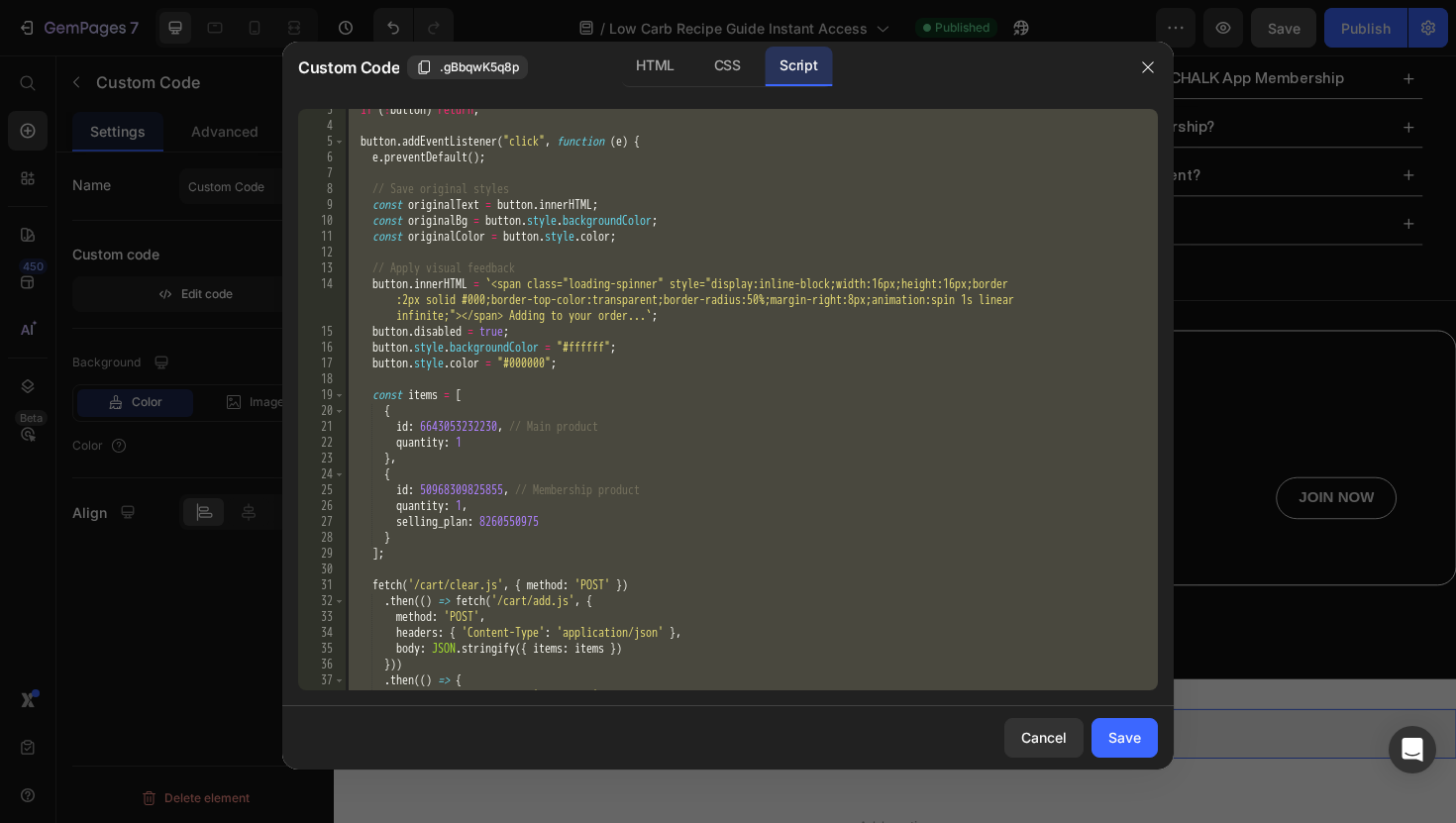 scroll, scrollTop: 0, scrollLeft: 0, axis: both 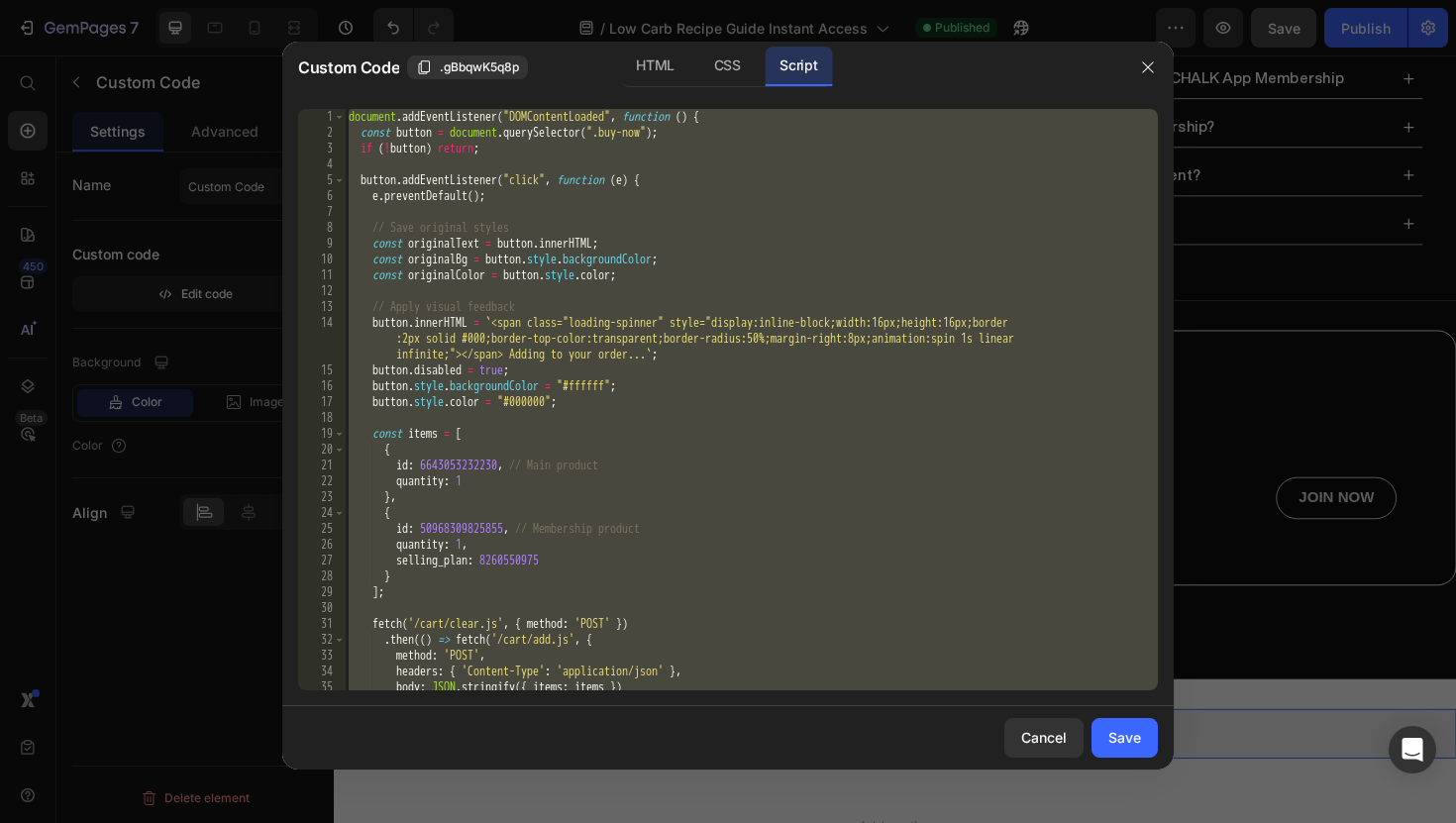 paste on "});" 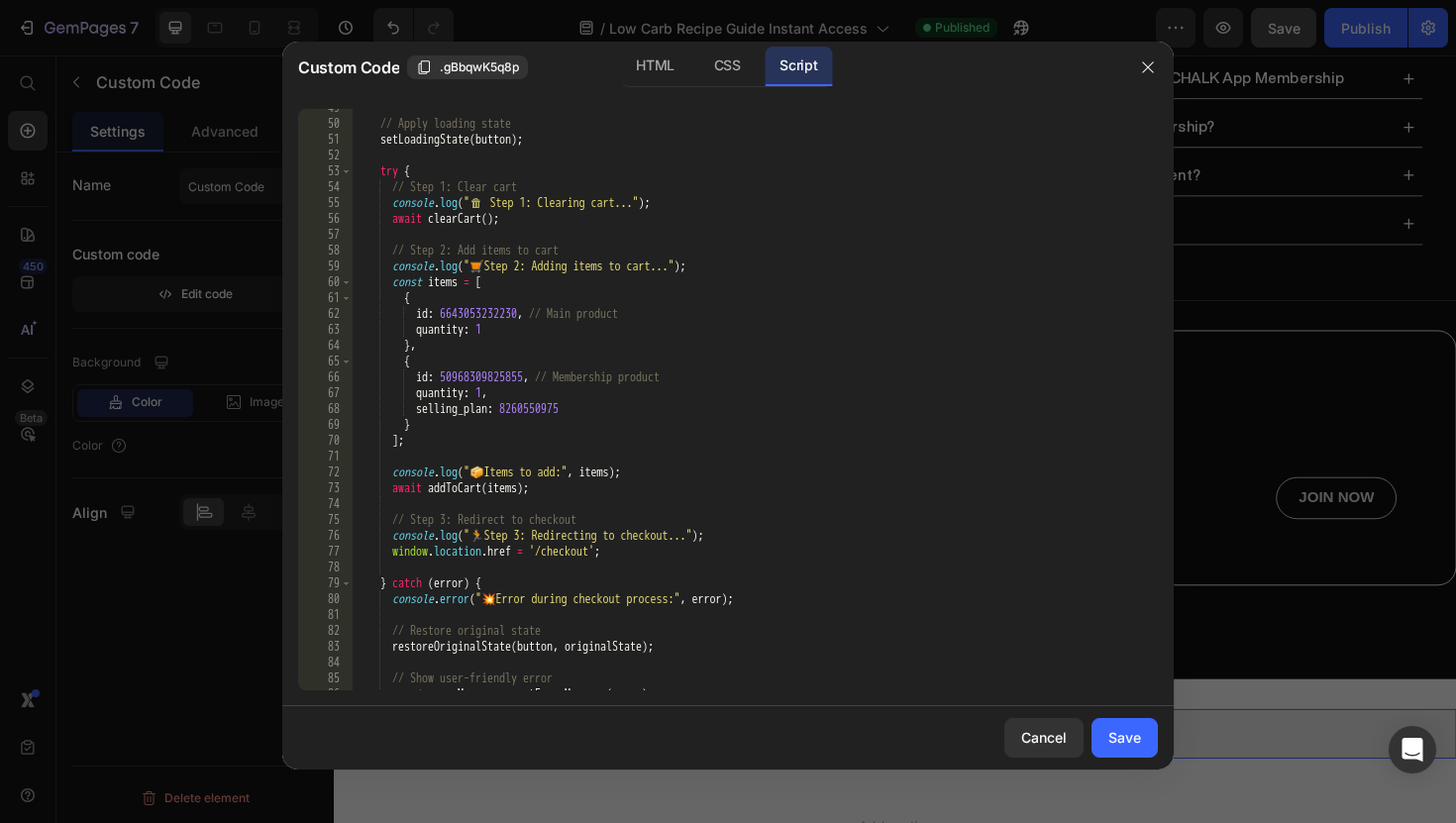 scroll, scrollTop: 770, scrollLeft: 0, axis: vertical 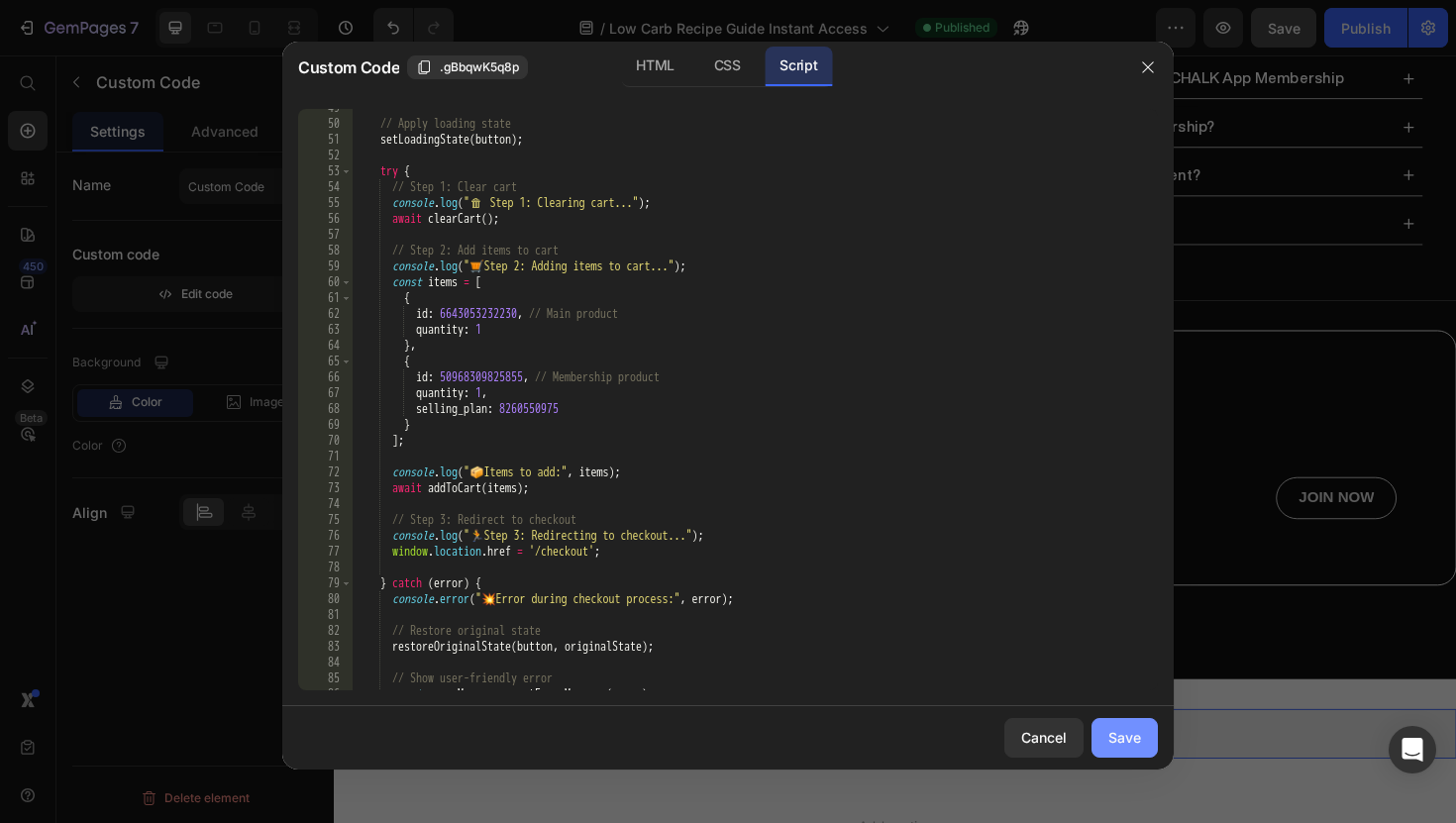 click on "Save" at bounding box center (1124, 737) 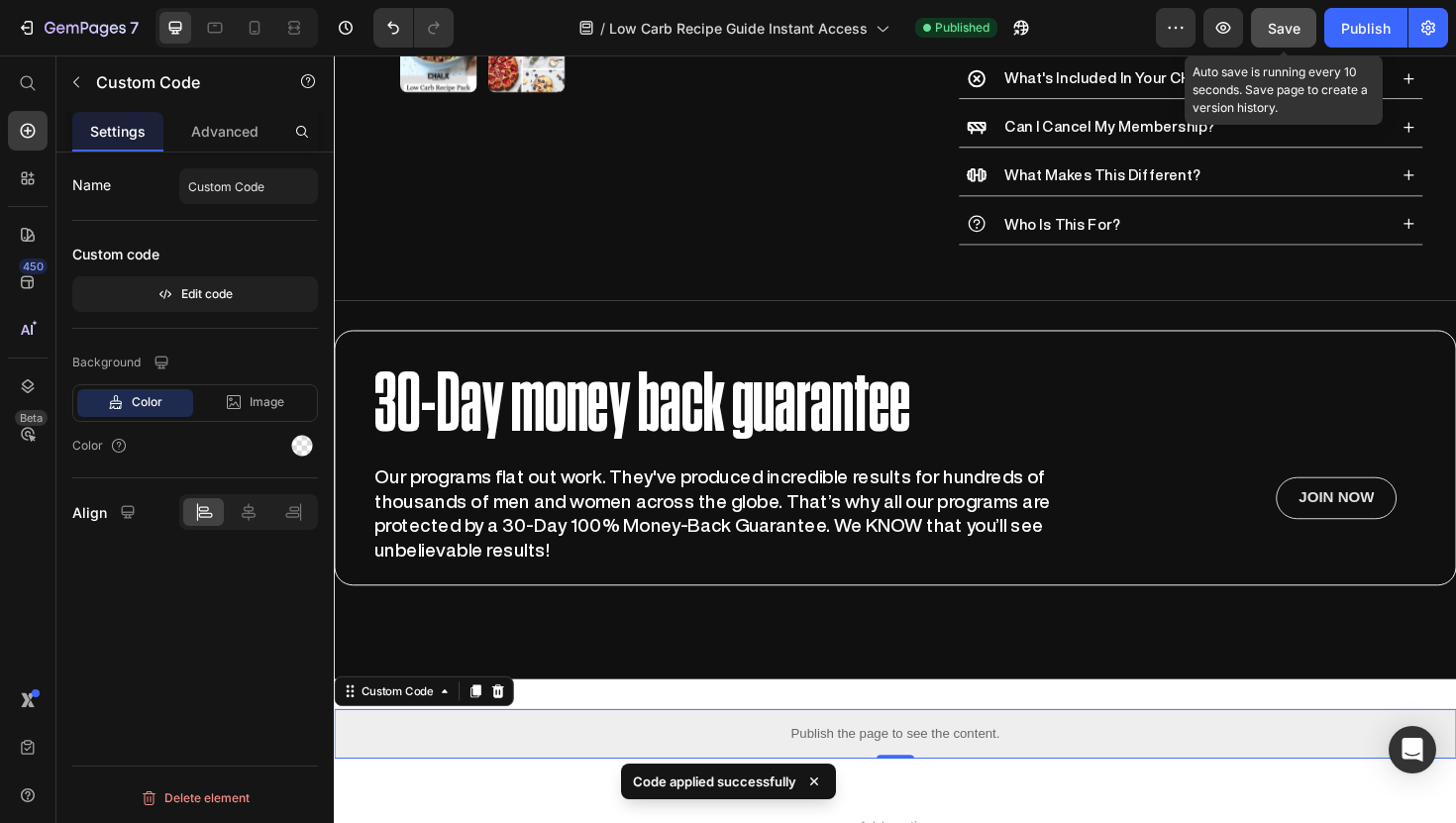 click on "Save" 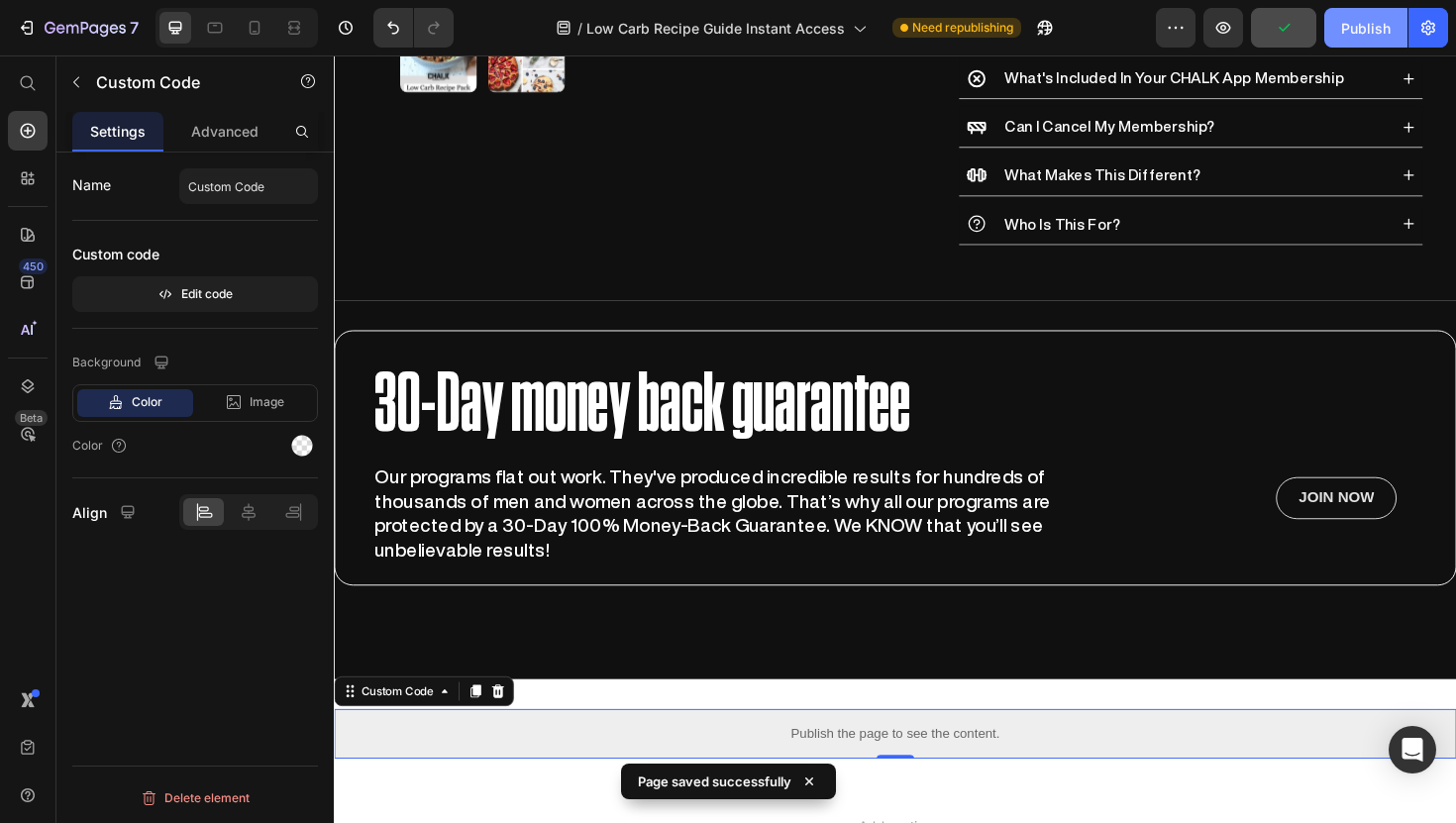 click on "Publish" at bounding box center (1366, 28) 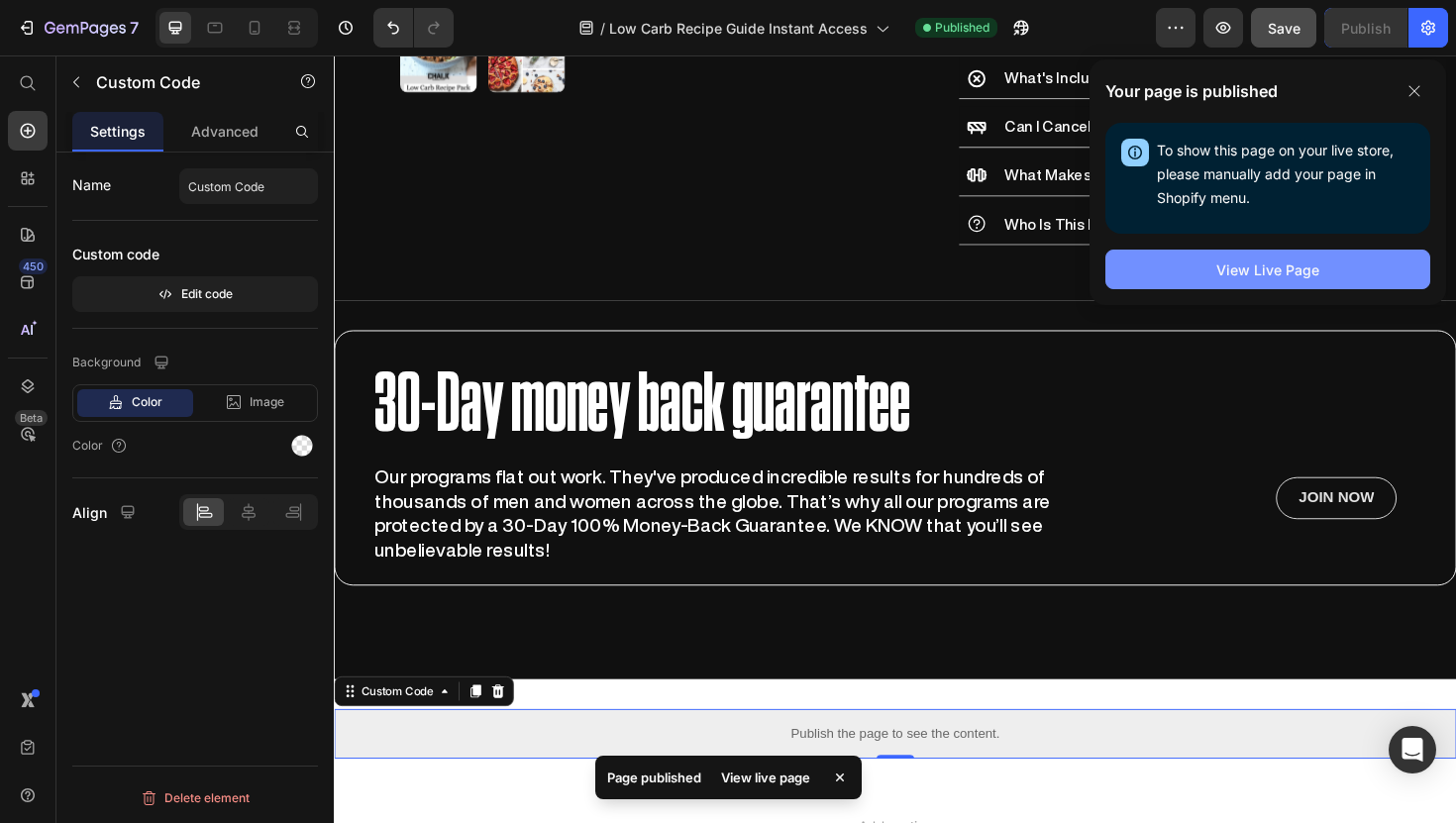 click on "View Live Page" at bounding box center (1268, 269) 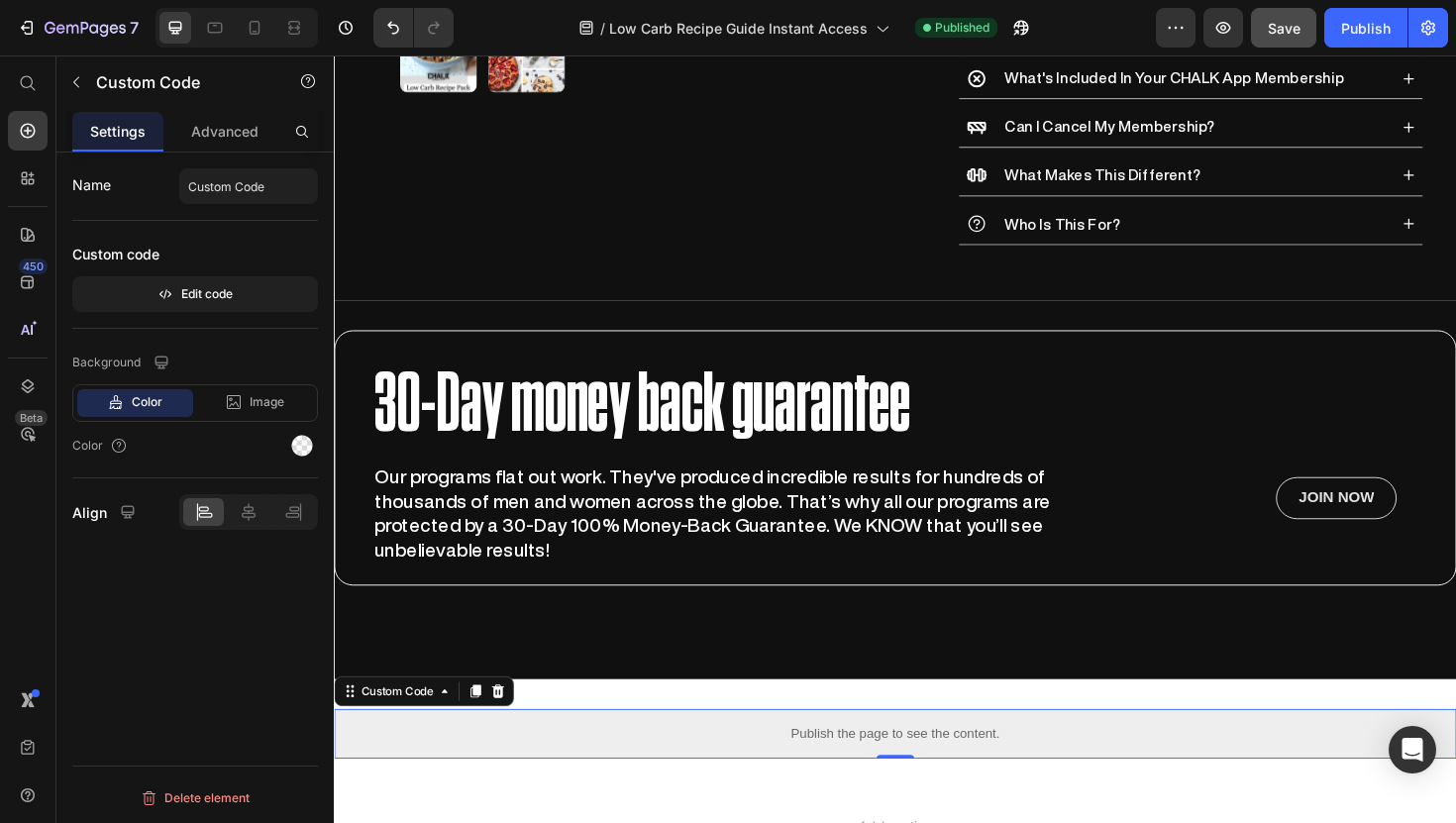 click on "Publish the page to see the content." at bounding box center [928, 773] 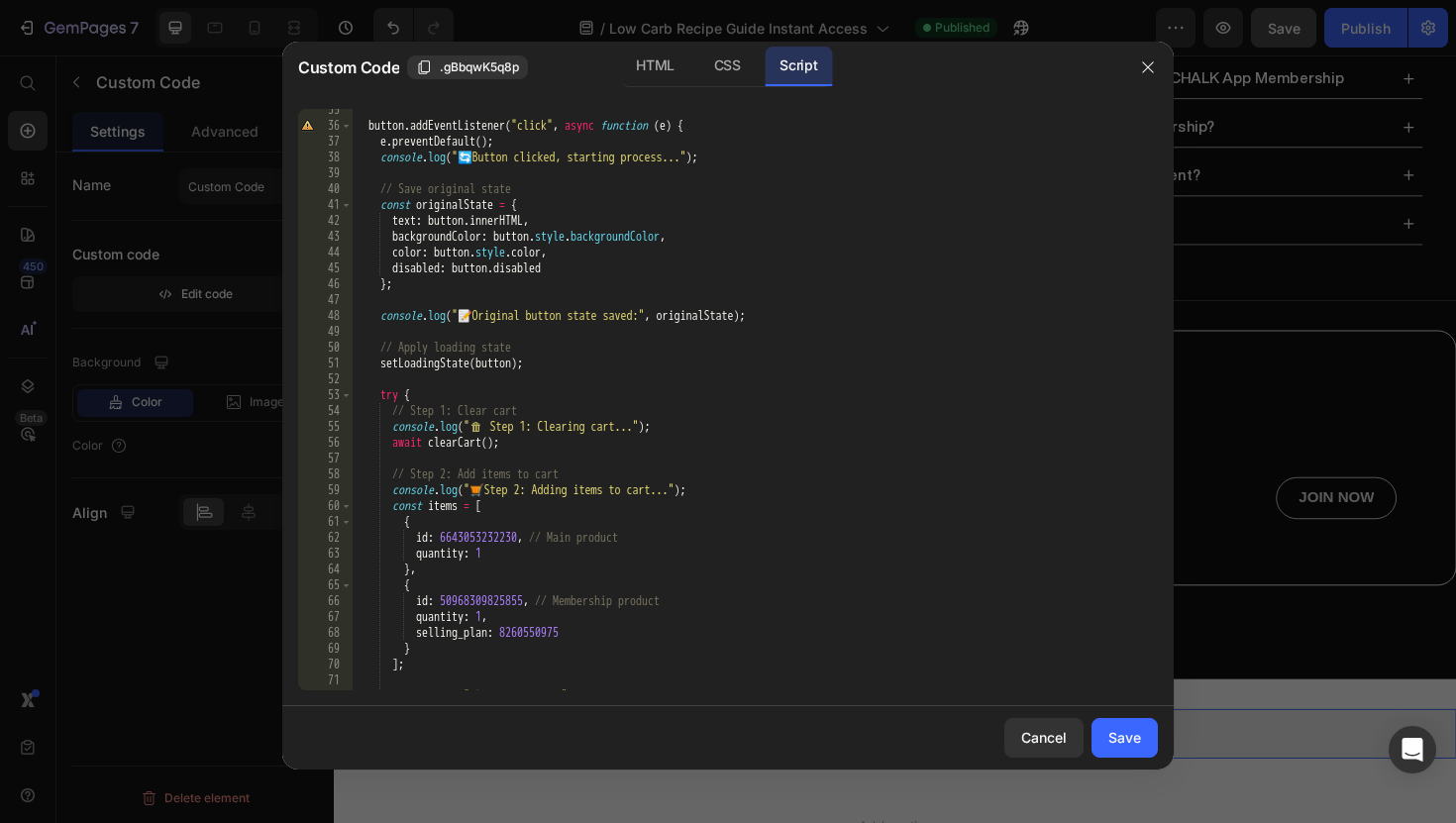 scroll, scrollTop: 665, scrollLeft: 0, axis: vertical 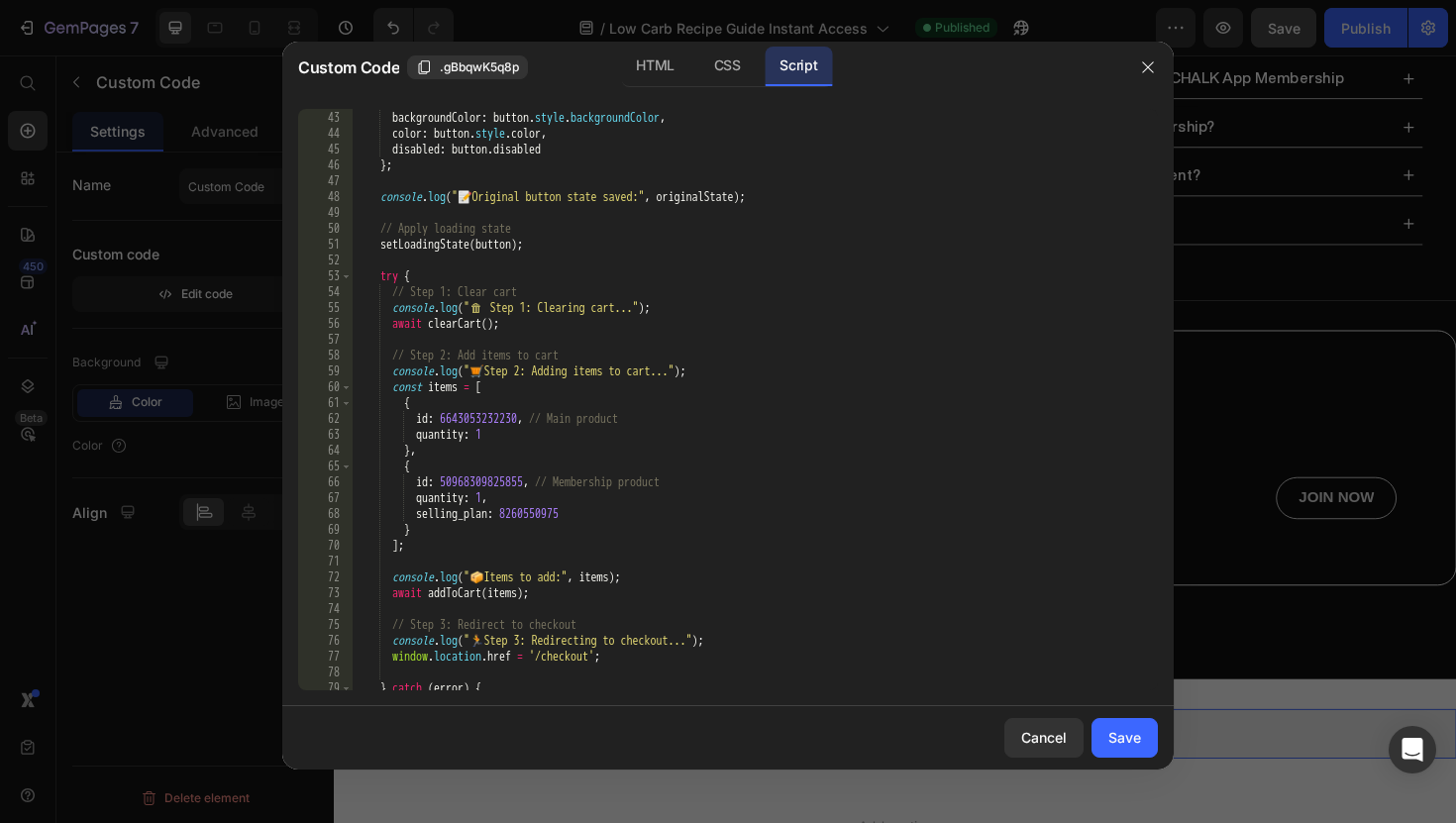 click on "text :   button . innerHTML ,         backgroundColor :   button . style . backgroundColor ,         color :   button . style . color ,         disabled :   button . disabled      } ;           console . log ( " 📝  Original button state saved:" ,   originalState ) ;           // Apply loading state      setLoadingState ( button ) ;           try   {         // Step 1: Clear cart         console . log ( " 🗑 ️ Step 1: Clearing cart..." ) ;         await   clearCart ( ) ;                 // Step 2: Add items to cart         console . log ( " 🛒  Step 2: Adding items to cart..." ) ;         const   items   =   [           {              id :   6643053232230 ,   // Main product              quantity :   1           } ,           {              id :   50968309825855 ,   // Membership product              quantity :   1 ,              selling_plan :   8260550975           }         ] ;                 console . log ( " 📦  Items to add:" ,   items ) ;         await   addToCart ( items ) ;" at bounding box center [755, 400] 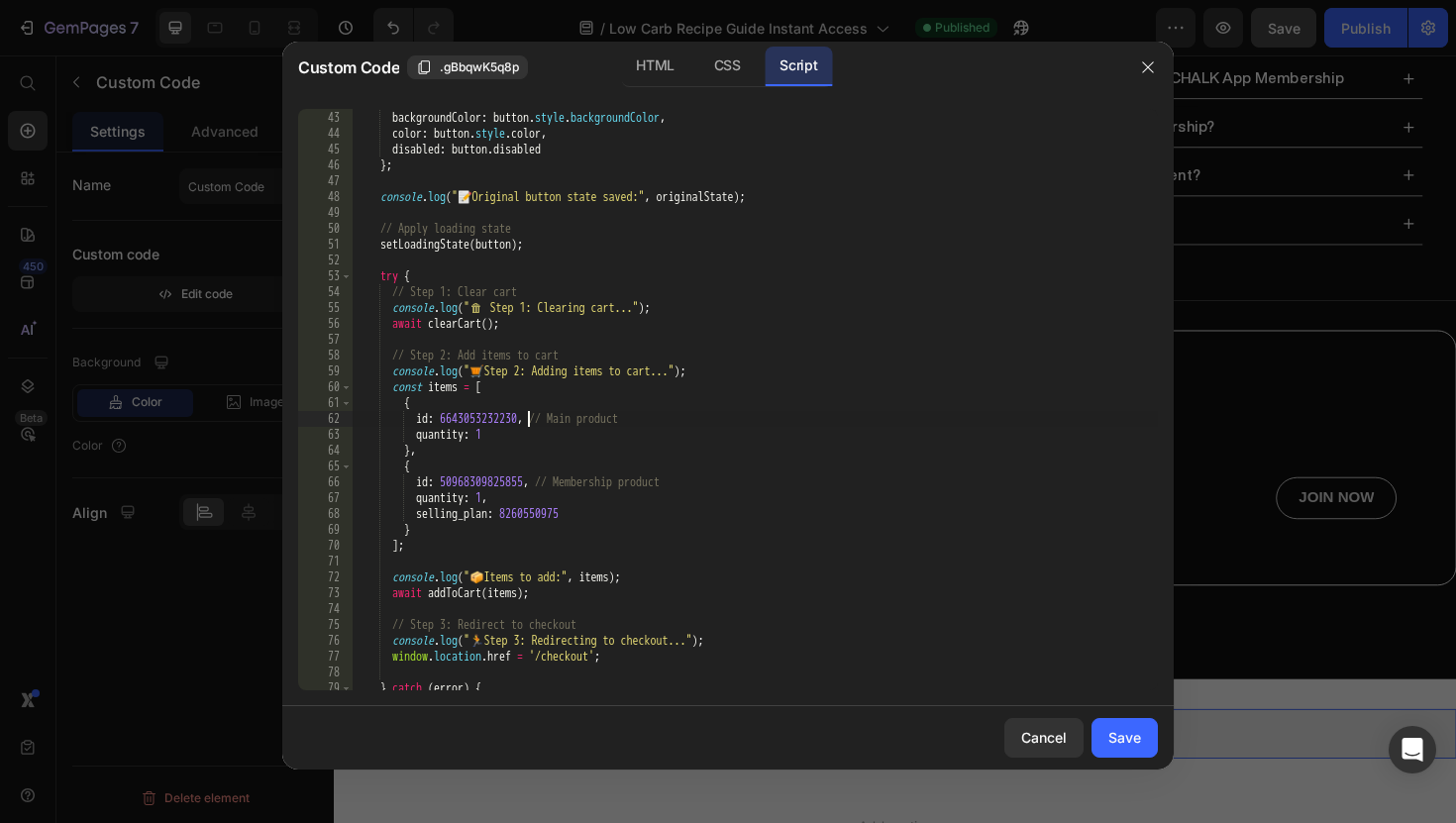 click on "text :   button . innerHTML ,         backgroundColor :   button . style . backgroundColor ,         color :   button . style . color ,         disabled :   button . disabled      } ;           console . log ( " 📝  Original button state saved:" ,   originalState ) ;           // Apply loading state      setLoadingState ( button ) ;           try   {         // Step 1: Clear cart         console . log ( " 🗑 ️ Step 1: Clearing cart..." ) ;         await   clearCart ( ) ;                 // Step 2: Add items to cart         console . log ( " 🛒  Step 2: Adding items to cart..." ) ;         const   items   =   [           {              id :   6643053232230 ,   // Main product              quantity :   1           } ,           {              id :   50968309825855 ,   // Membership product              quantity :   1 ,              selling_plan :   8260550975           }         ] ;                 console . log ( " 📦  Items to add:" ,   items ) ;         await   addToCart ( items ) ;" at bounding box center (755, 400) 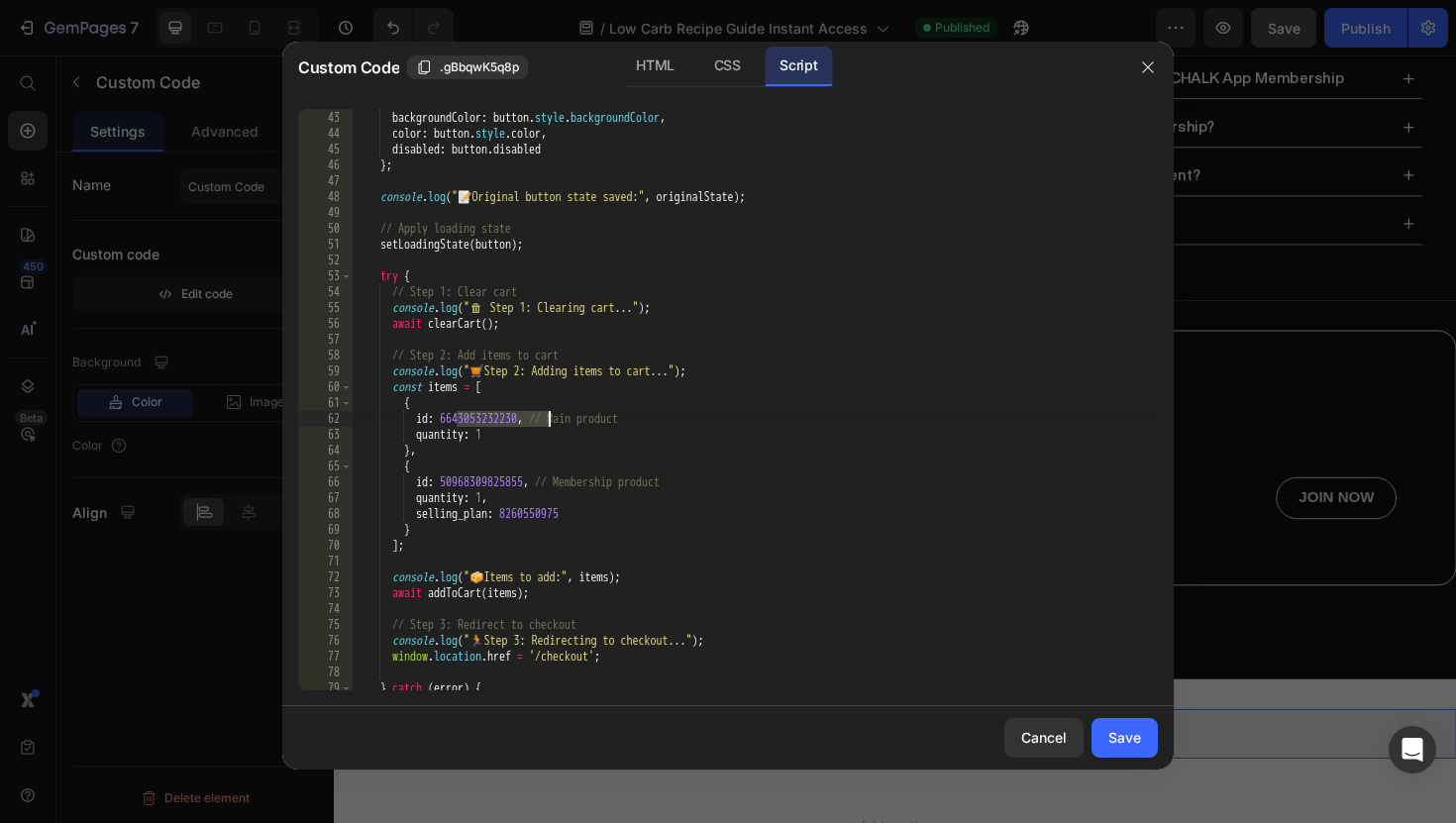 paste on "39453219127398" 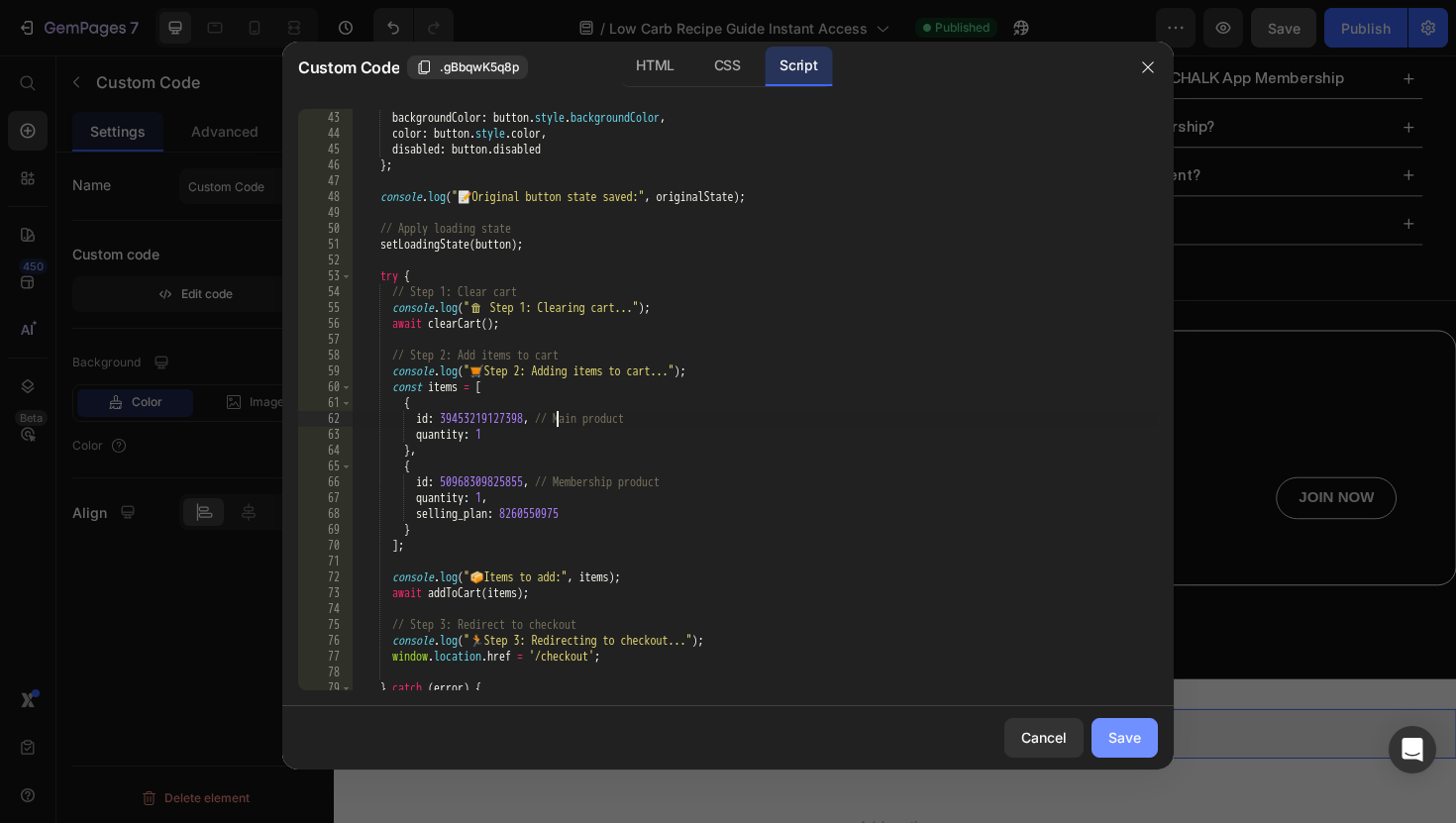click on "Save" at bounding box center (1124, 737) 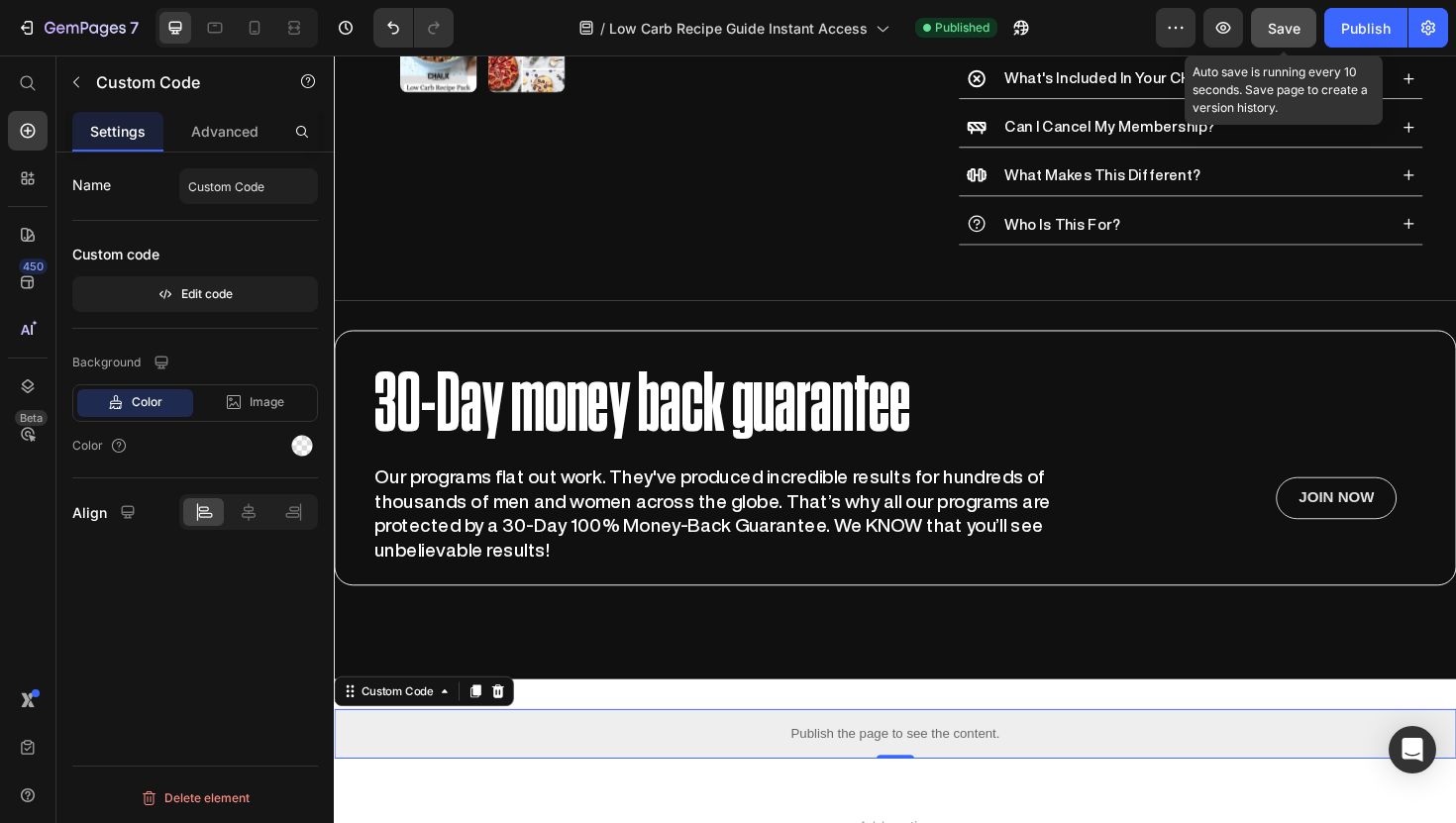 click on "Save" at bounding box center [1284, 28] 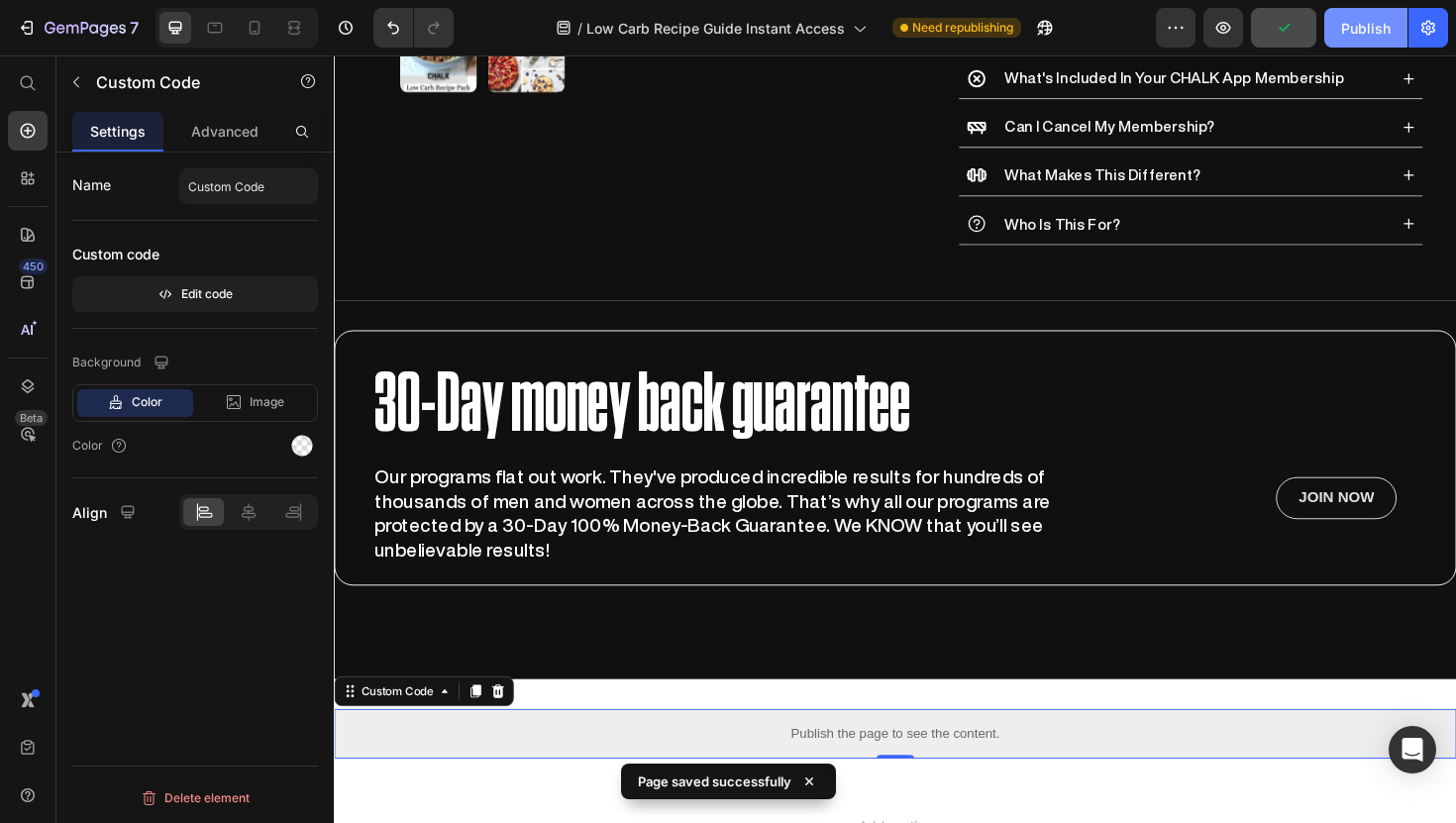 click on "Publish" at bounding box center [1366, 28] 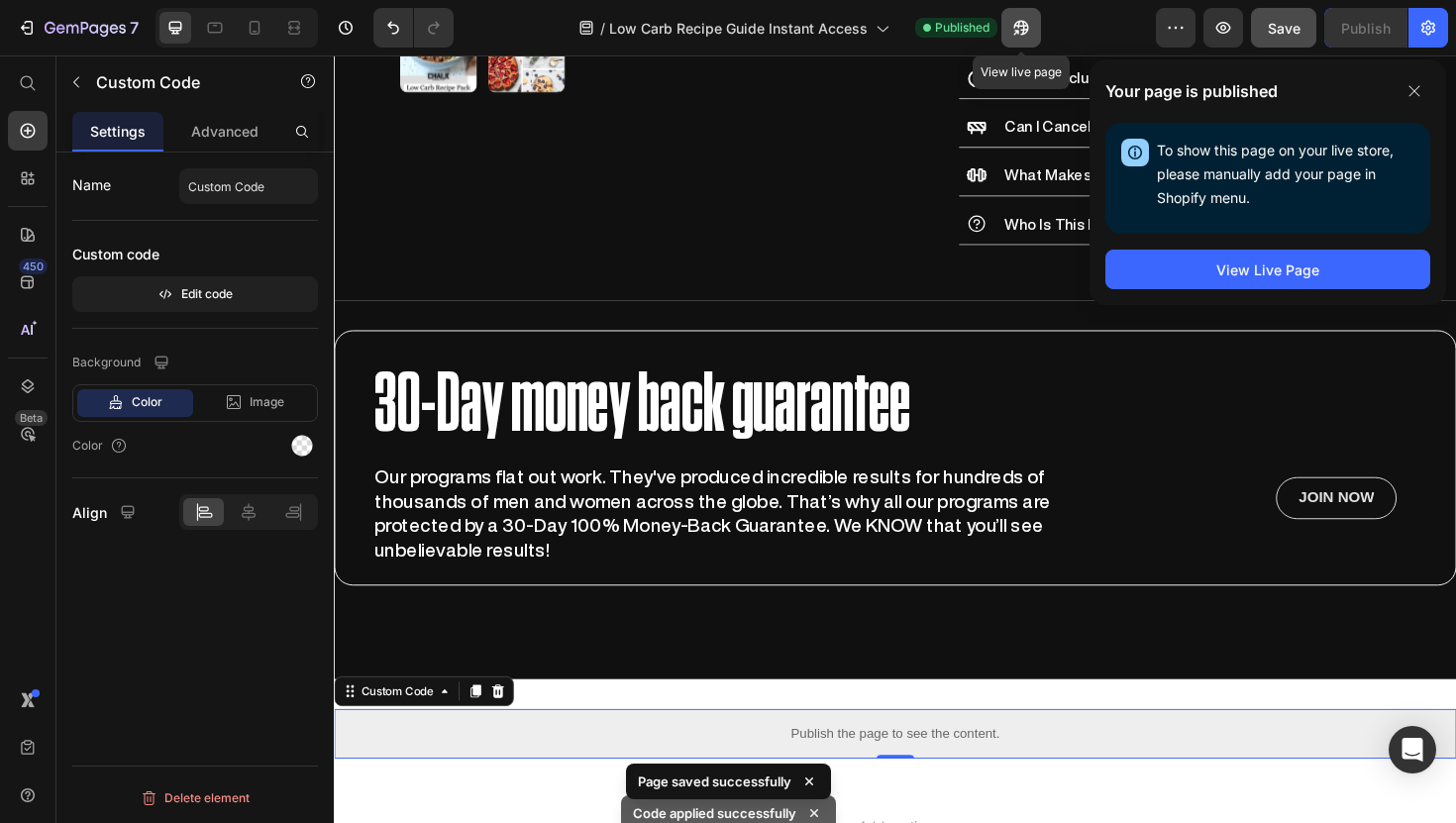 click 